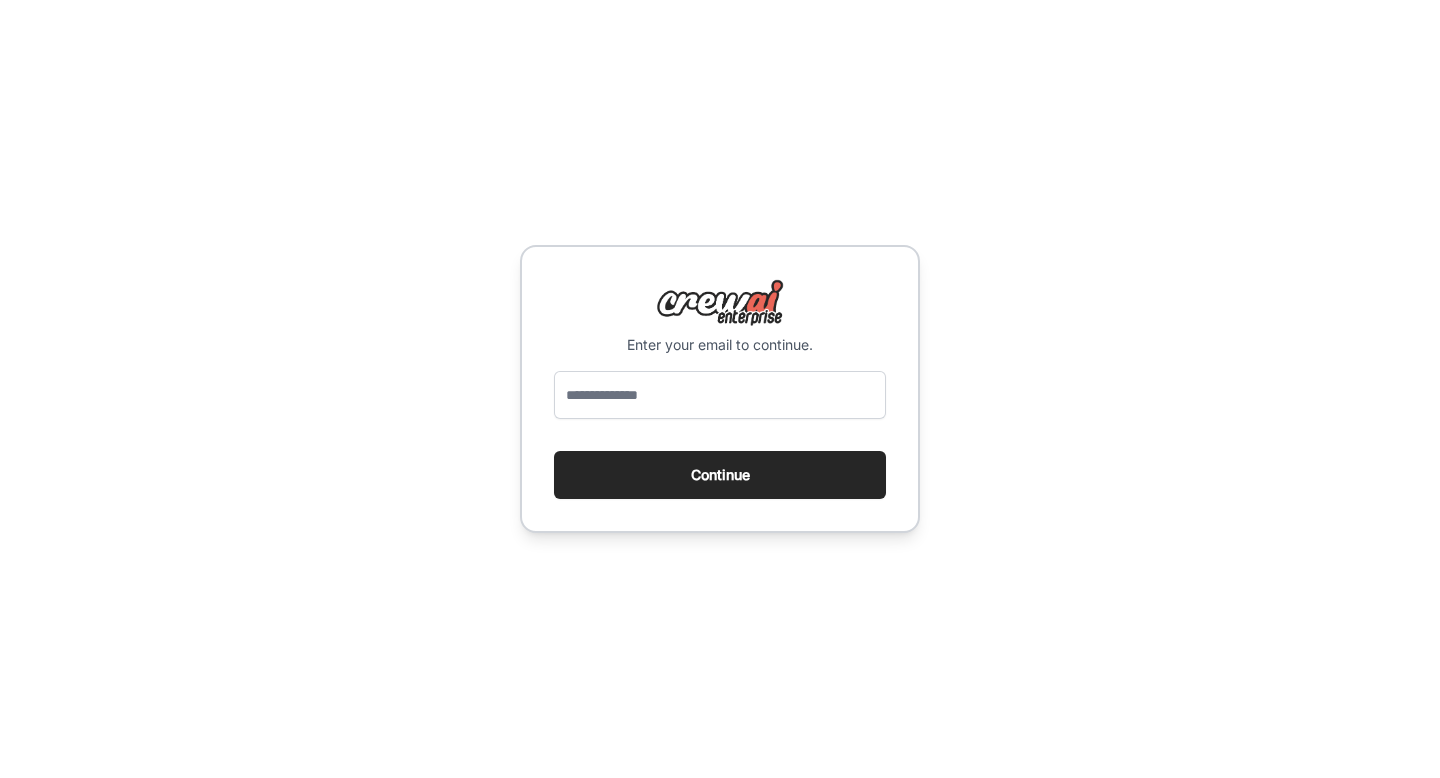 scroll, scrollTop: 0, scrollLeft: 0, axis: both 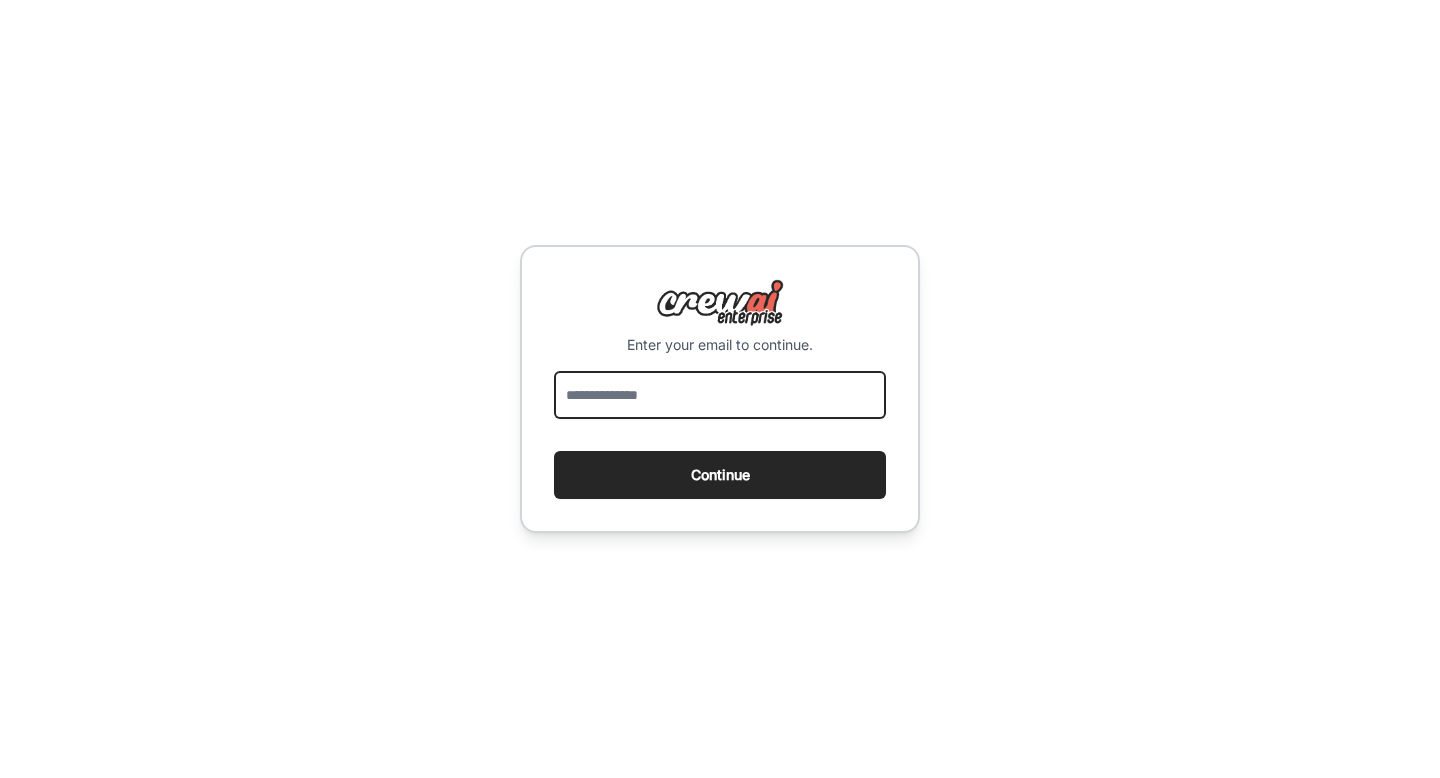 click at bounding box center [720, 395] 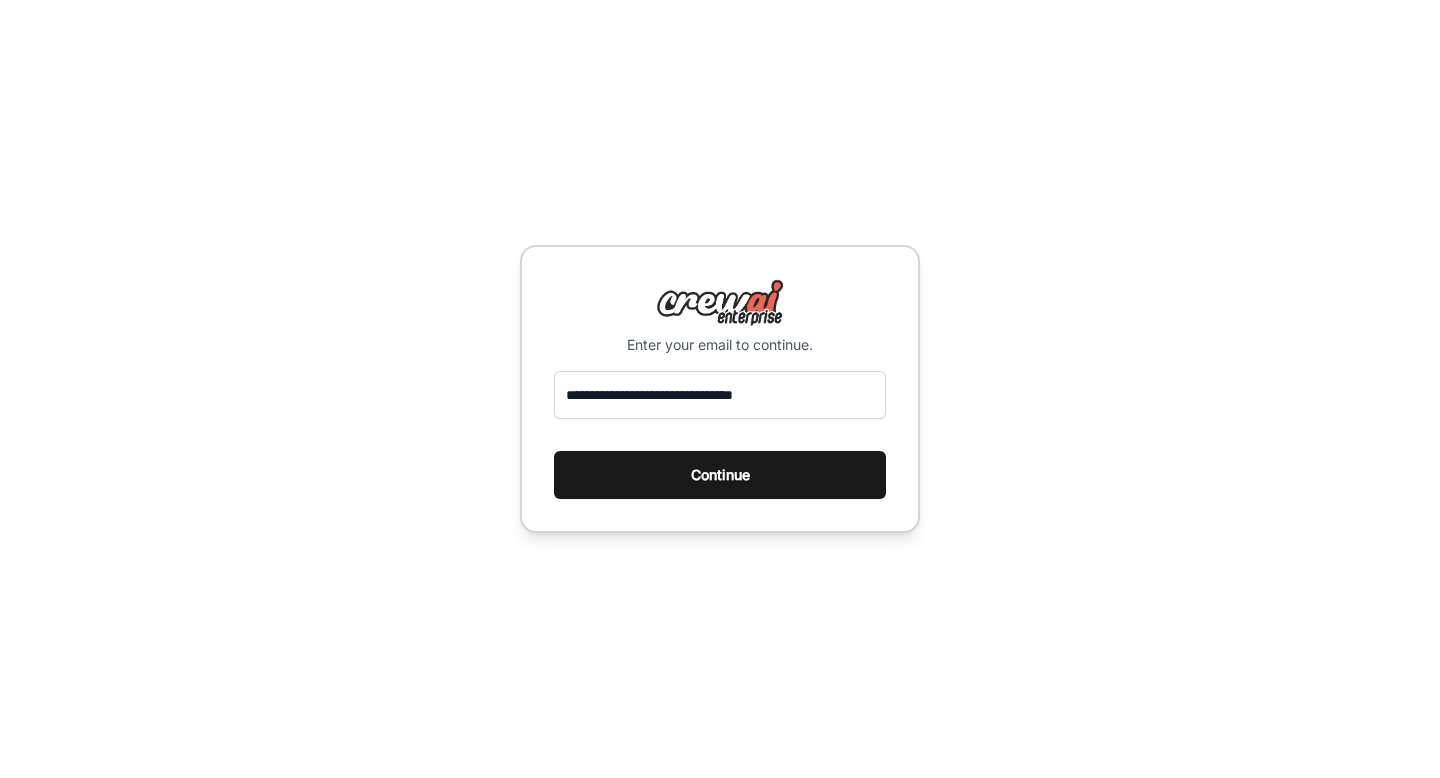 click on "Continue" at bounding box center [720, 475] 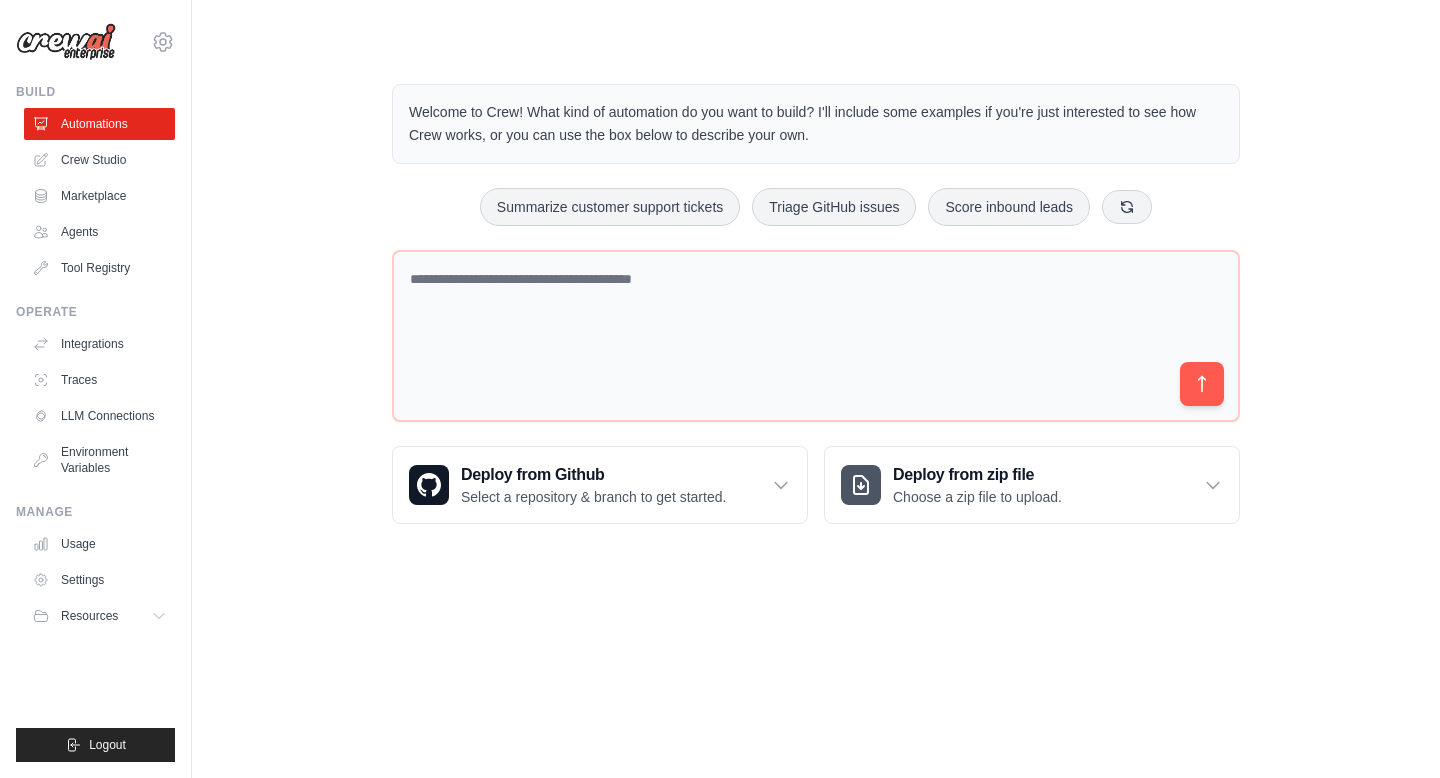 scroll, scrollTop: 0, scrollLeft: 0, axis: both 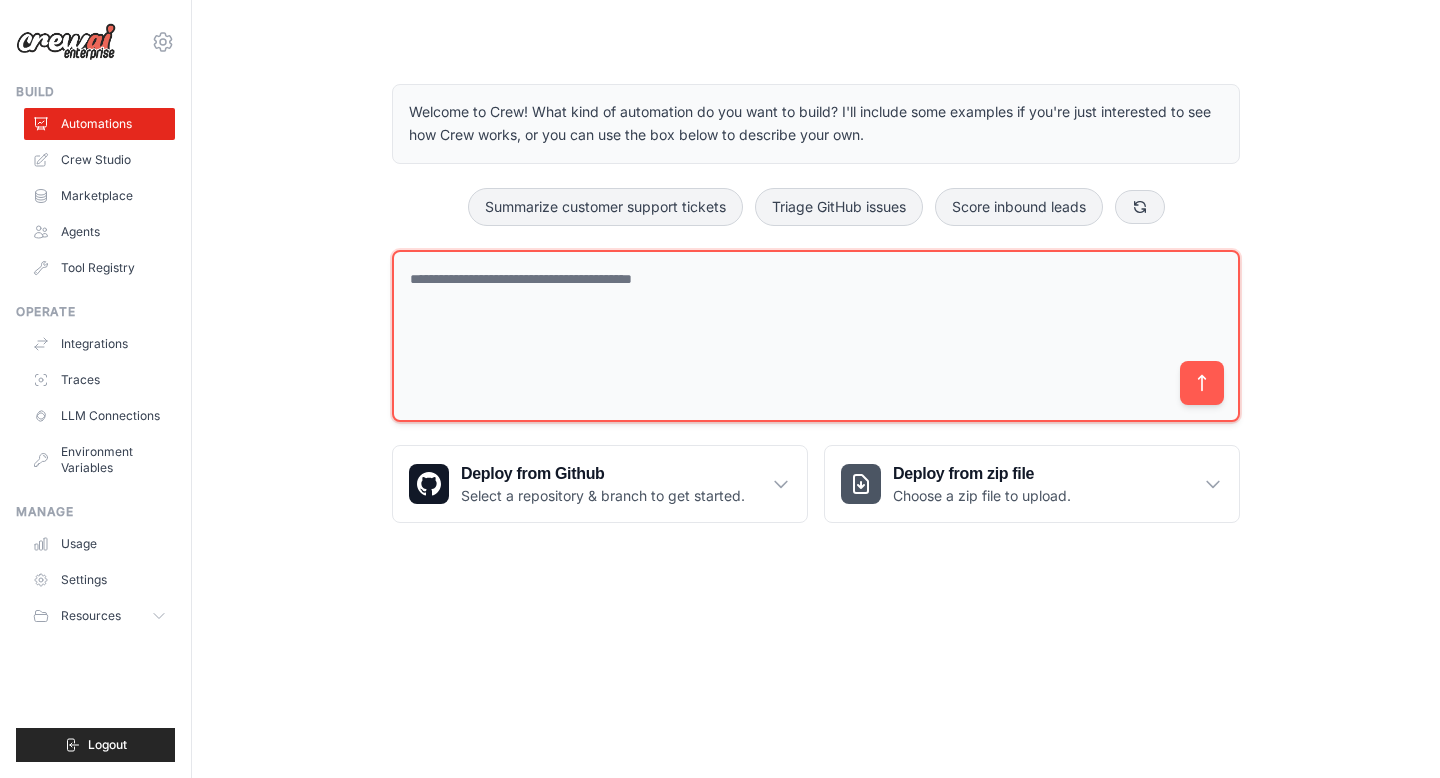 click at bounding box center [816, 336] 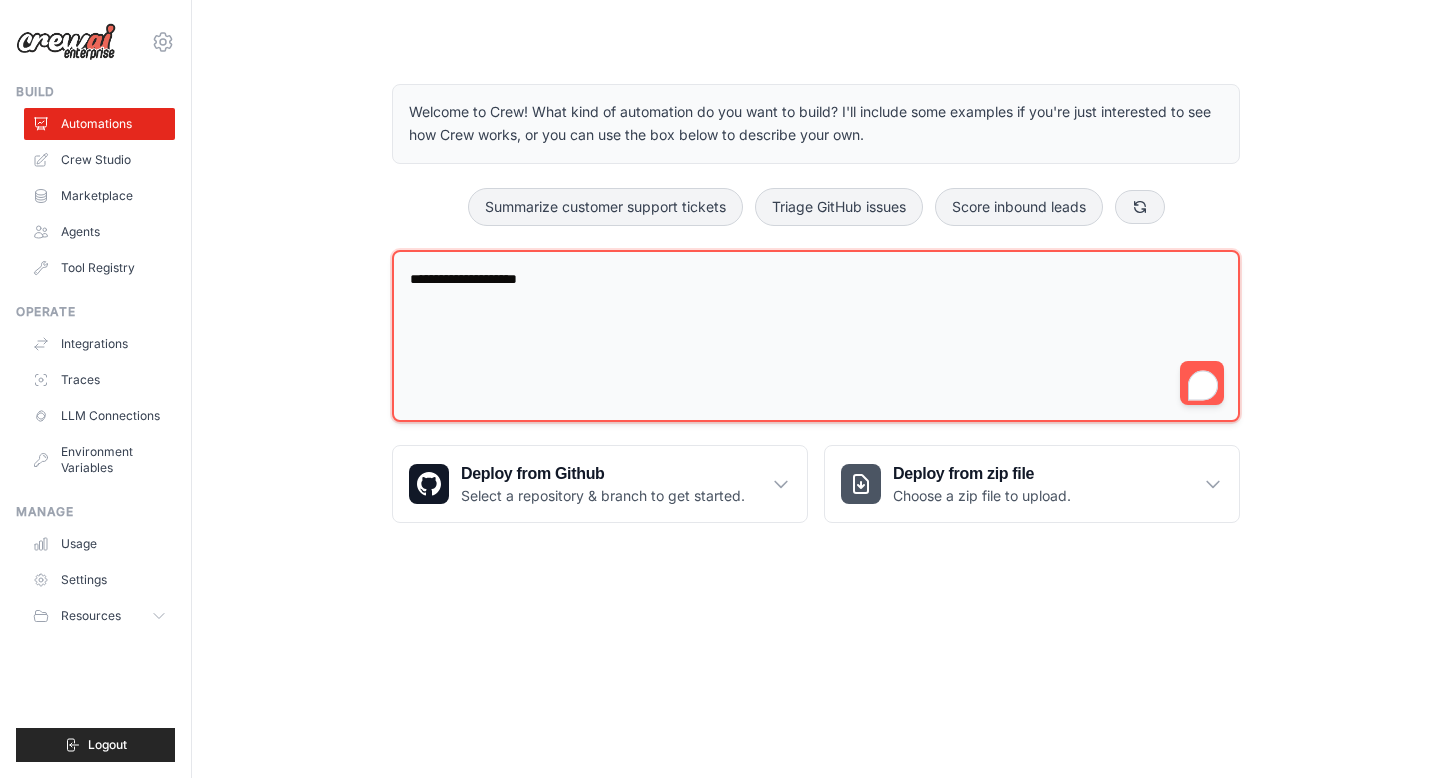 type on "**********" 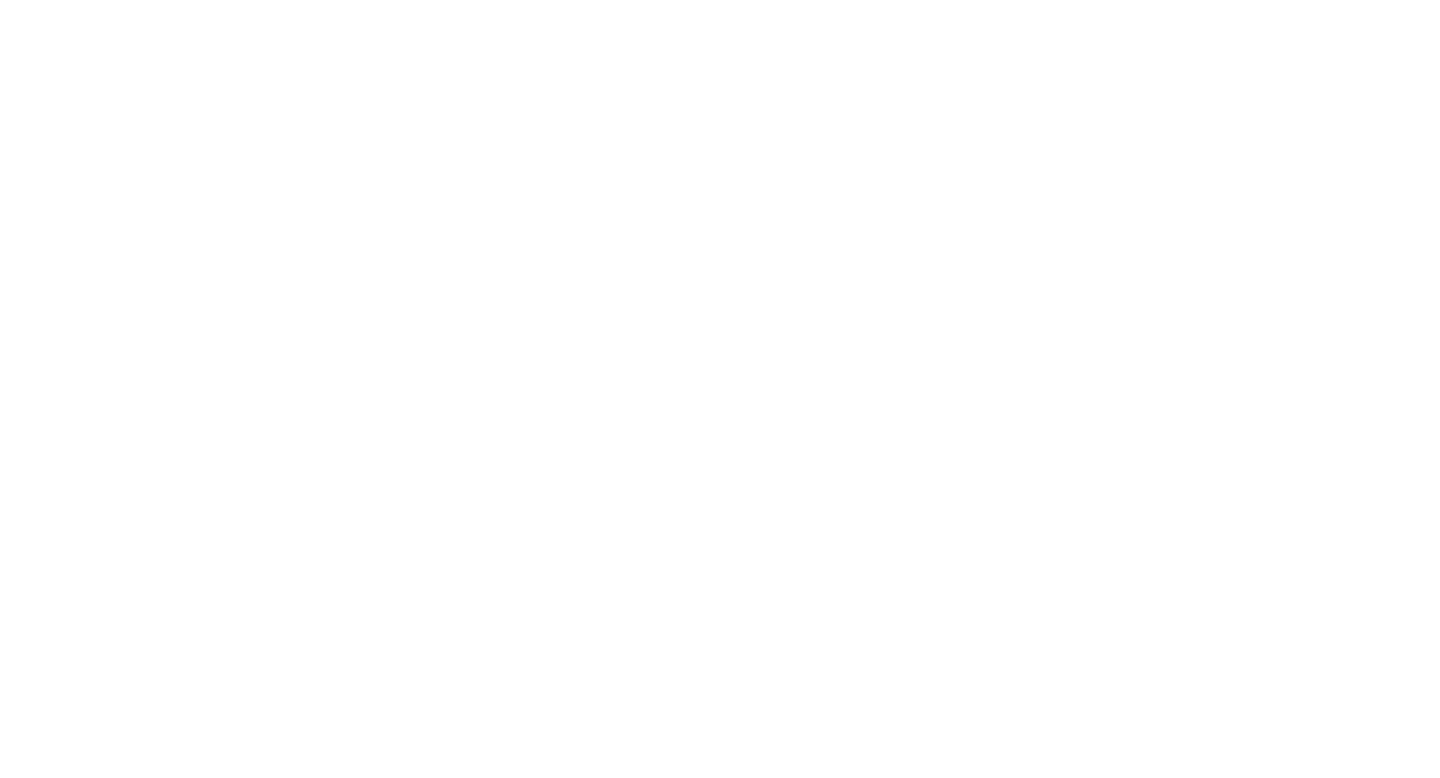 scroll, scrollTop: 0, scrollLeft: 0, axis: both 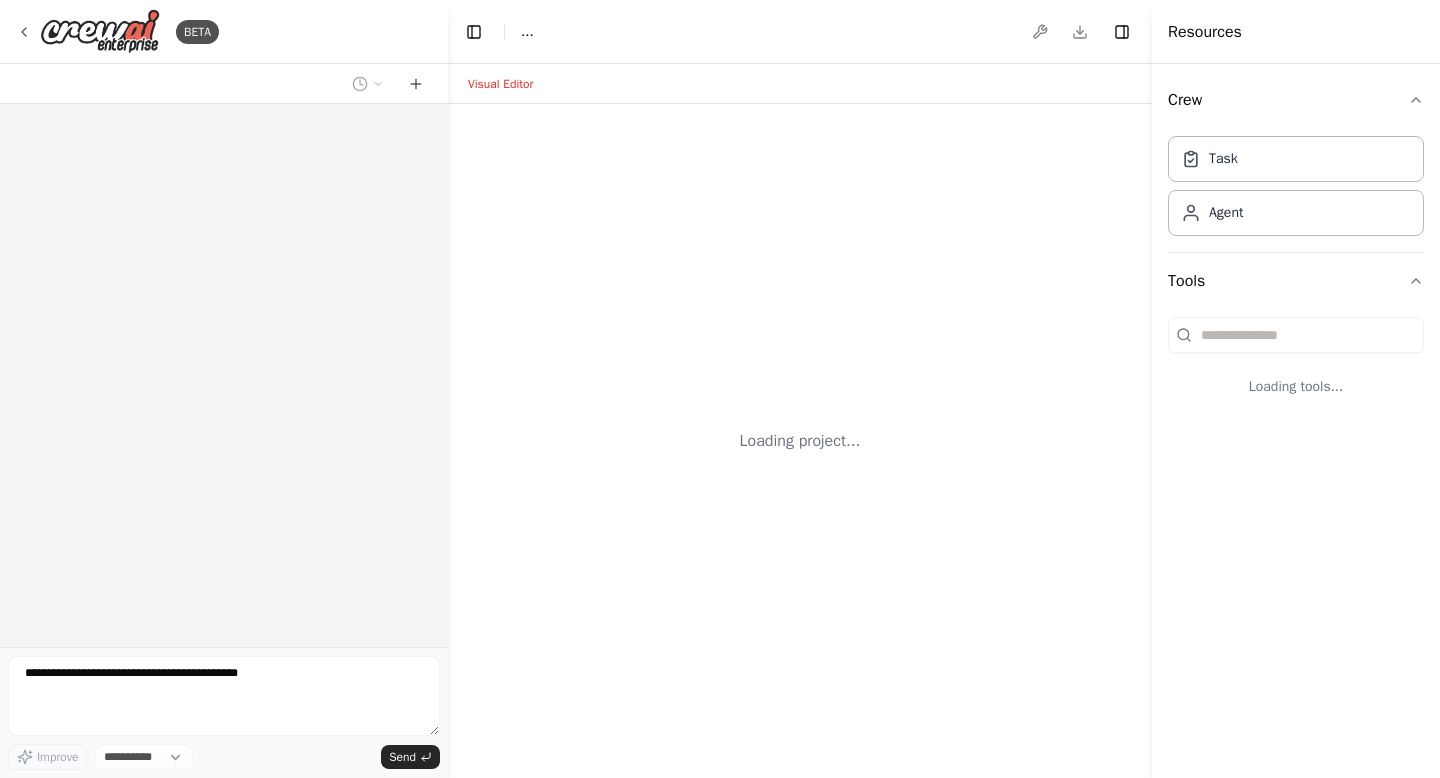 select on "****" 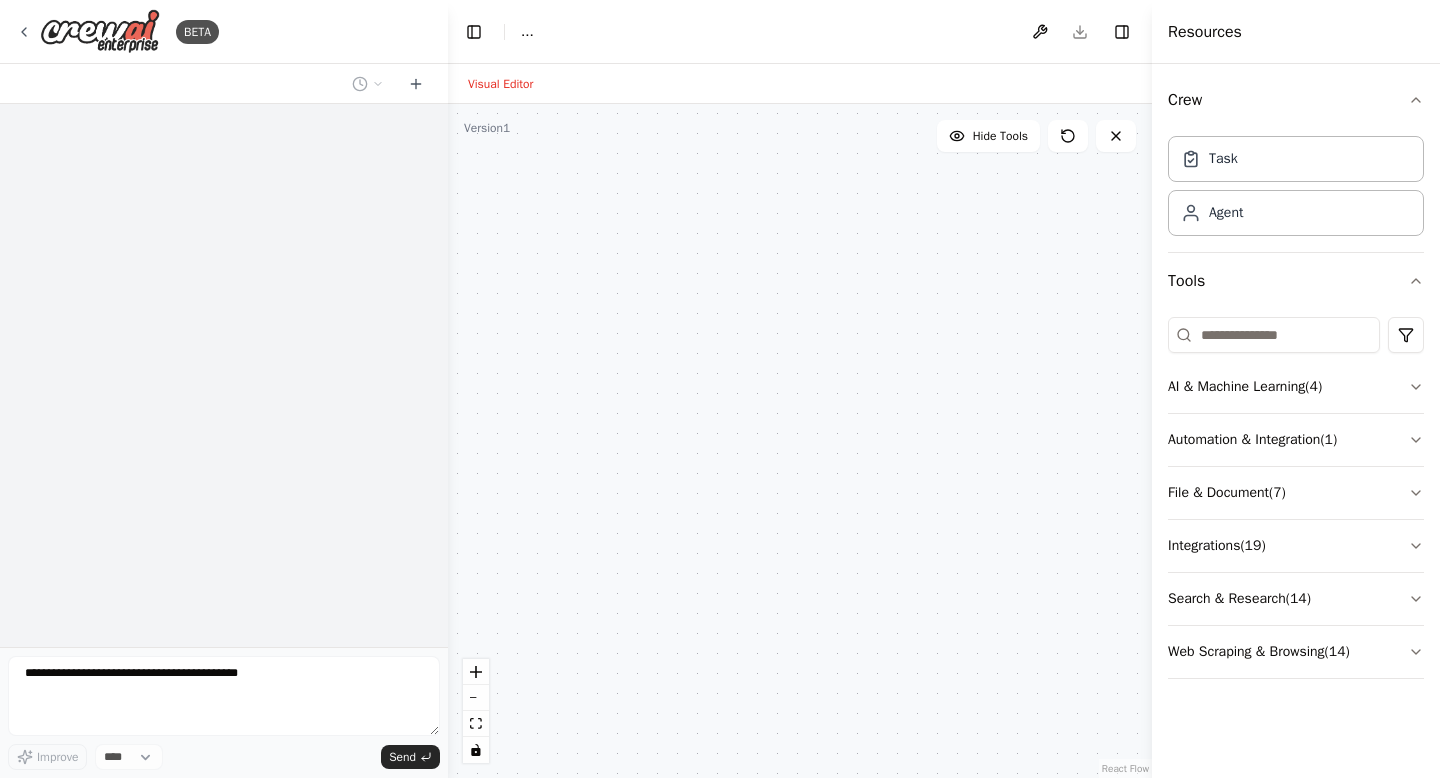 scroll, scrollTop: 0, scrollLeft: 0, axis: both 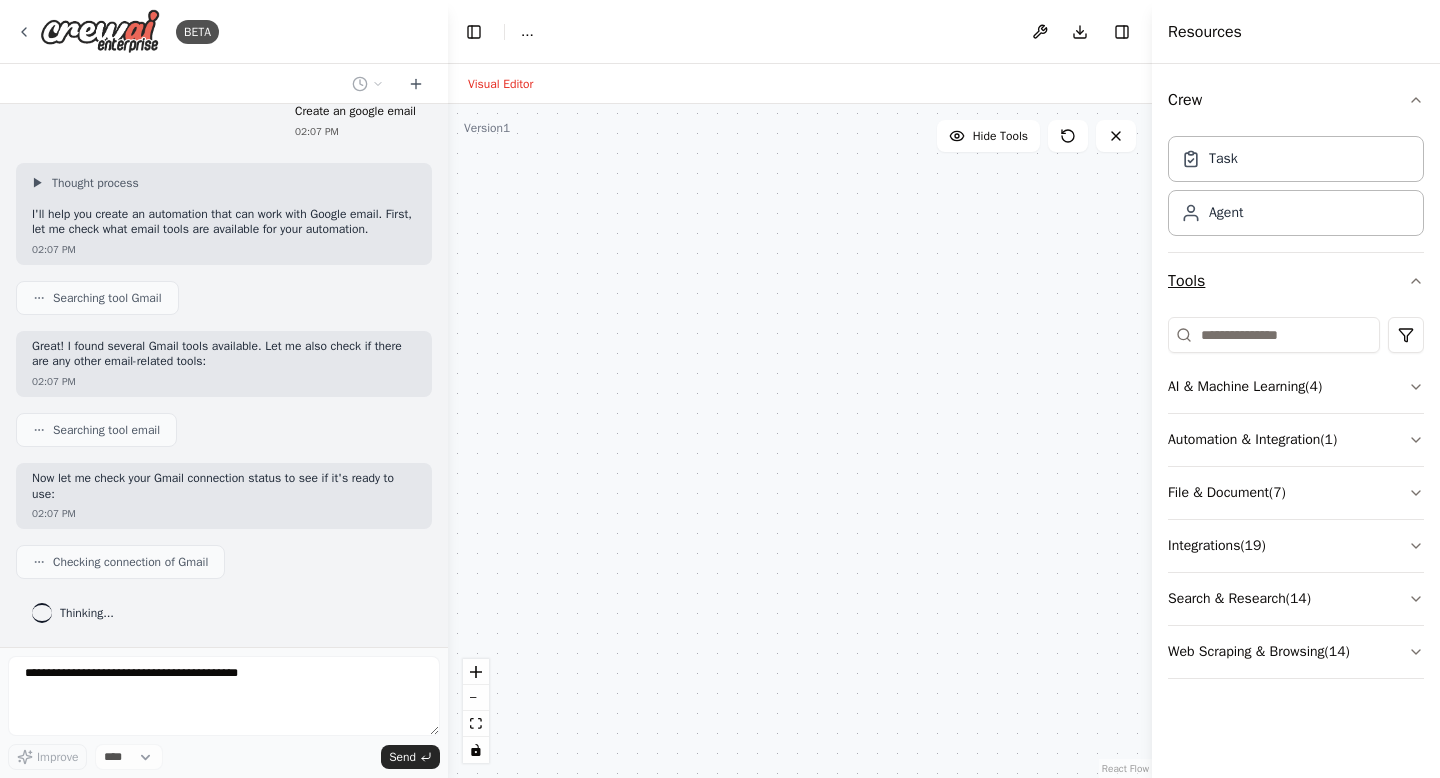click 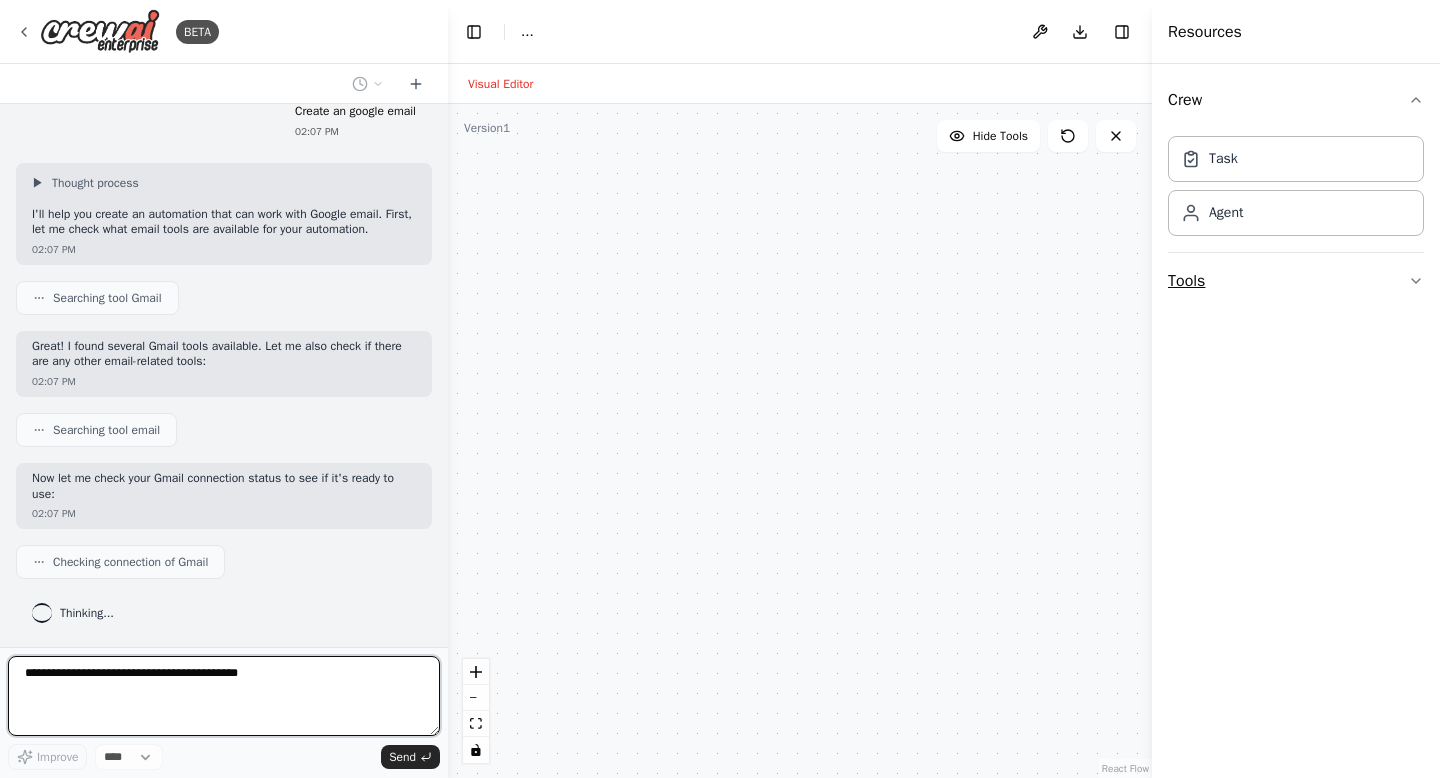 click 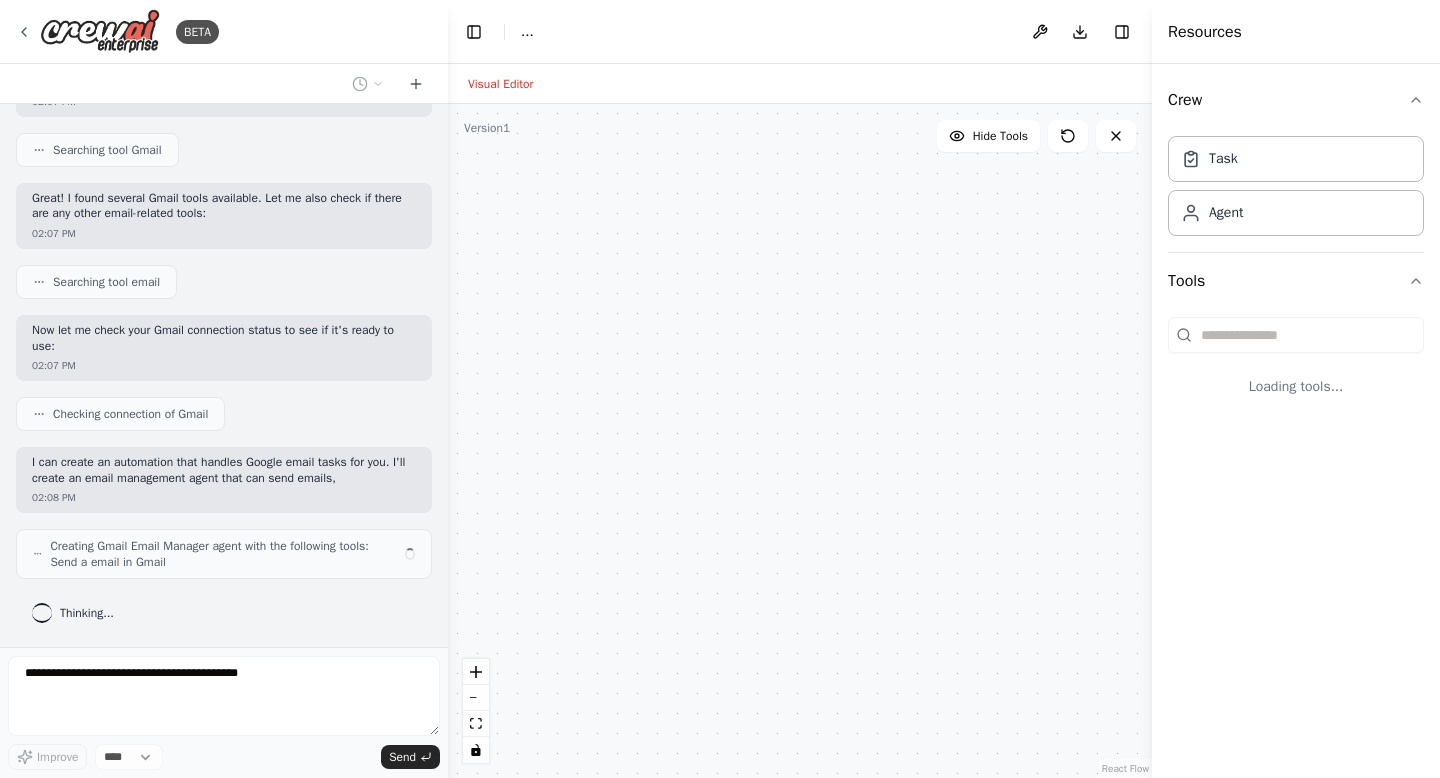scroll, scrollTop: 203, scrollLeft: 0, axis: vertical 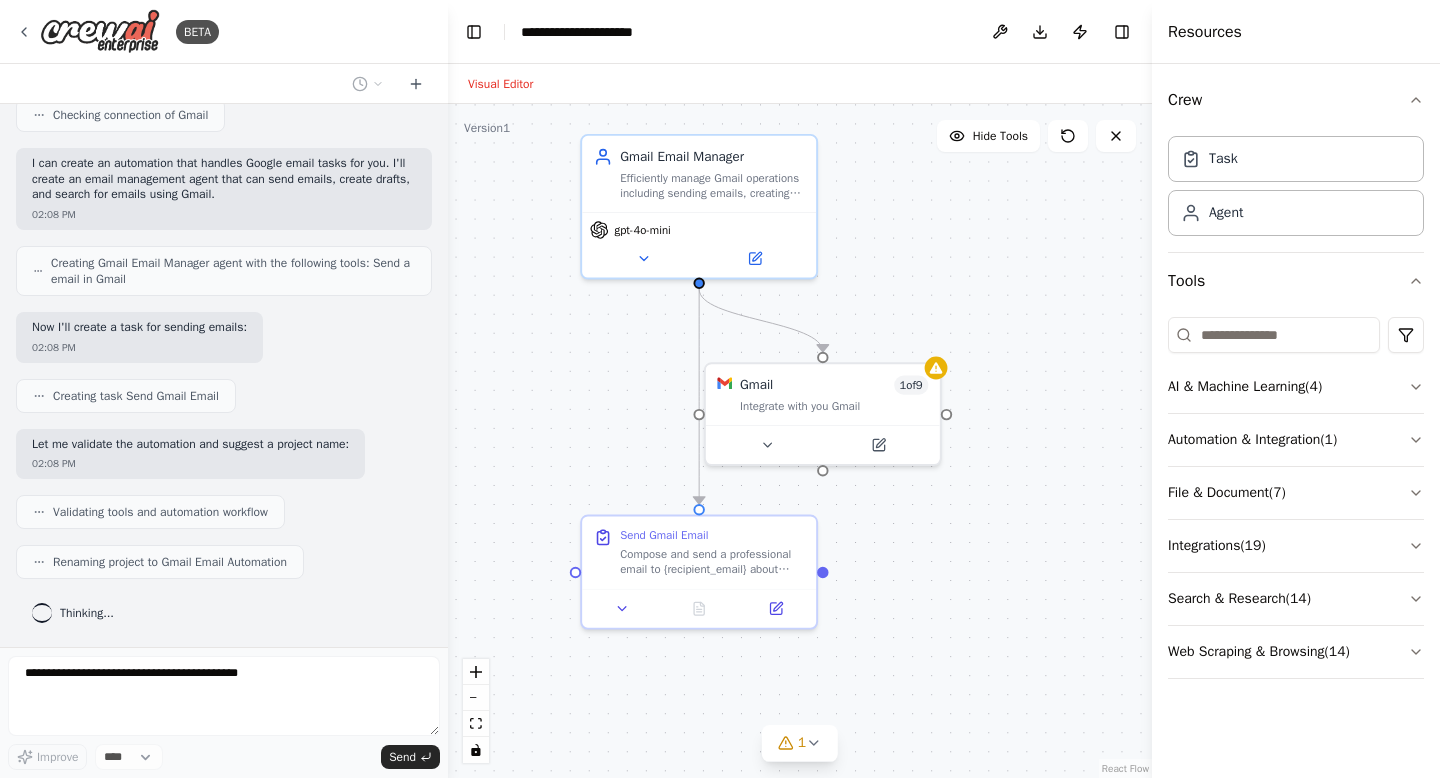 drag, startPoint x: 1086, startPoint y: 523, endPoint x: 1102, endPoint y: 425, distance: 99.29753 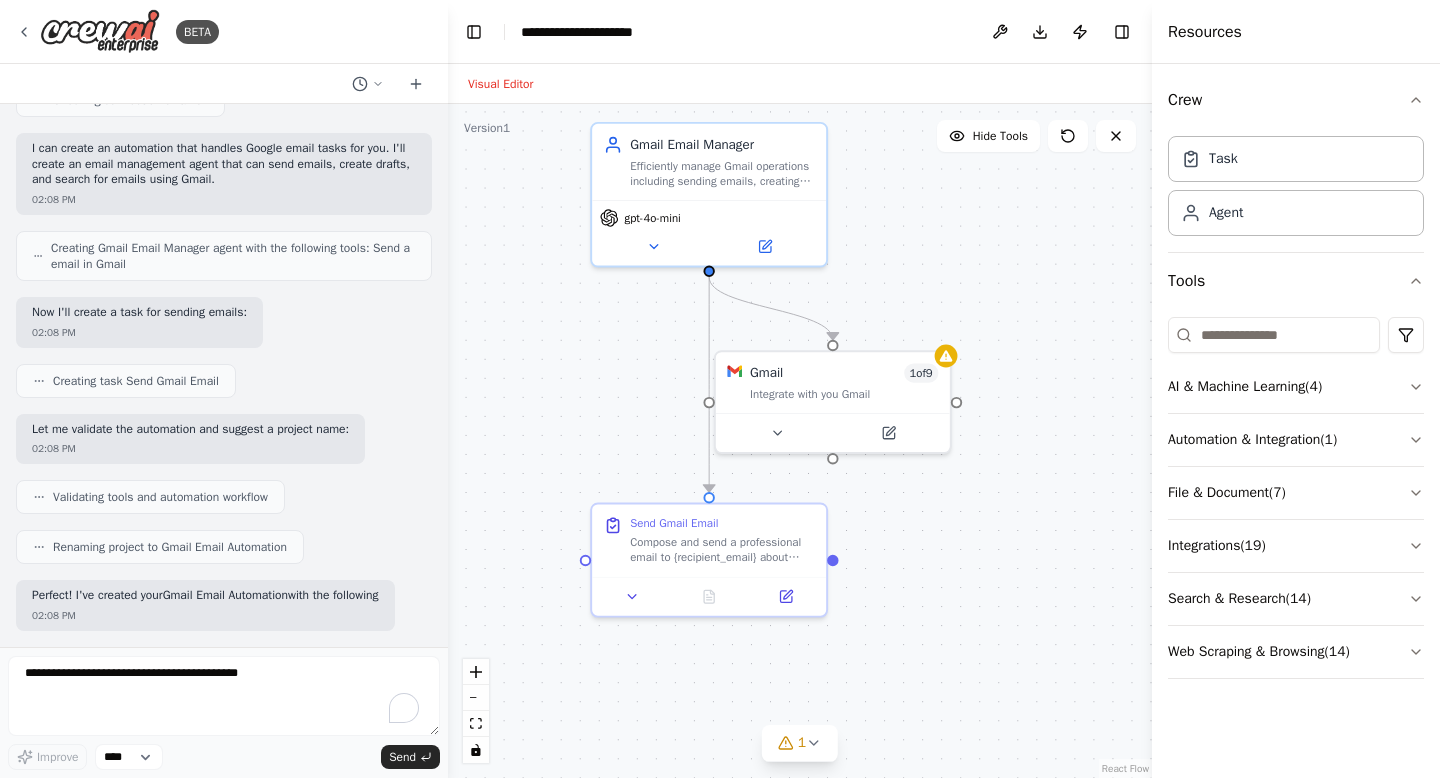 click on ".deletable-edge-delete-btn {
width: 20px;
height: 20px;
border: 0px solid #ffffff;
color: #6b7280;
background-color: #f8fafc;
cursor: pointer;
border-radius: 50%;
font-size: 12px;
padding: 3px;
display: flex;
align-items: center;
justify-content: center;
transition: all 0.2s cubic-bezier(0.4, 0, 0.2, 1);
box-shadow: 0 2px 4px rgba(0, 0, 0, 0.1);
}
.deletable-edge-delete-btn:hover {
background-color: #ef4444;
color: #ffffff;
border-color: #dc2626;
transform: scale(1.1);
box-shadow: 0 4px 12px rgba(239, 68, 68, 0.4);
}
.deletable-edge-delete-btn:active {
transform: scale(0.95);
box-shadow: 0 2px 4px rgba(239, 68, 68, 0.3);
}
Gmail Email Manager gpt-4o-mini Gmail 1  of  9 Send Gmail Email" at bounding box center (800, 441) 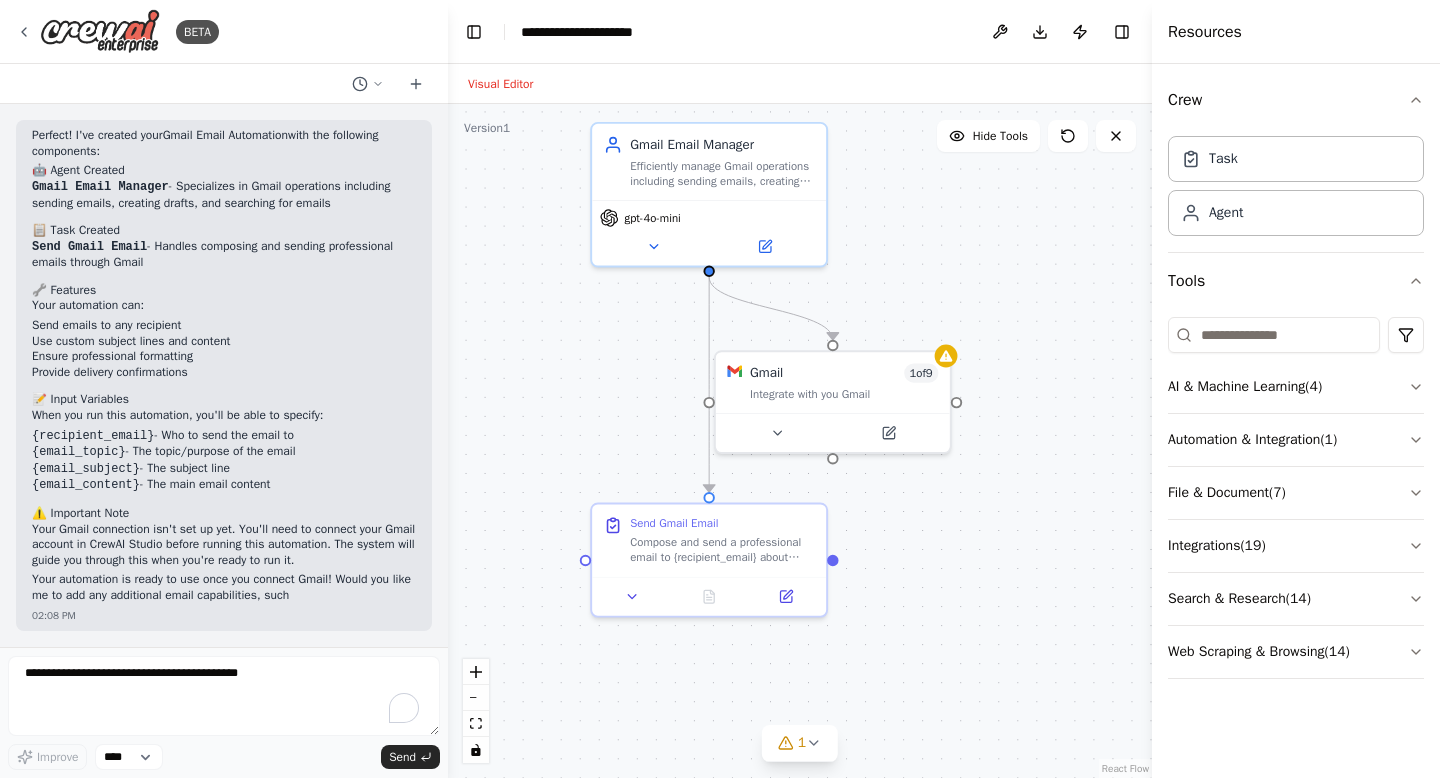 scroll, scrollTop: 974, scrollLeft: 0, axis: vertical 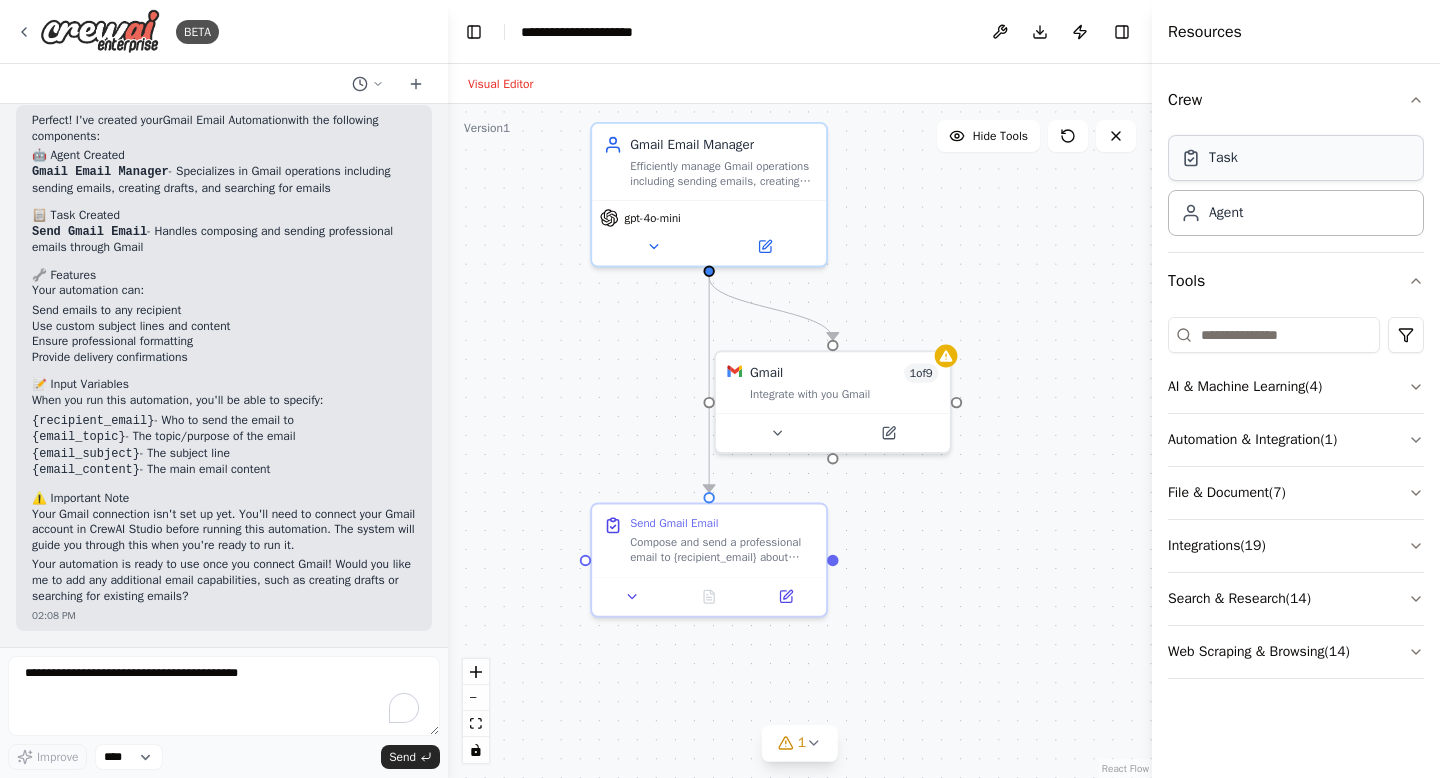 click on "Task" at bounding box center (1296, 158) 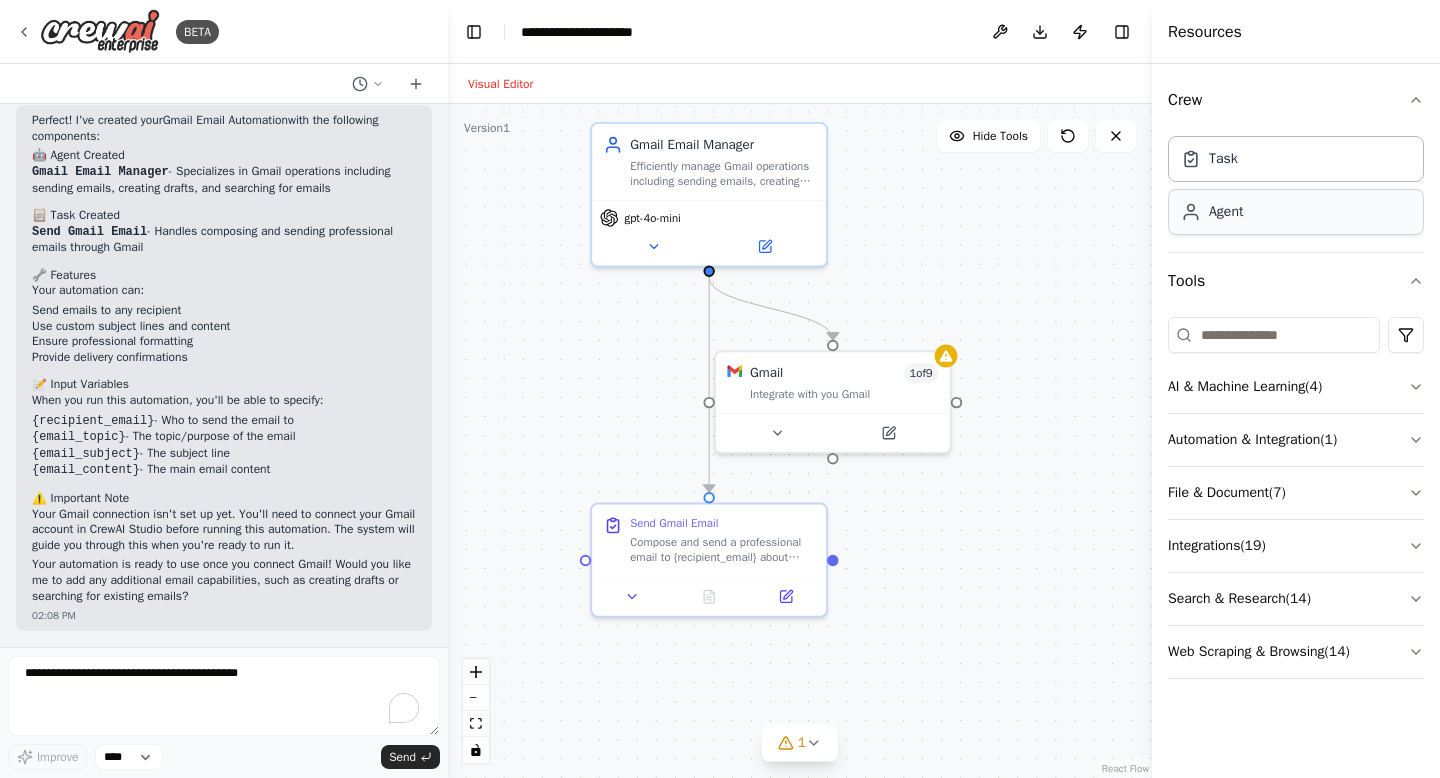 click on "Agent" at bounding box center (1296, 212) 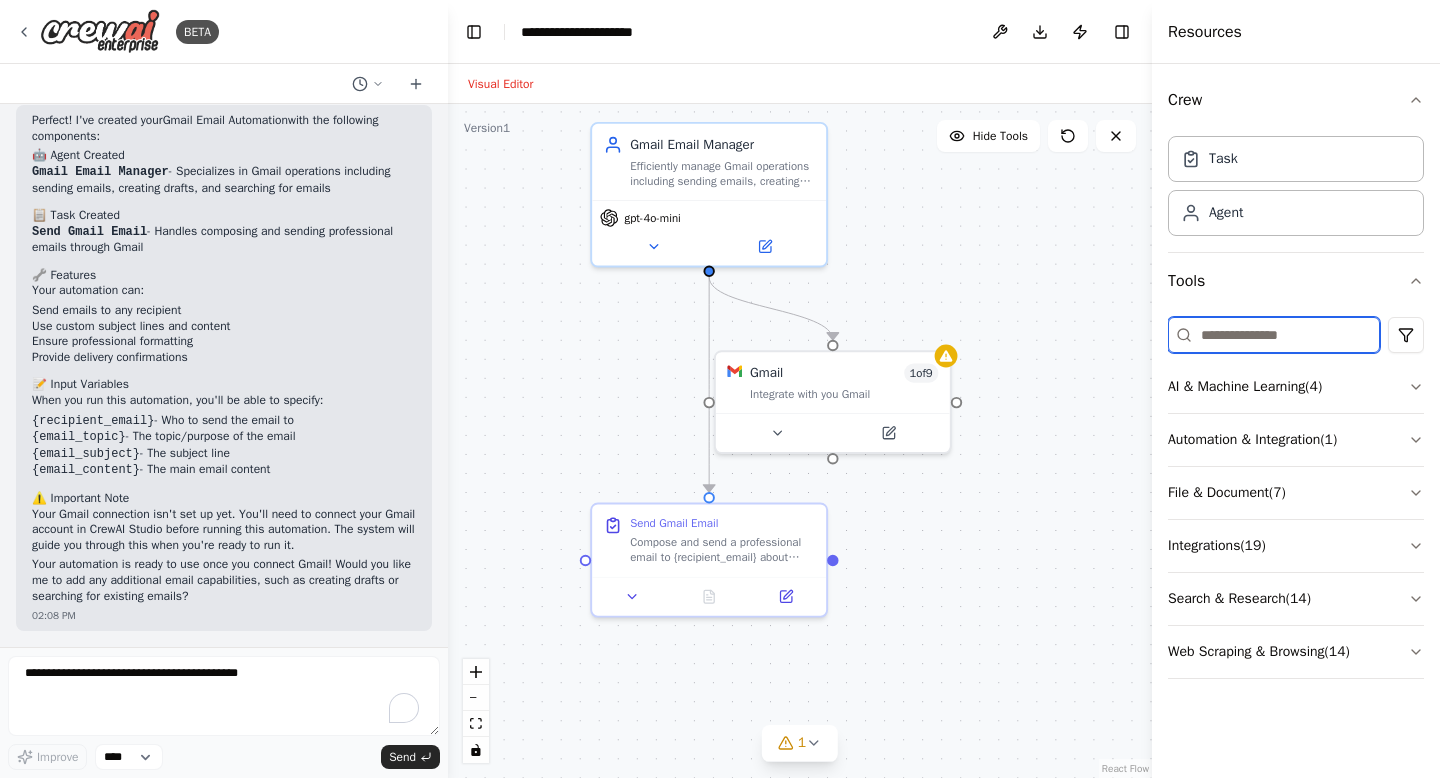 click at bounding box center (1274, 335) 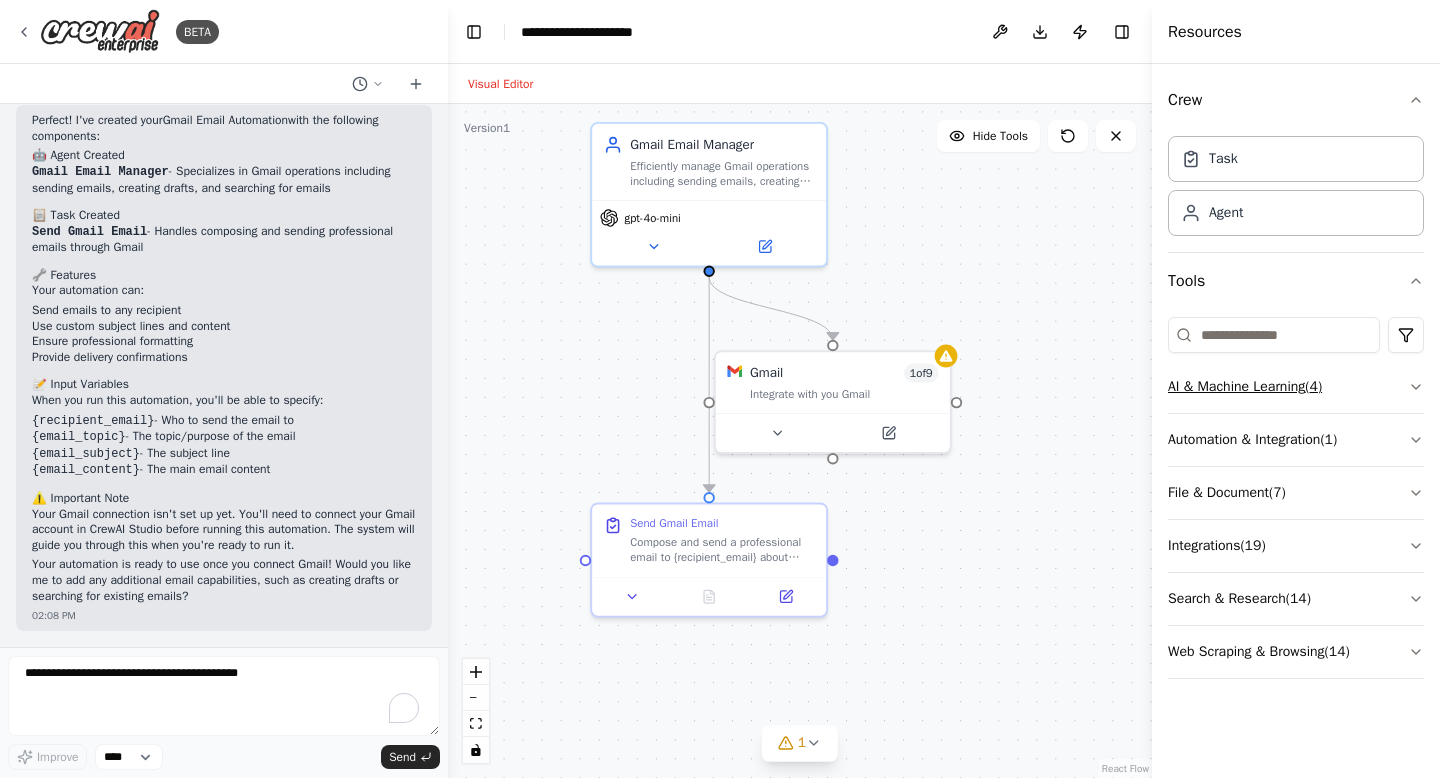 click 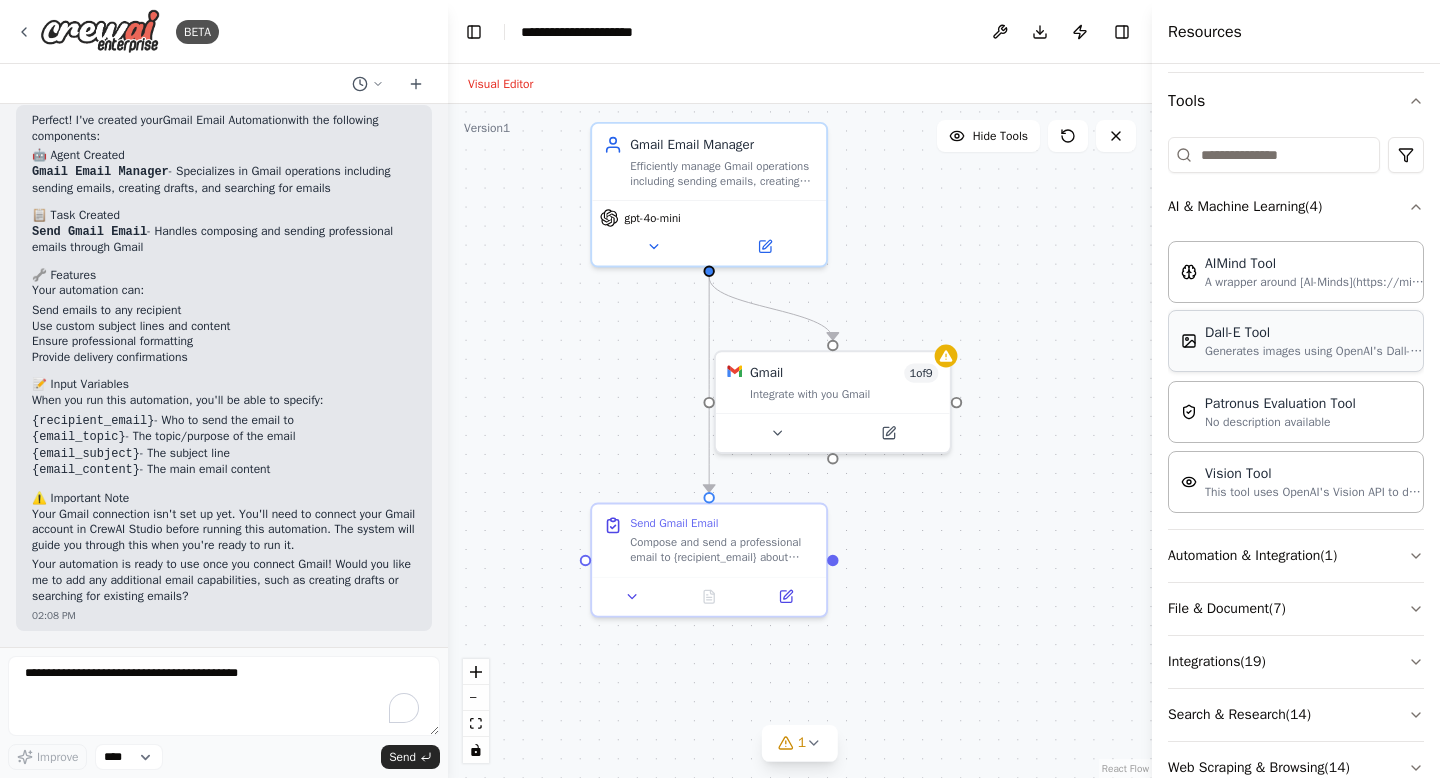 scroll, scrollTop: 182, scrollLeft: 0, axis: vertical 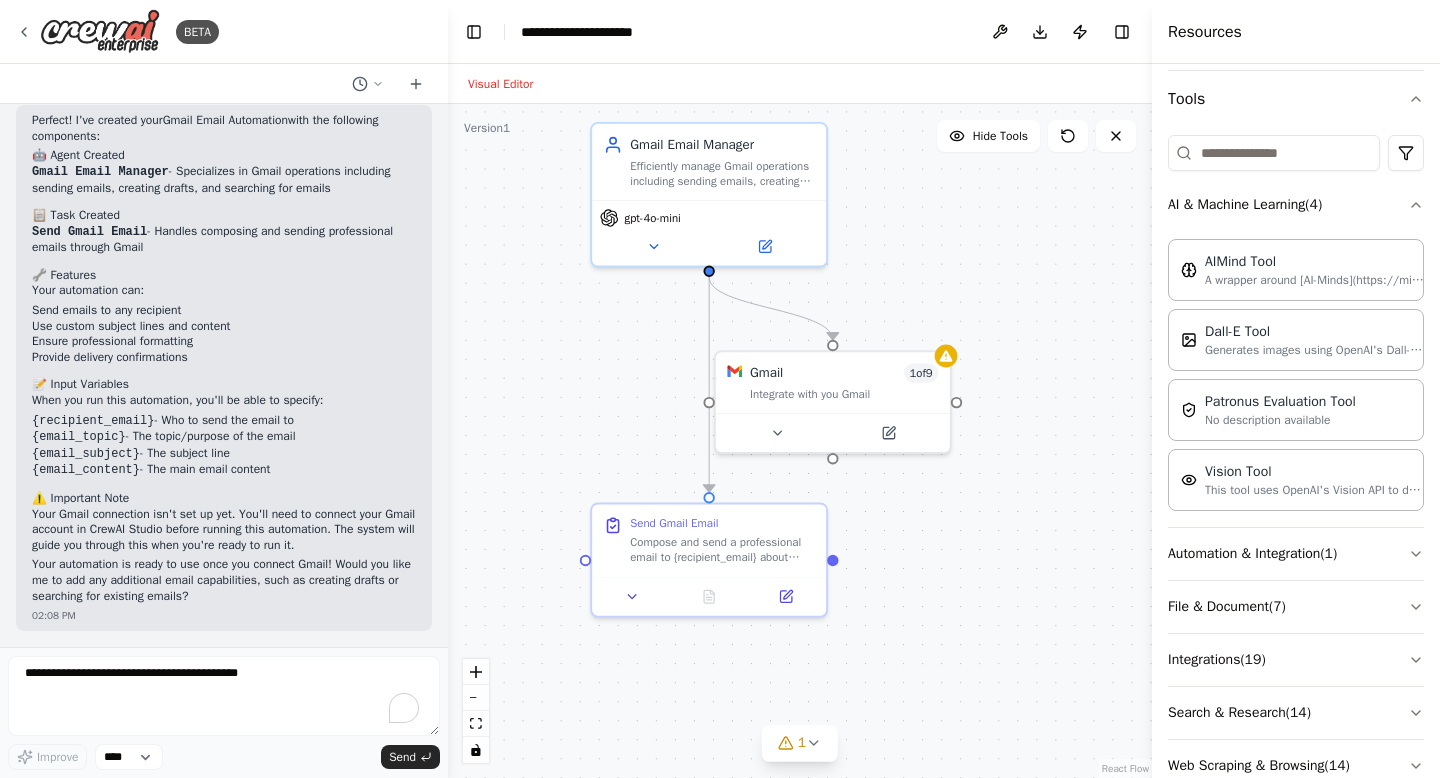 click on "Crew Task Agent Tools AI & Machine Learning  ( 4 ) AIMind Tool A wrapper around [AI-Minds](https://mindsdb.com/minds). Useful for when you need answers to questions from your data, stored in data sources including PostgreSQL, MySQL, MariaDB, ClickHouse, Snowflake and Google BigQuery. Input should be a question in natural language. Dall-E Tool Generates images using OpenAI's Dall-E model. Patronus Evaluation Tool No description available Vision Tool This tool uses OpenAI's Vision API to describe the contents of an image. Automation & Integration  ( 1 ) File & Document  ( 7 ) Integrations  ( 19 ) Search & Research  ( 14 ) Web Scraping & Browsing  ( 14 )" at bounding box center (1296, 421) 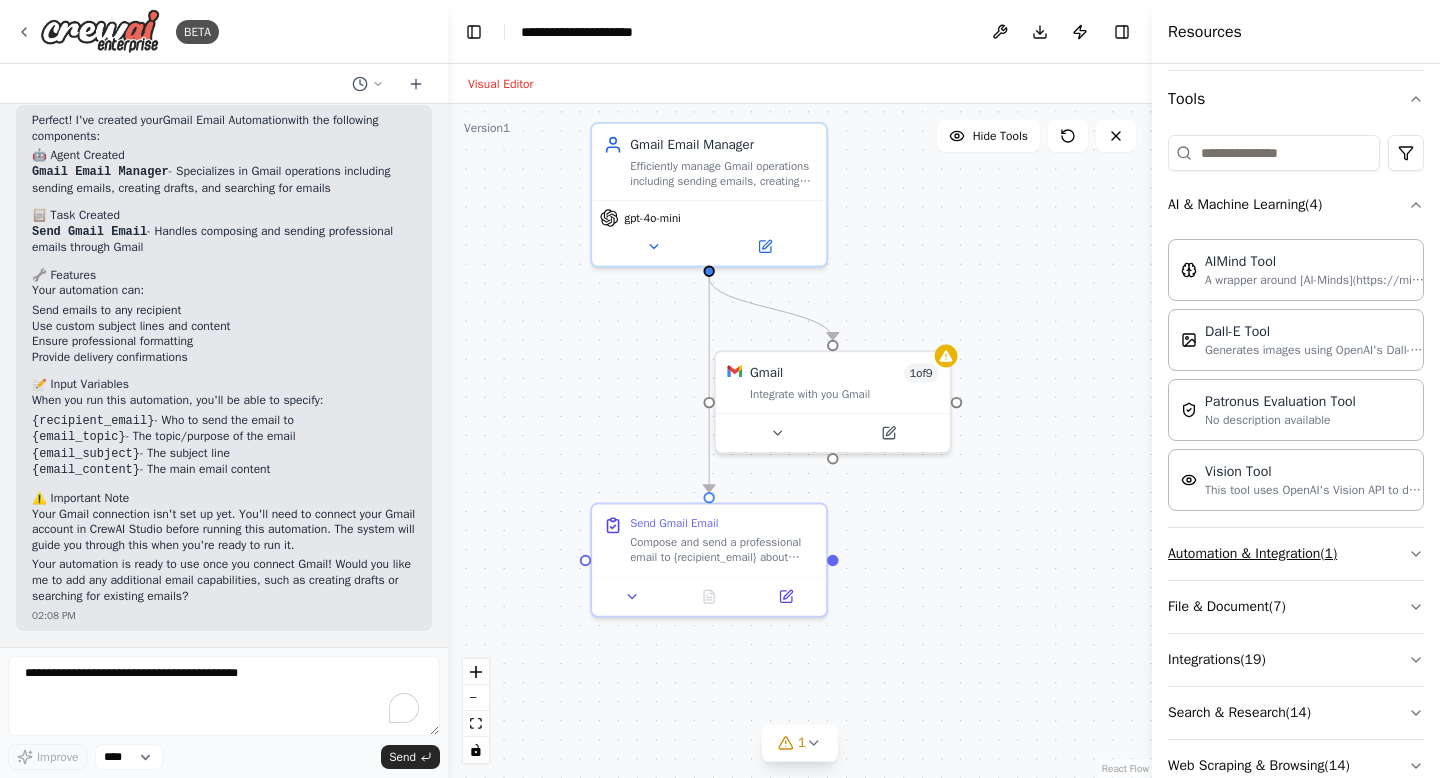 click 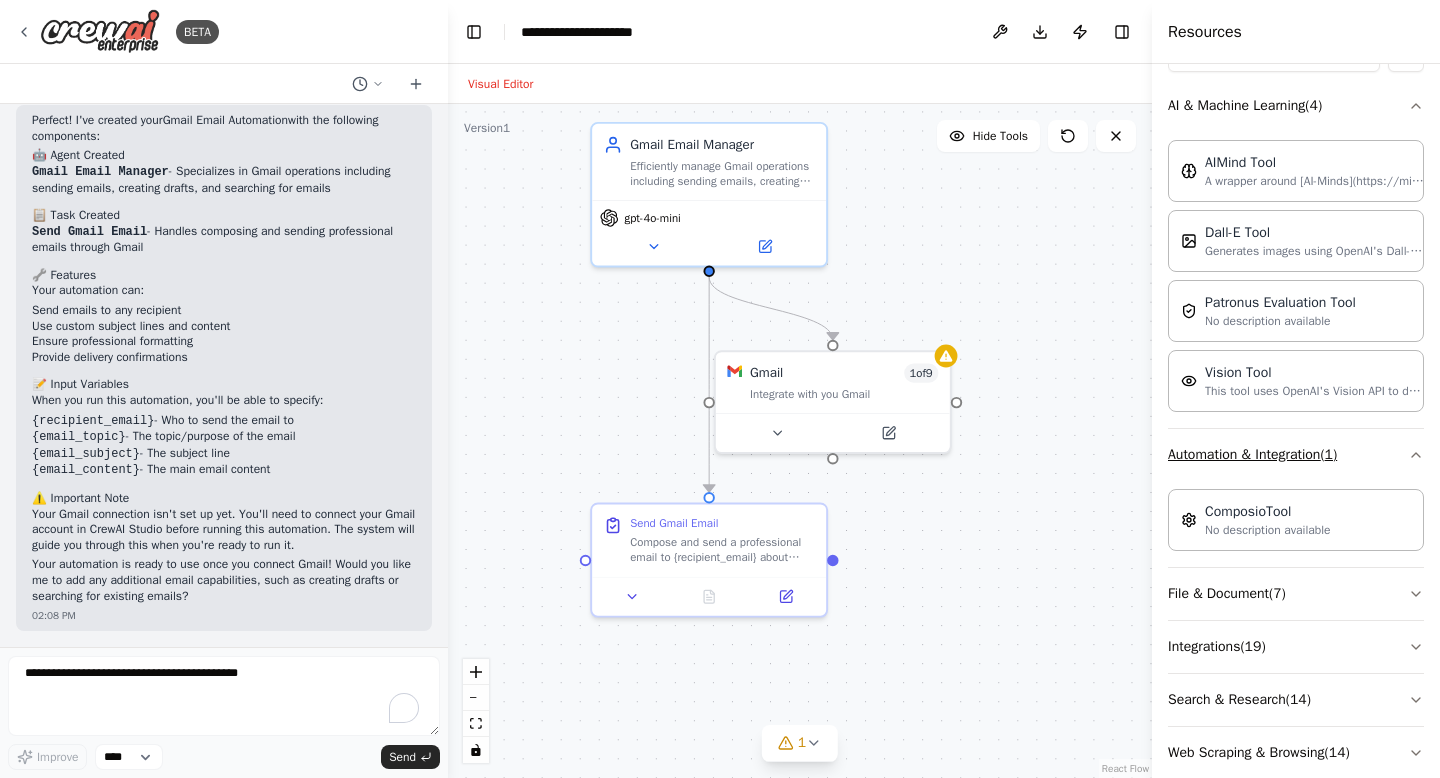 scroll, scrollTop: 315, scrollLeft: 0, axis: vertical 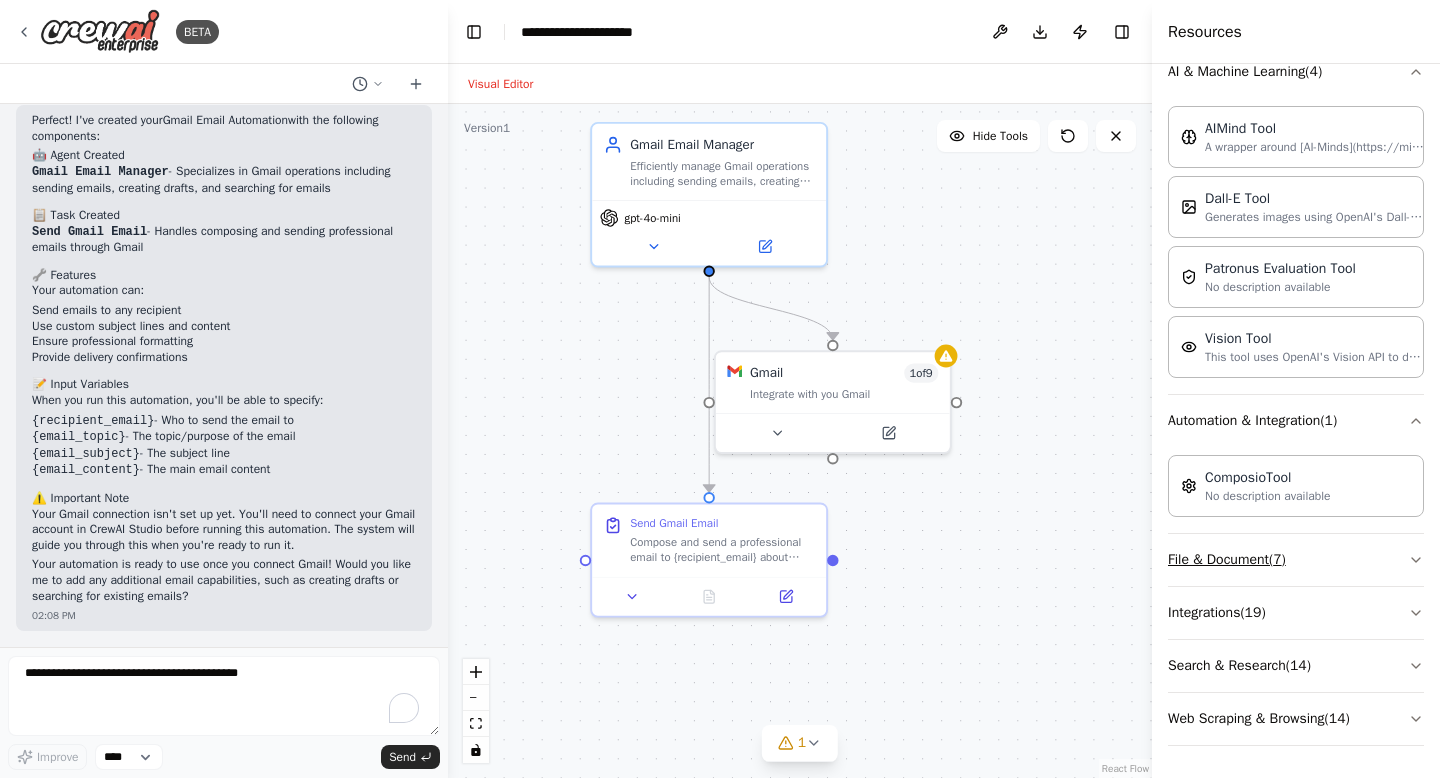 click 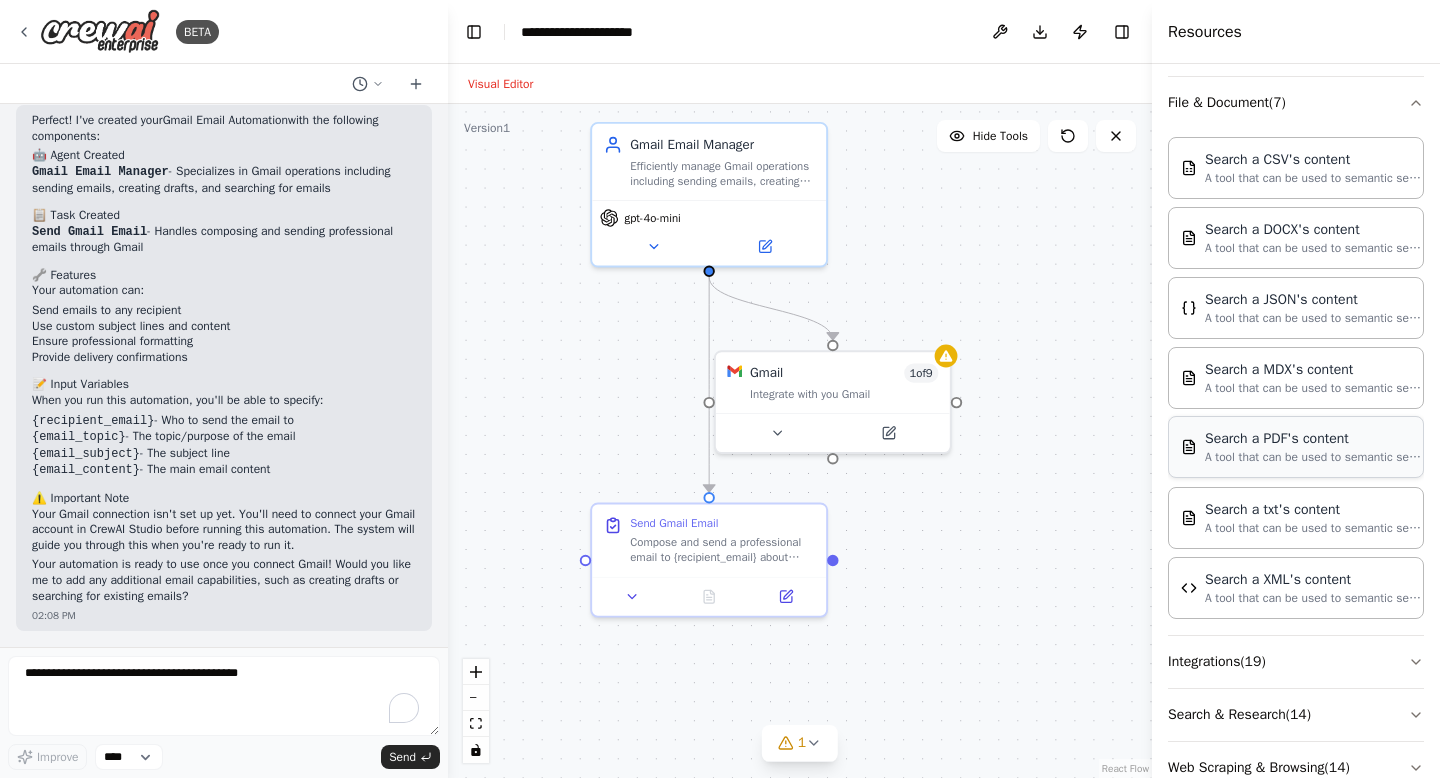 scroll, scrollTop: 821, scrollLeft: 0, axis: vertical 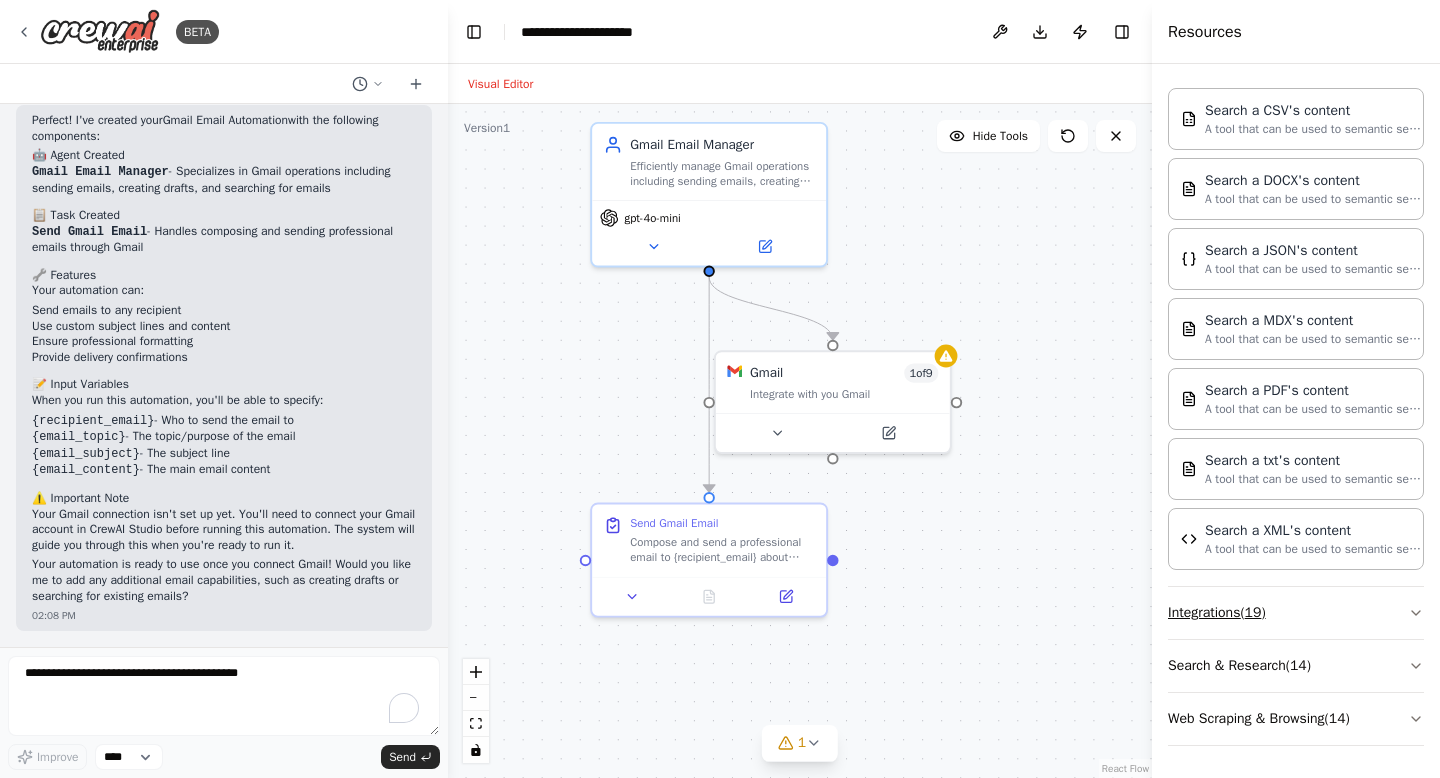 click on "Integrations  ( 19 )" at bounding box center [1296, 613] 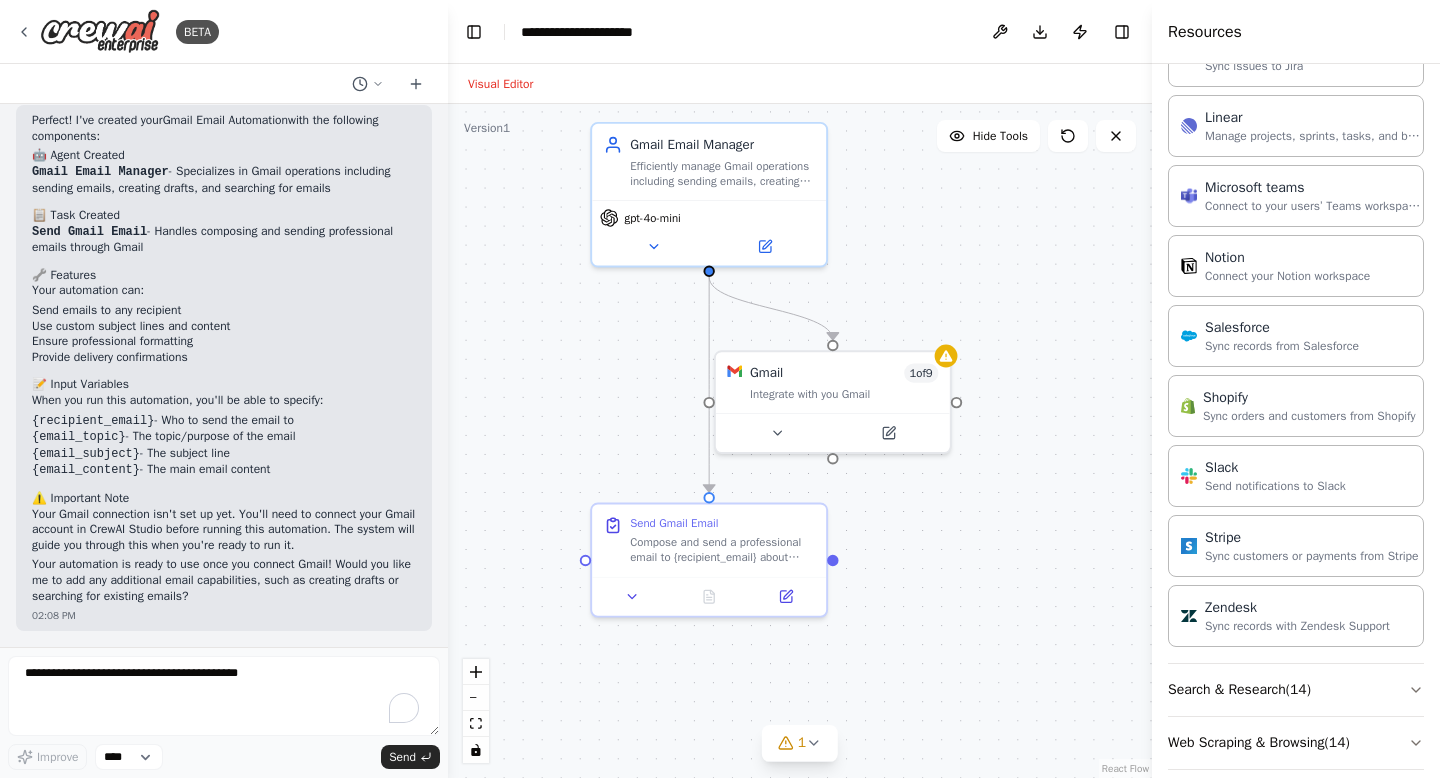 scroll, scrollTop: 2167, scrollLeft: 0, axis: vertical 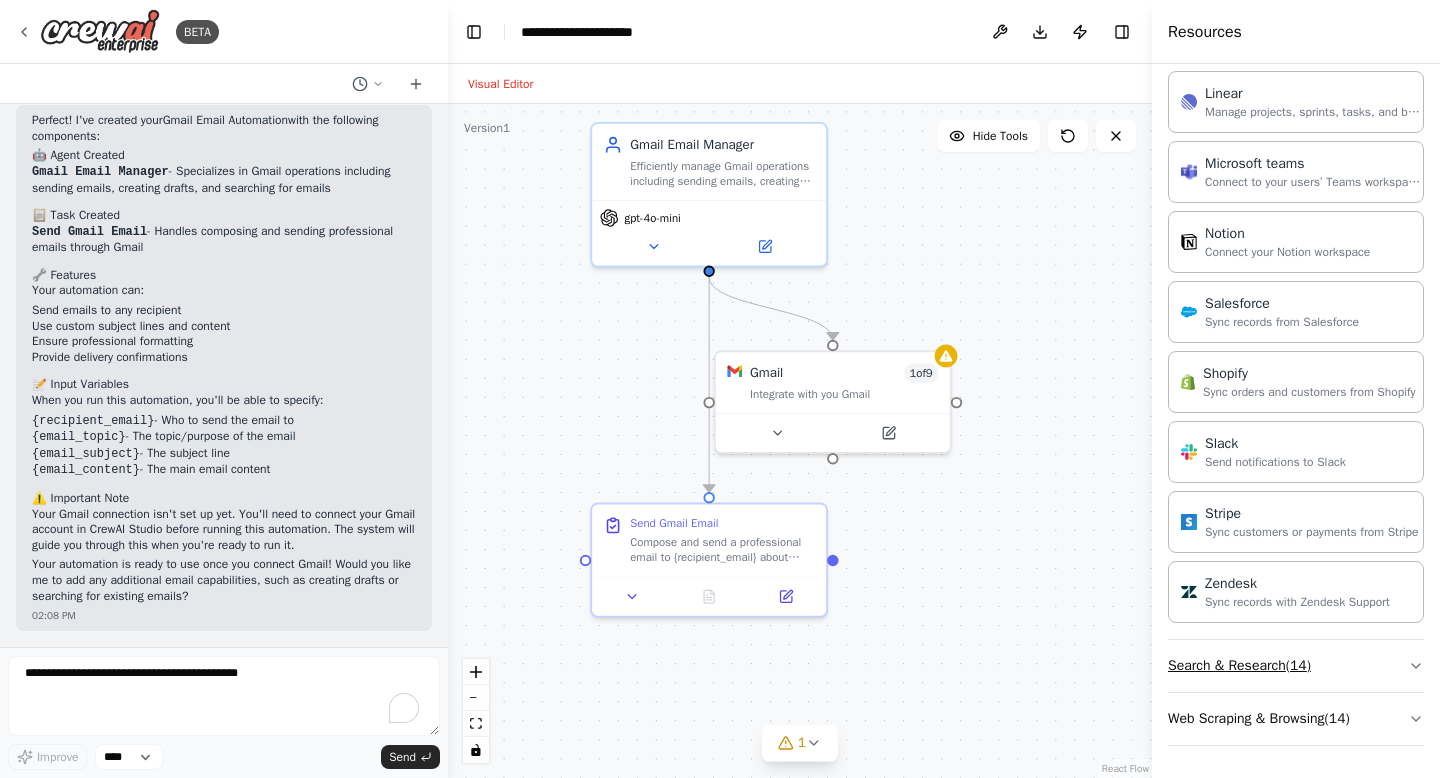 click on "Search & Research  ( 14 )" at bounding box center [1296, 666] 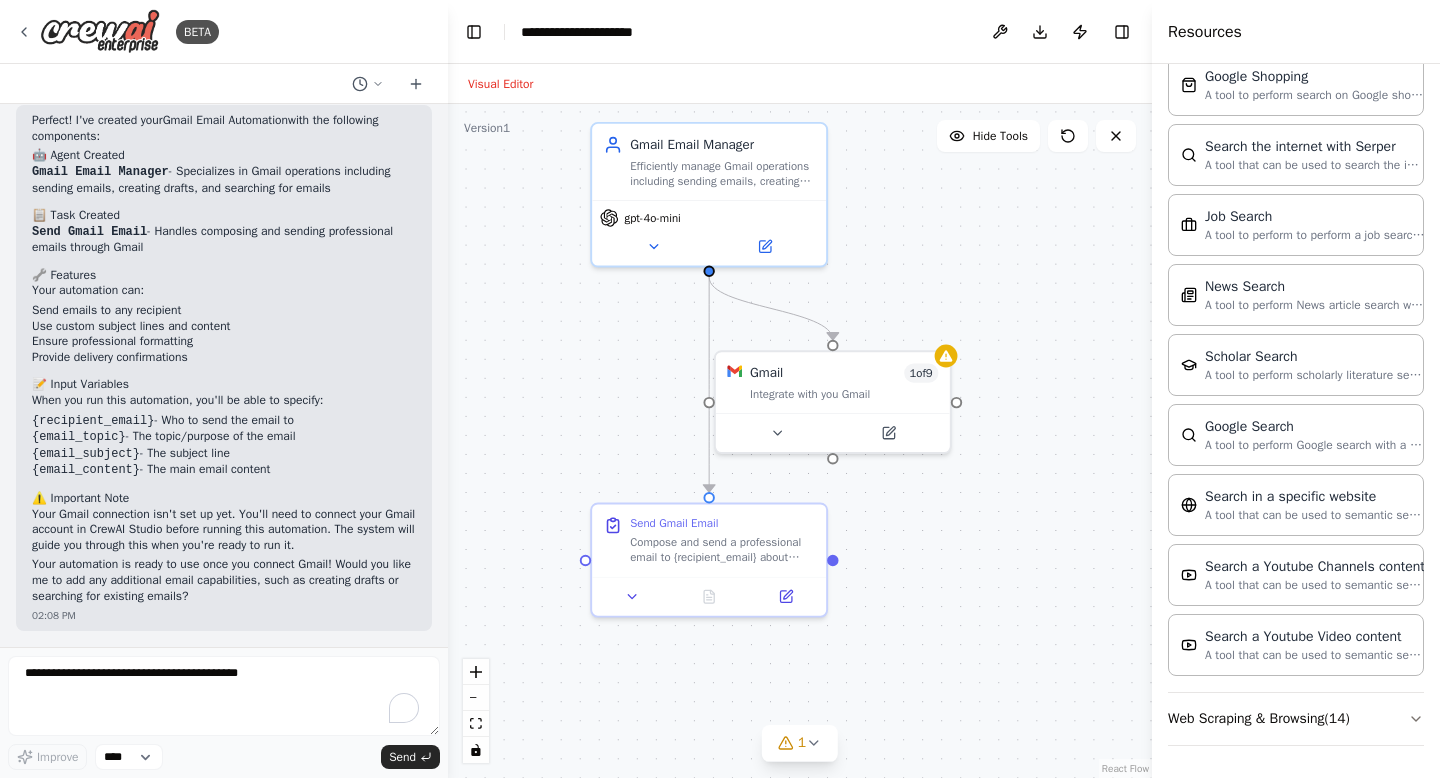 scroll, scrollTop: 3183, scrollLeft: 0, axis: vertical 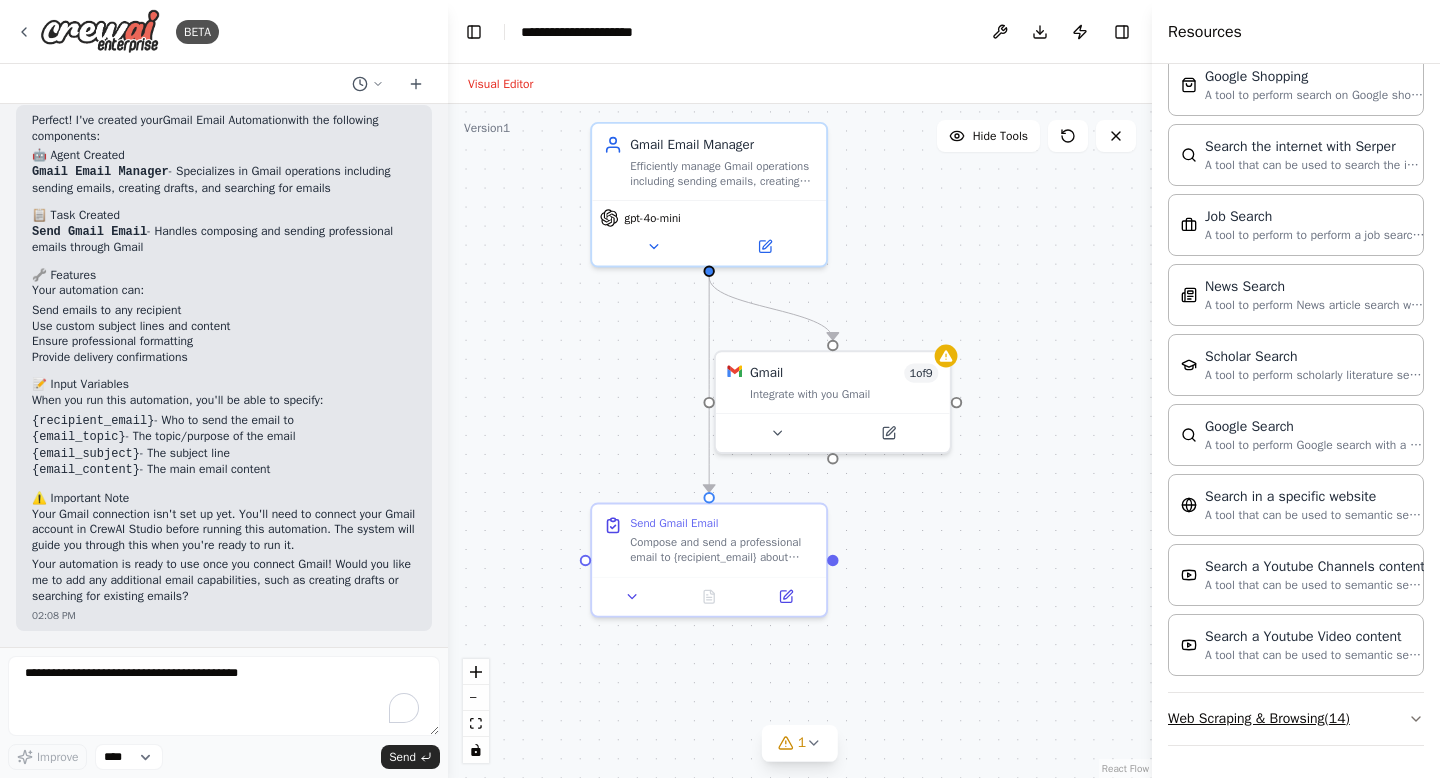click on "Web Scraping & Browsing  ( 14 )" at bounding box center (1296, 719) 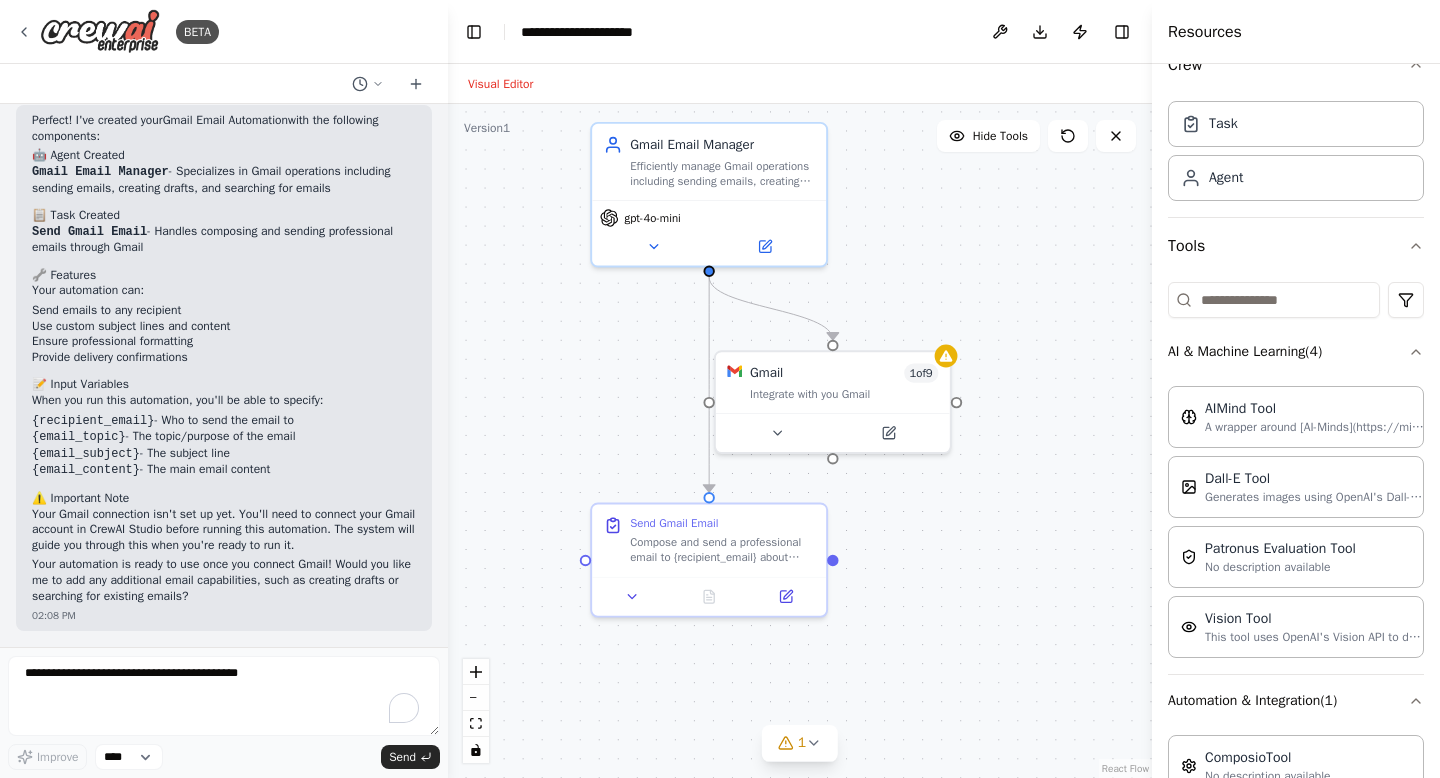 scroll, scrollTop: 0, scrollLeft: 0, axis: both 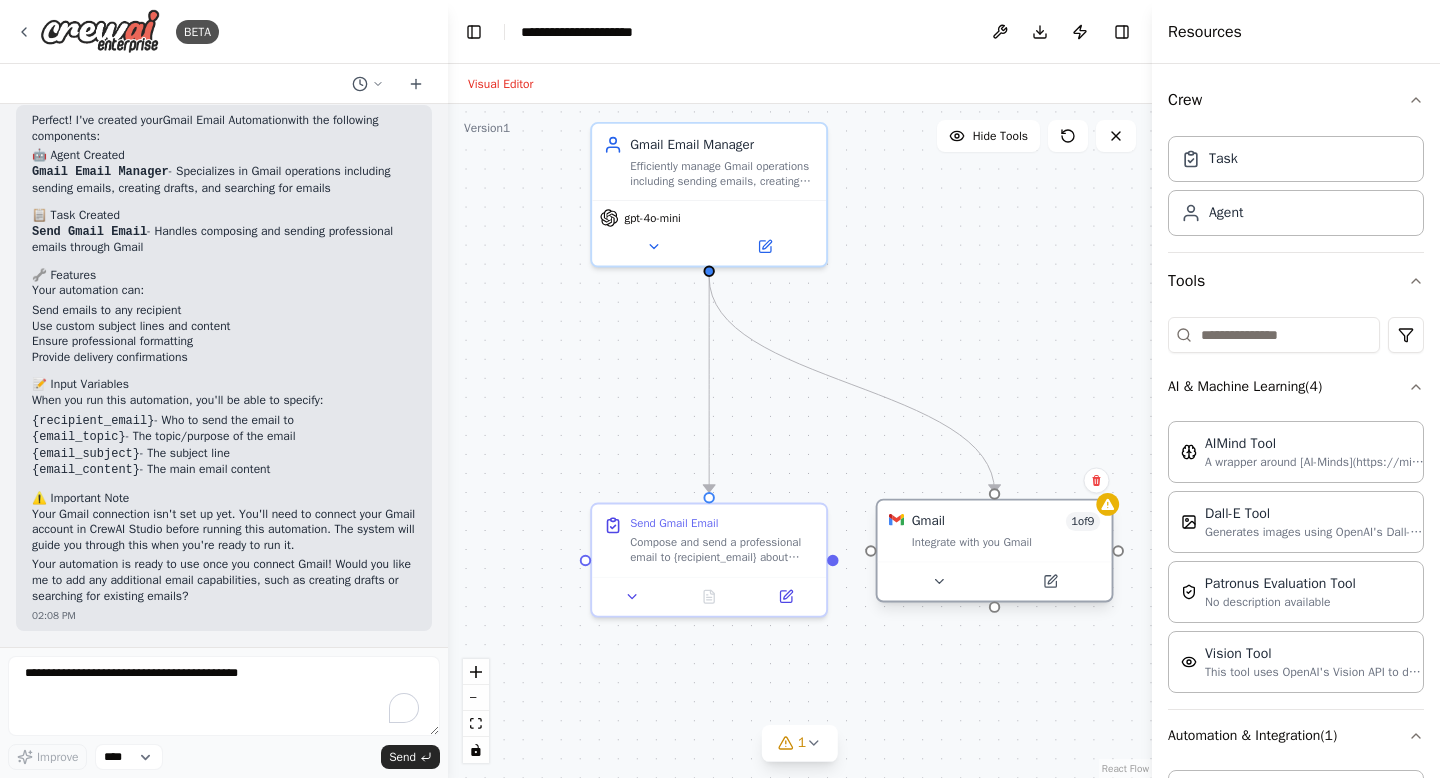 drag, startPoint x: 865, startPoint y: 390, endPoint x: 1036, endPoint y: 548, distance: 232.81967 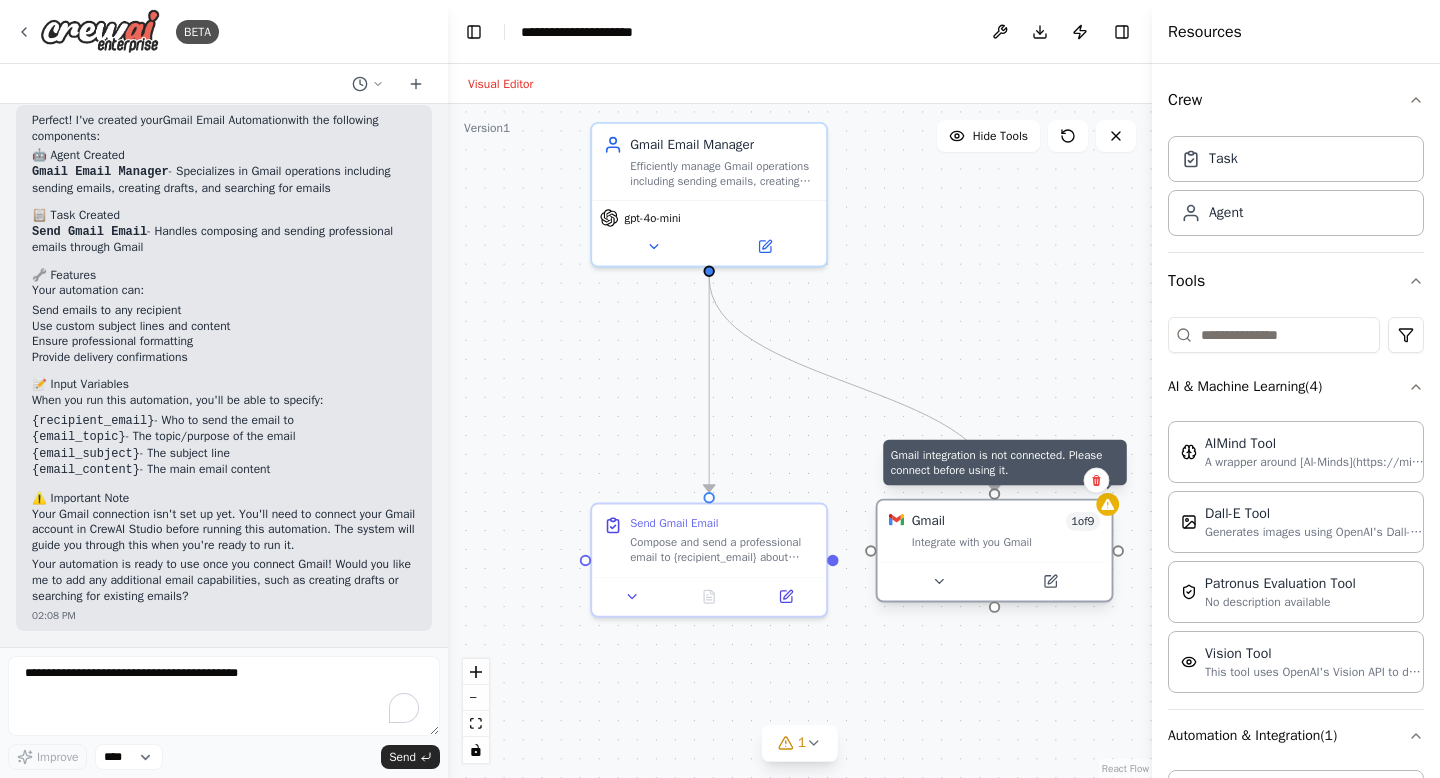 click at bounding box center [1107, 504] 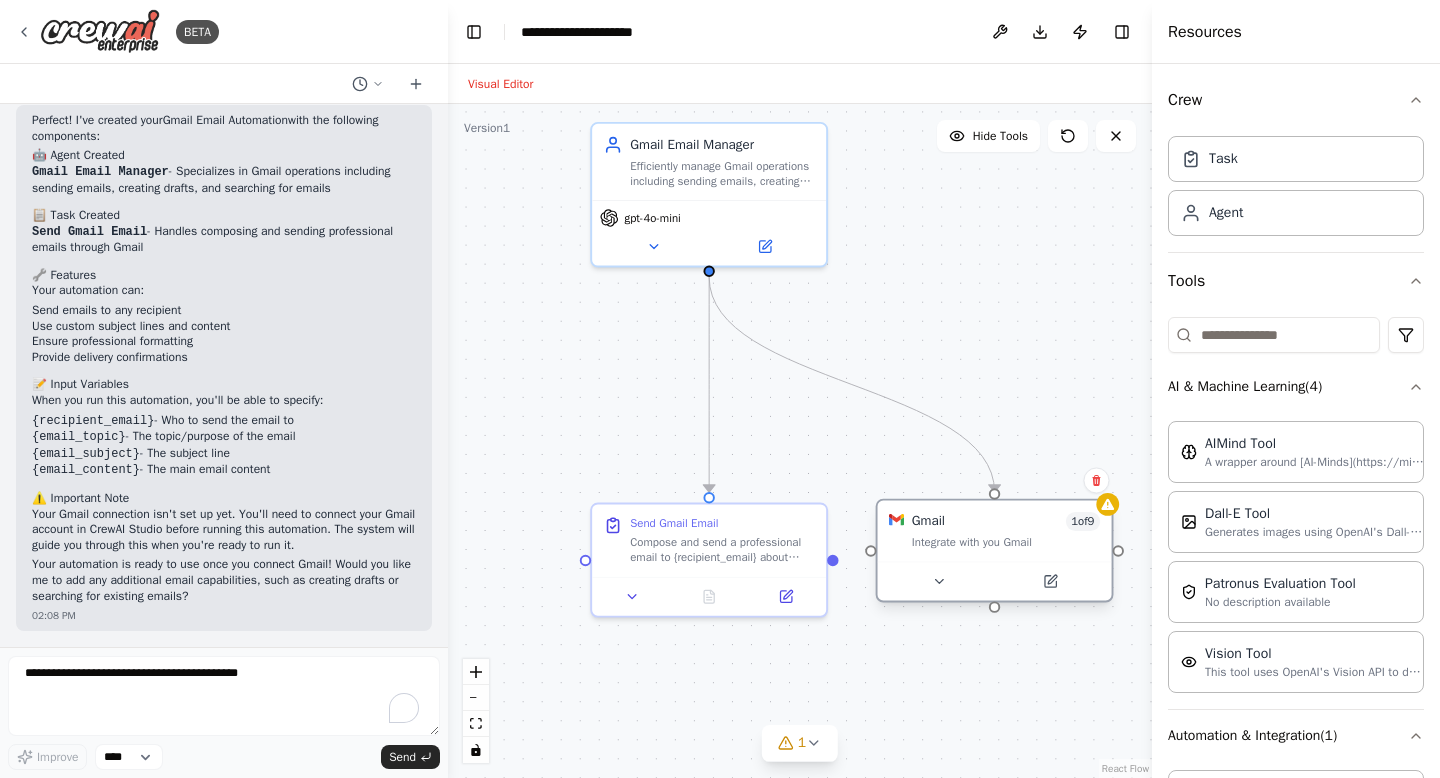 click on "Gmail 1  of  9 Integrate with you Gmail" at bounding box center [995, 531] 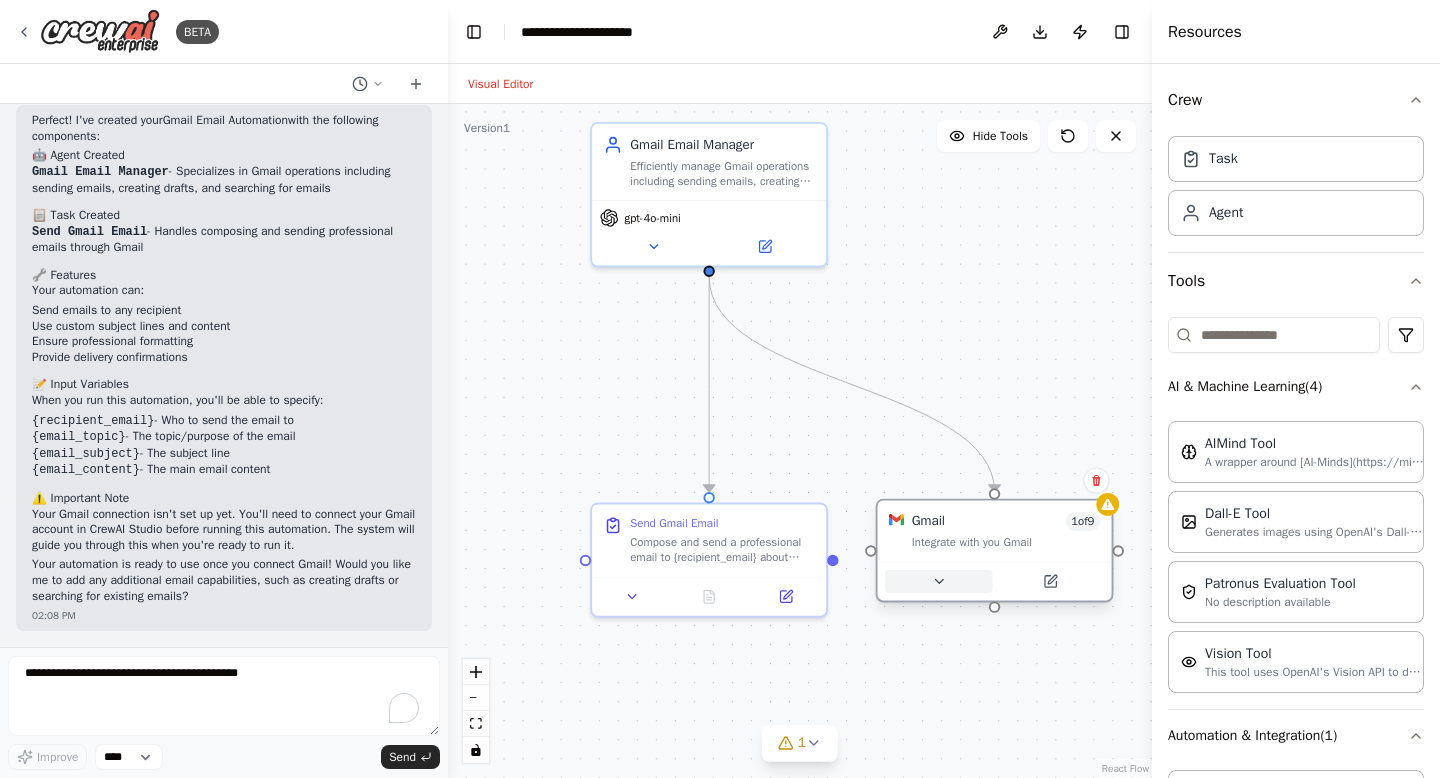 click 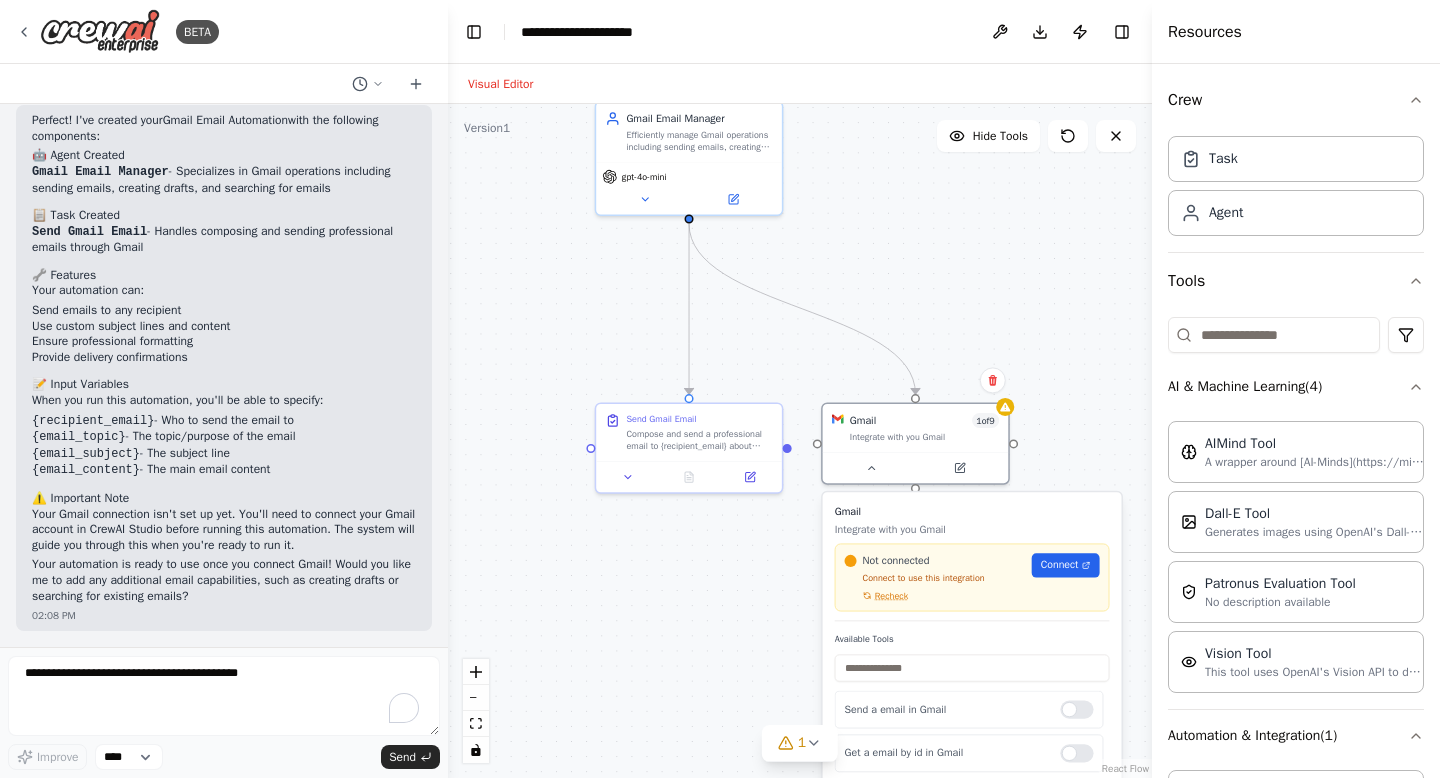 drag, startPoint x: 939, startPoint y: 393, endPoint x: 872, endPoint y: 274, distance: 136.565 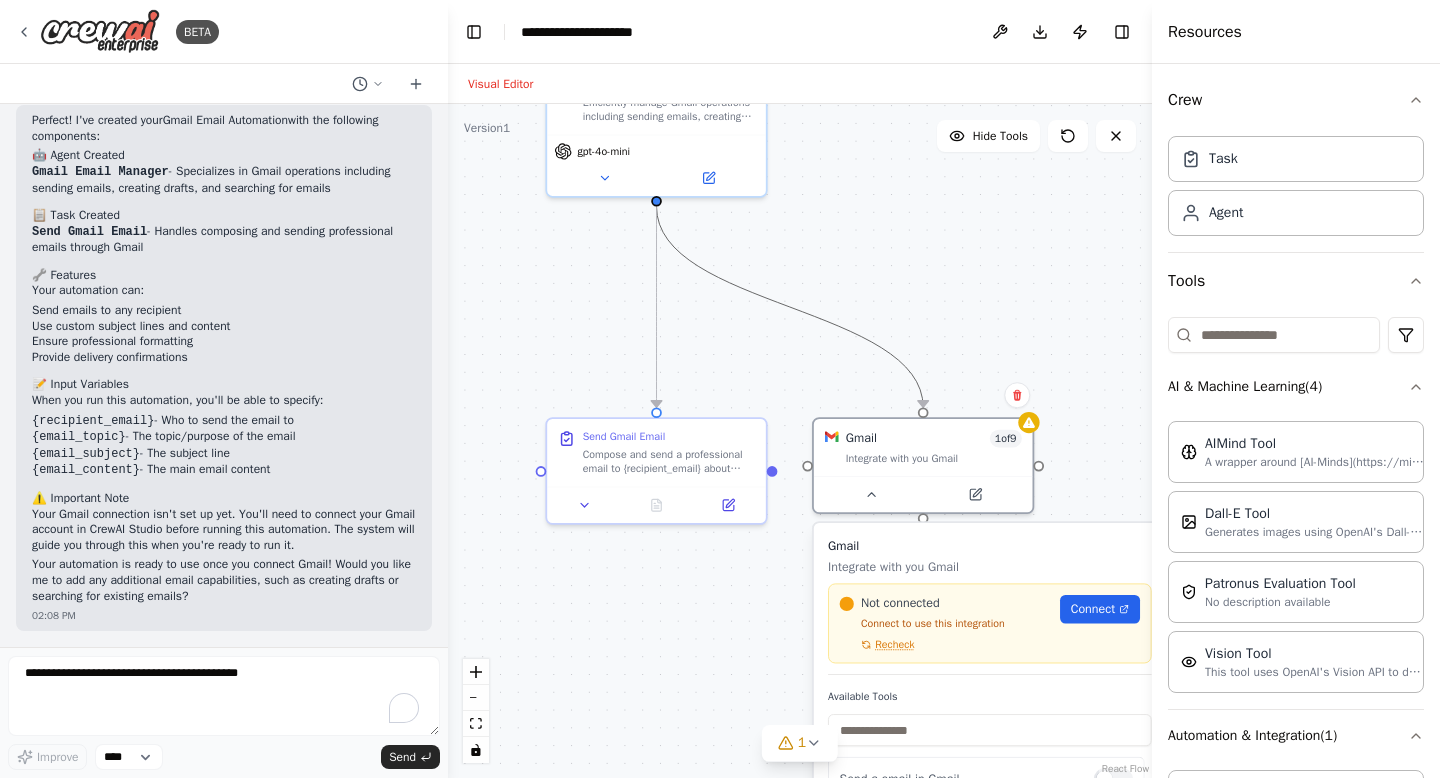 click 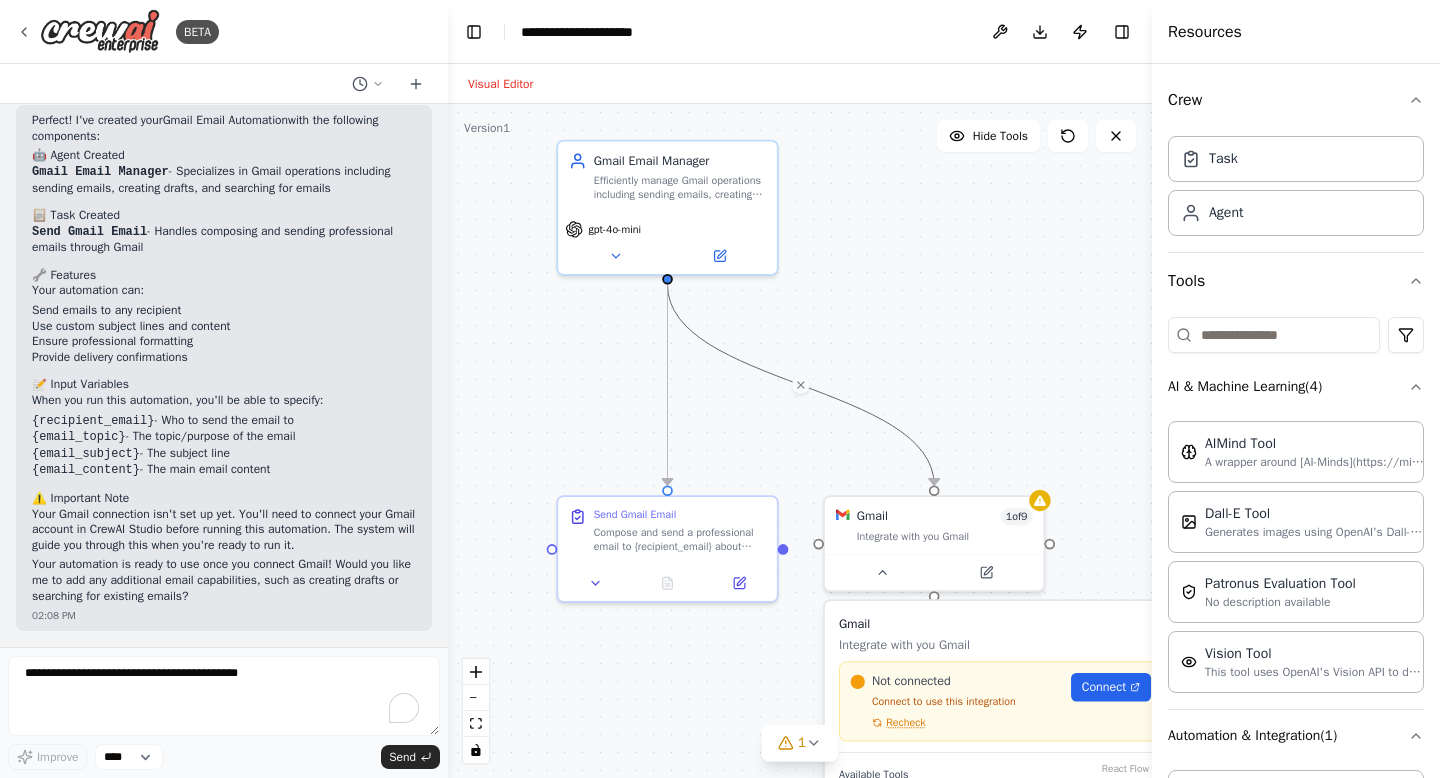drag, startPoint x: 893, startPoint y: 254, endPoint x: 904, endPoint y: 332, distance: 78.77182 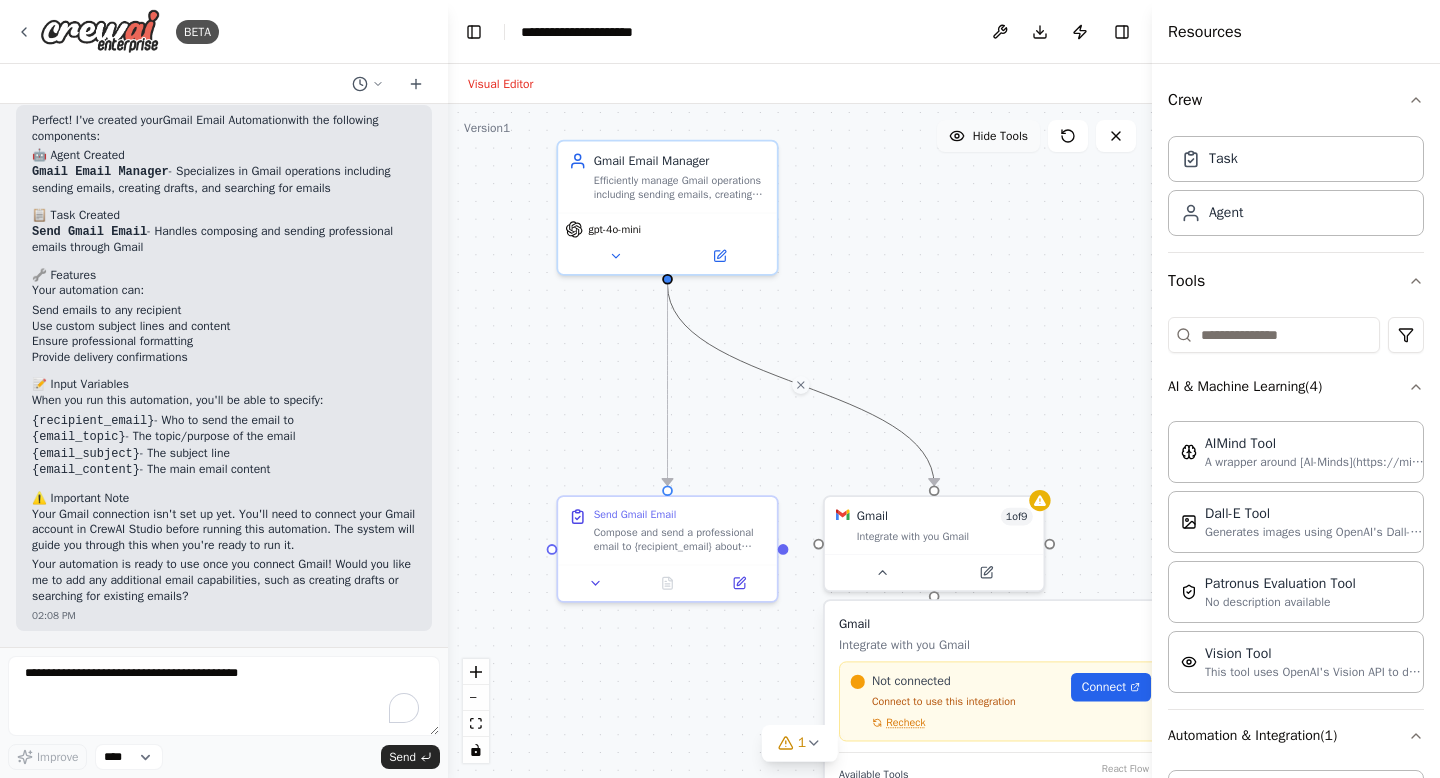 click on "Hide Tools" at bounding box center (1000, 136) 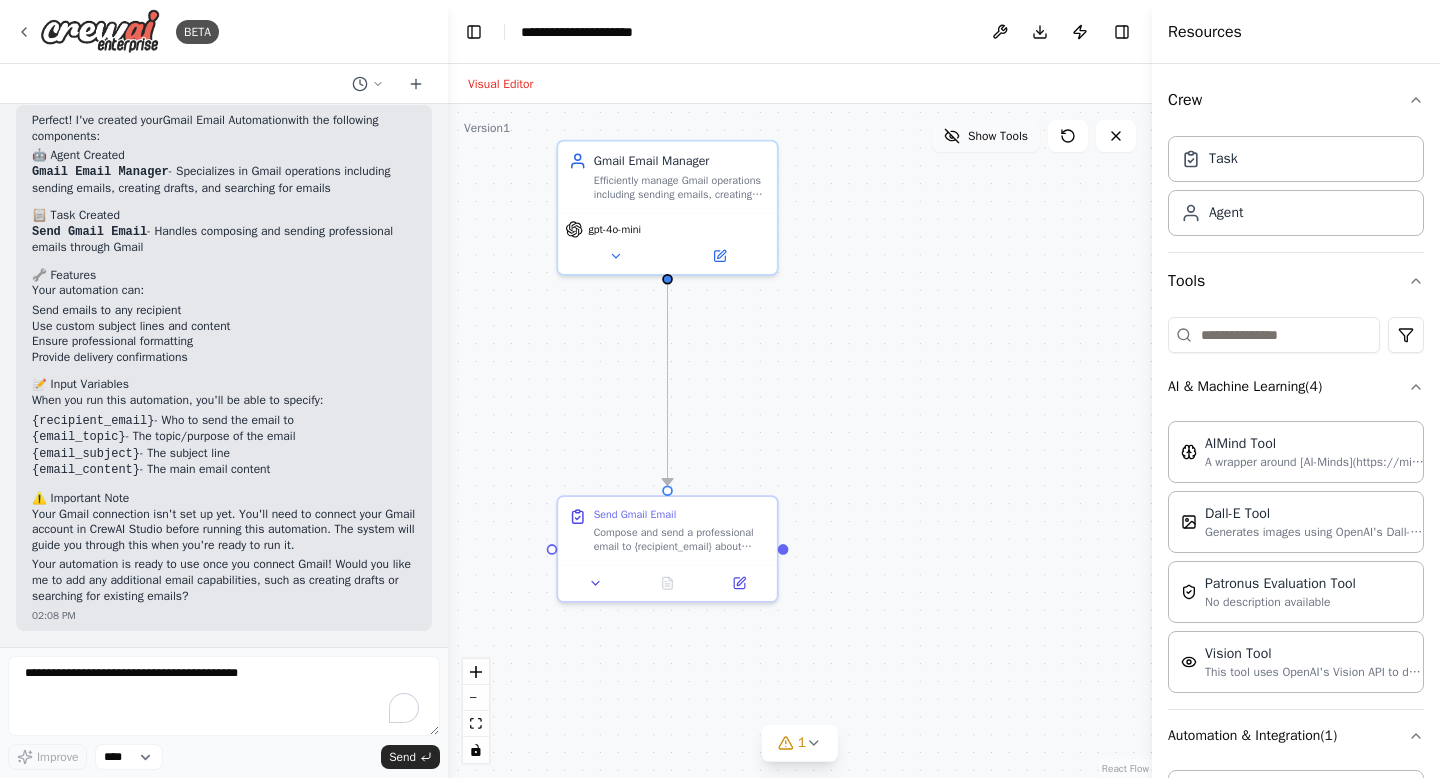 click on "Show Tools" at bounding box center (998, 136) 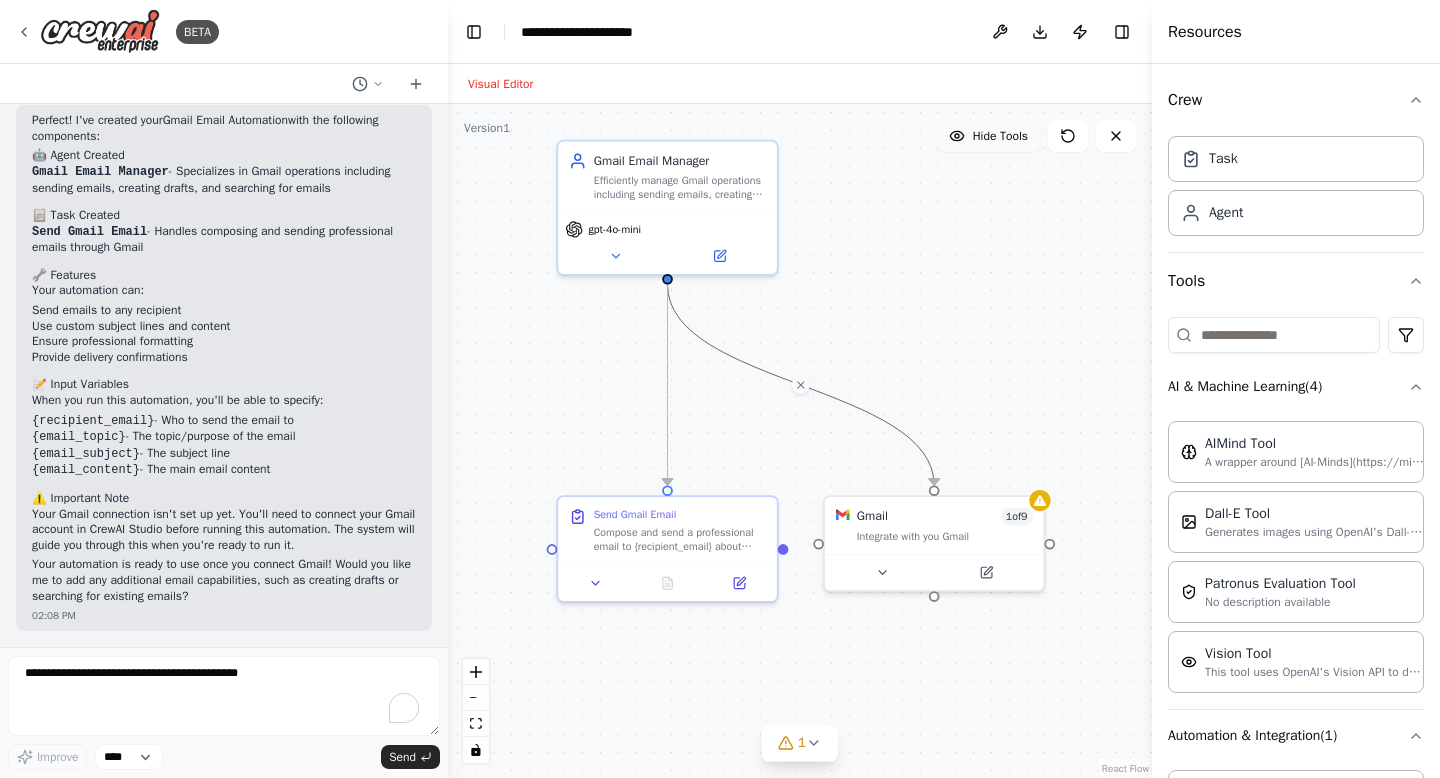 click on "Hide Tools" at bounding box center [1000, 136] 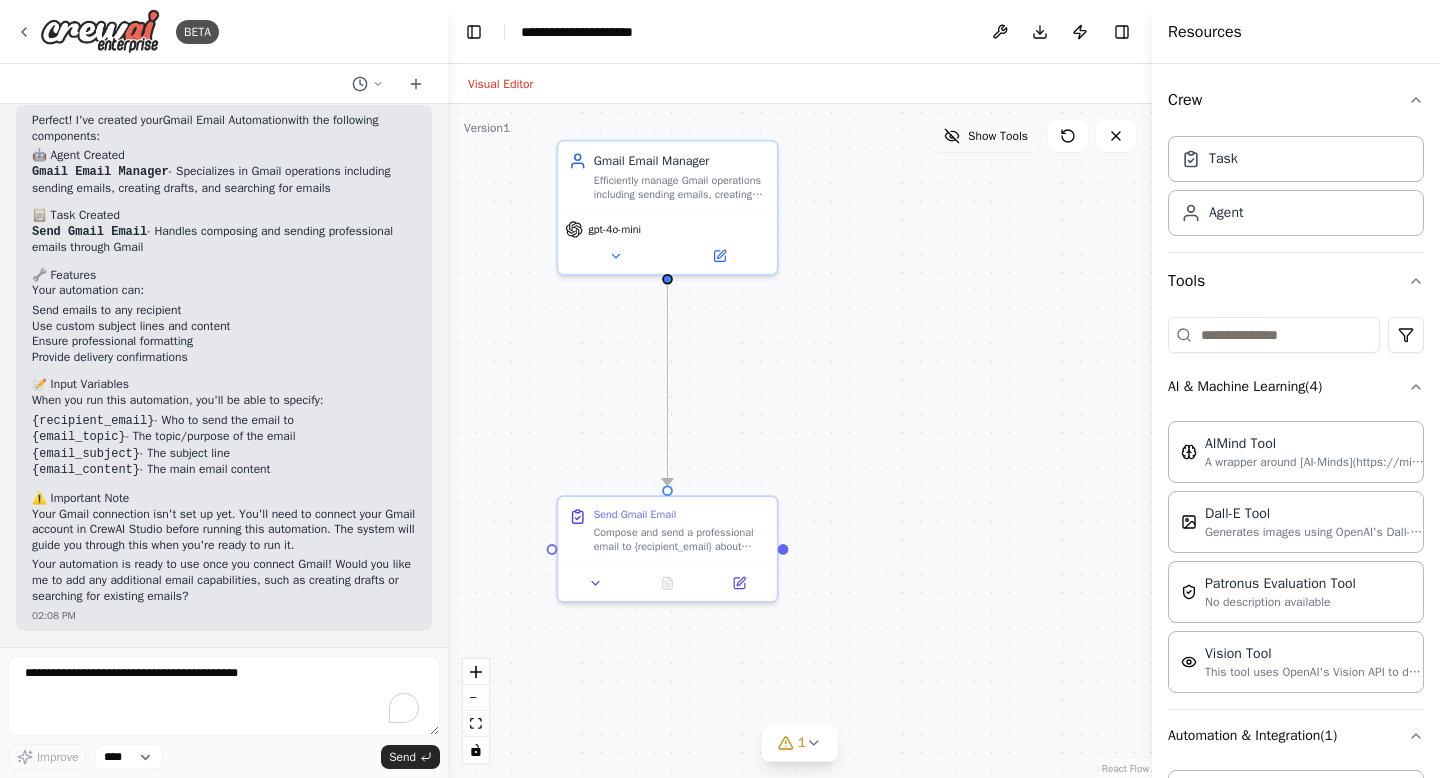 click on "Show Tools" at bounding box center (998, 136) 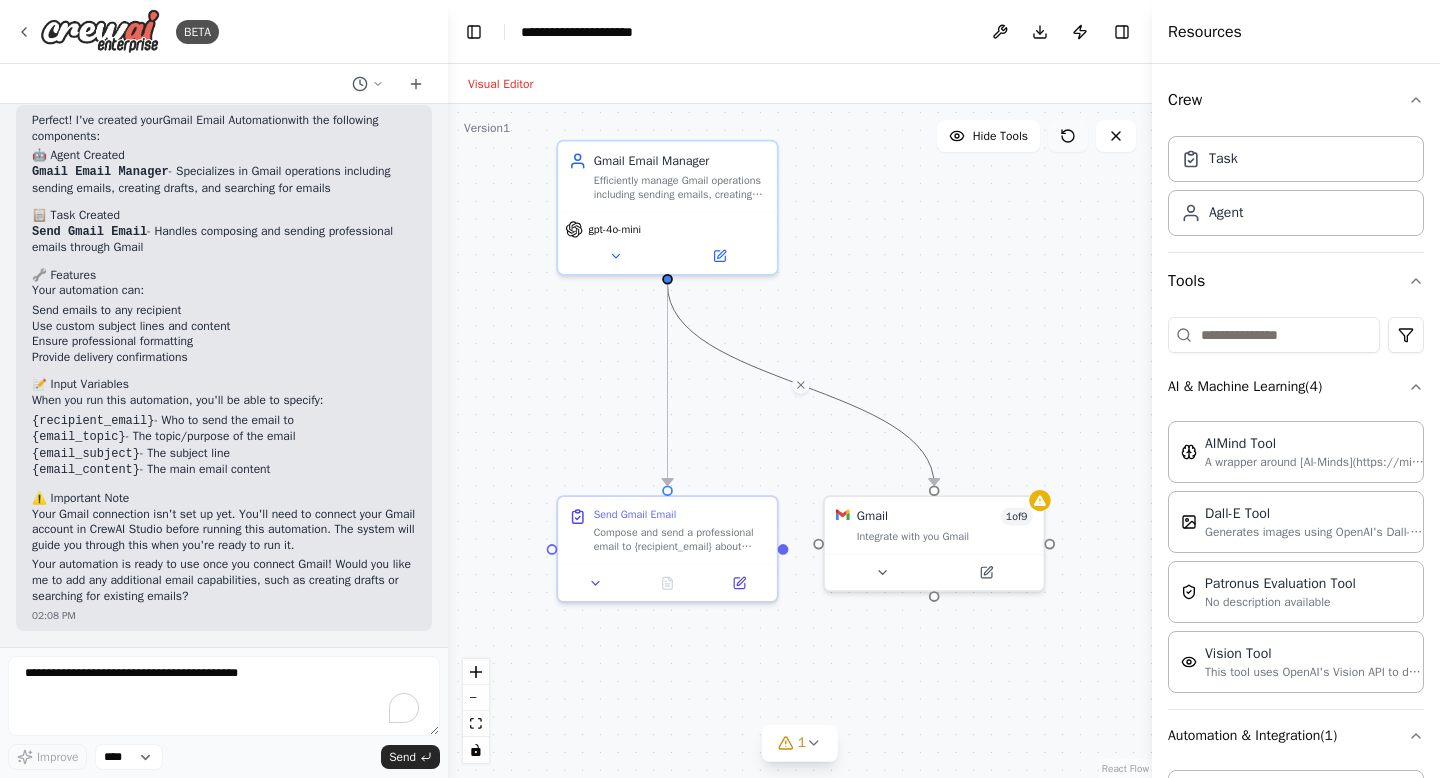click 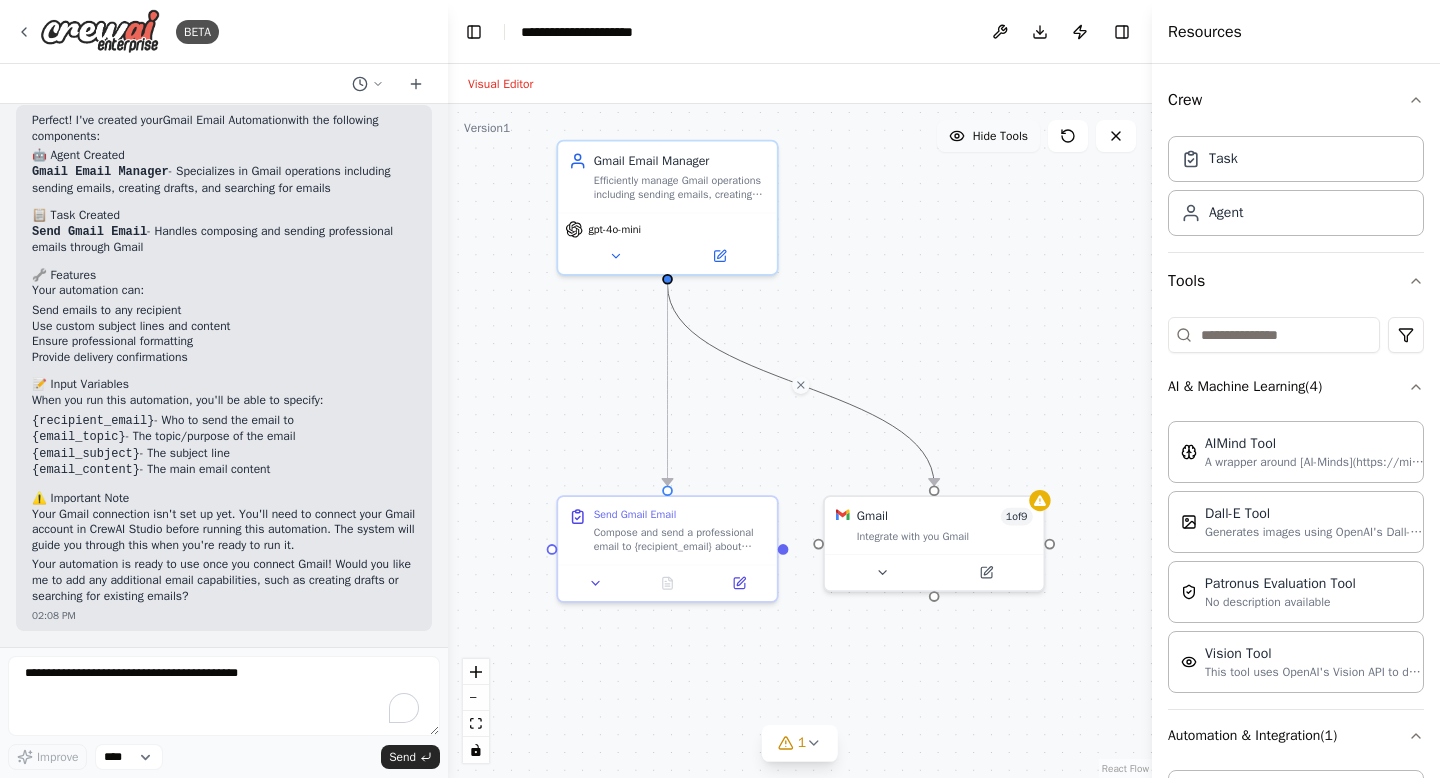 click on "Hide Tools" at bounding box center [1000, 136] 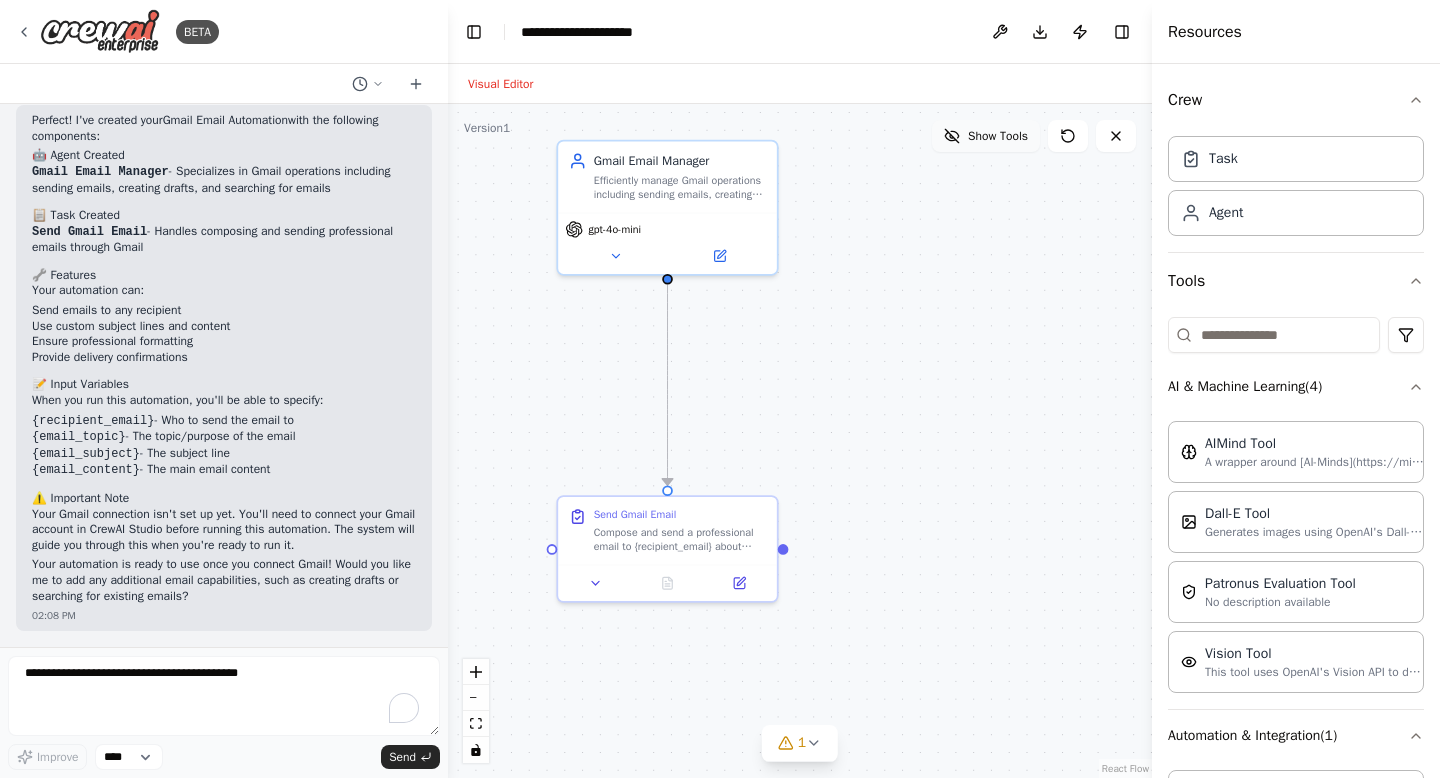 click on "Show Tools" at bounding box center [998, 136] 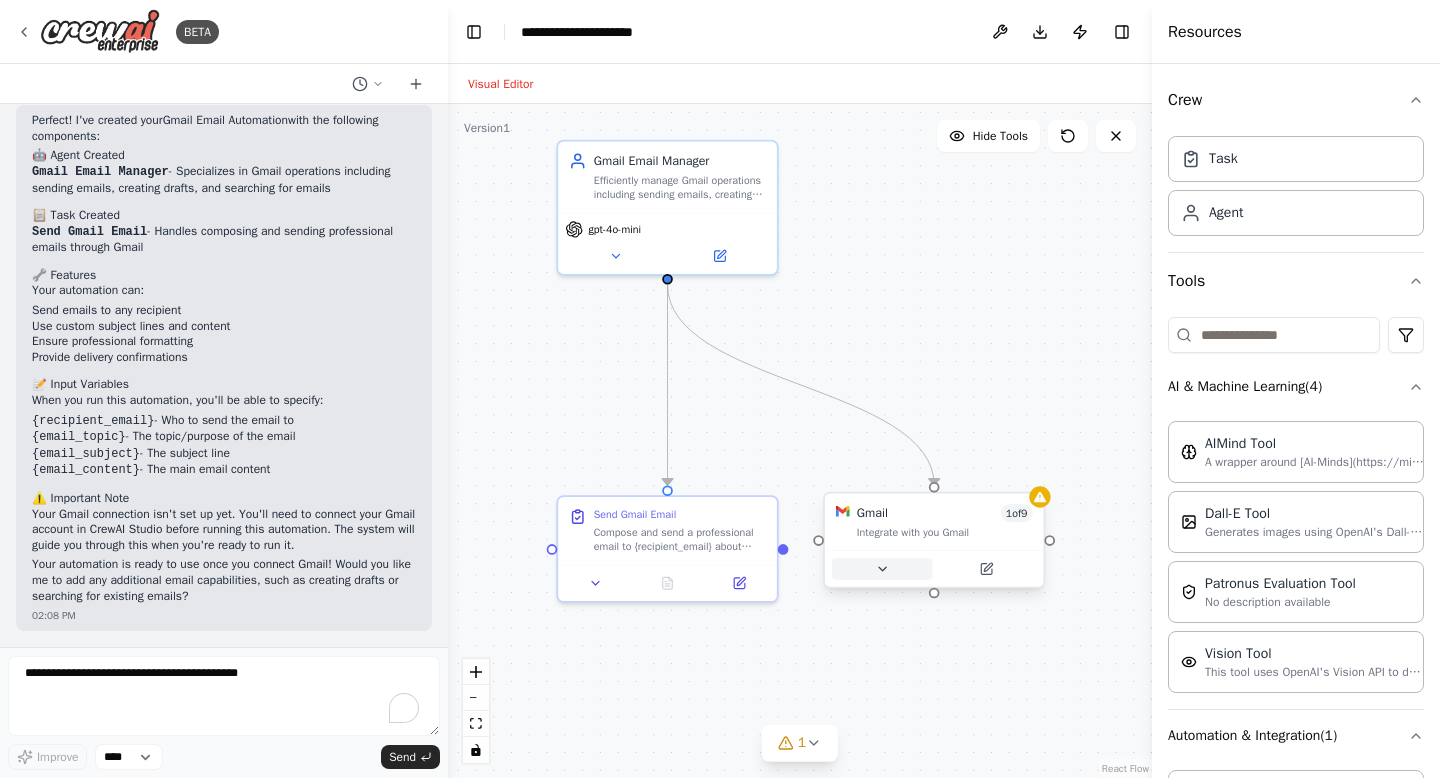 click 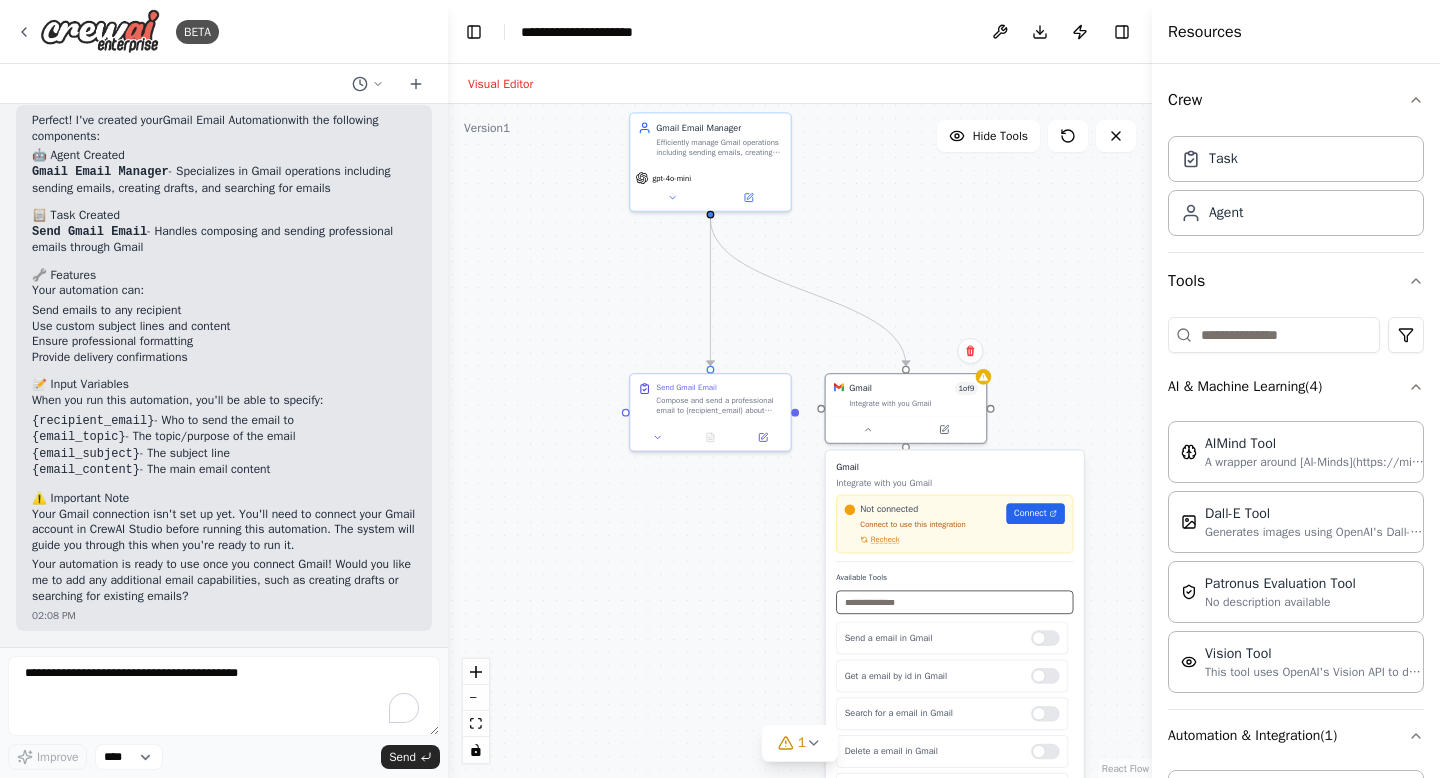 drag, startPoint x: 915, startPoint y: 450, endPoint x: 898, endPoint y: 296, distance: 154.93547 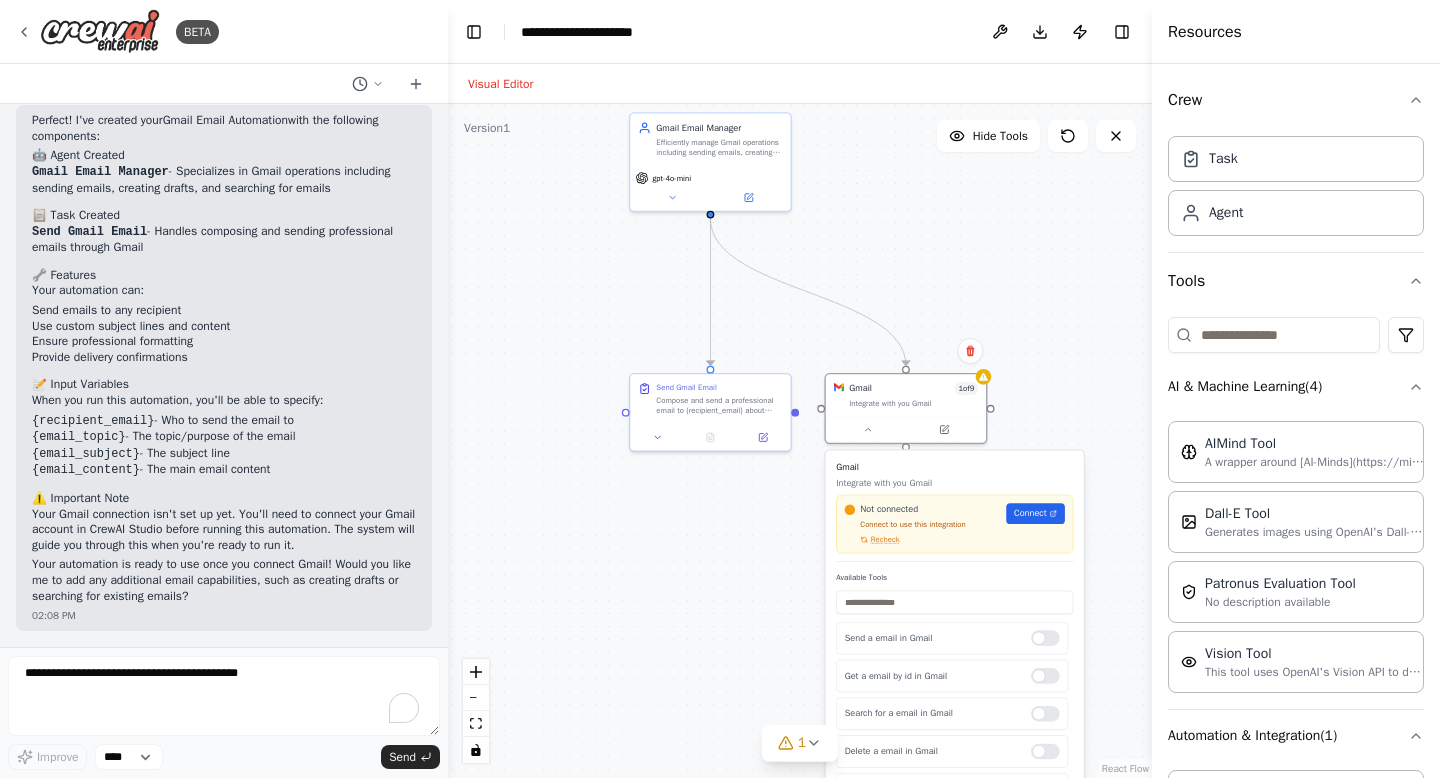 click on "Send Gmail Email" at bounding box center [89, 232] 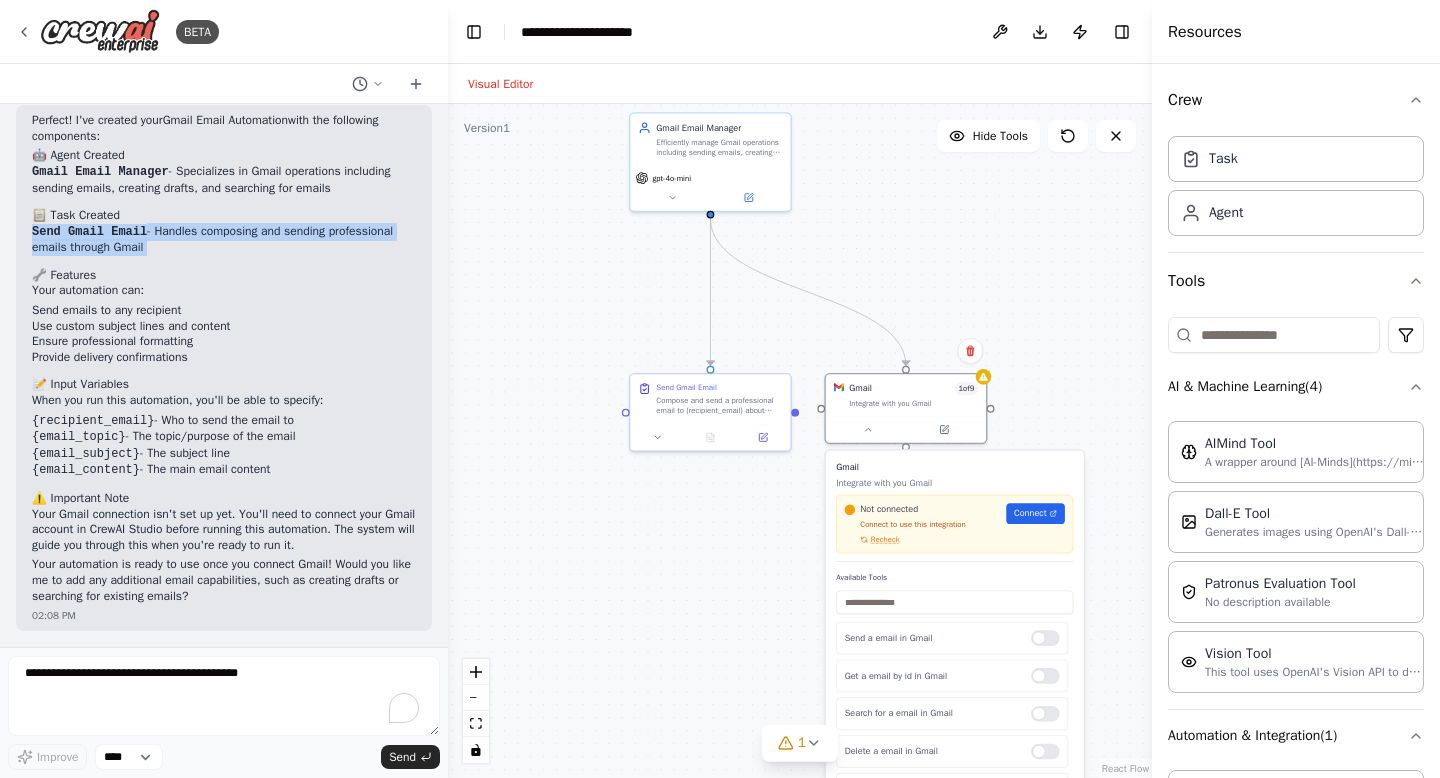 click on "Send Gmail Email" at bounding box center (89, 232) 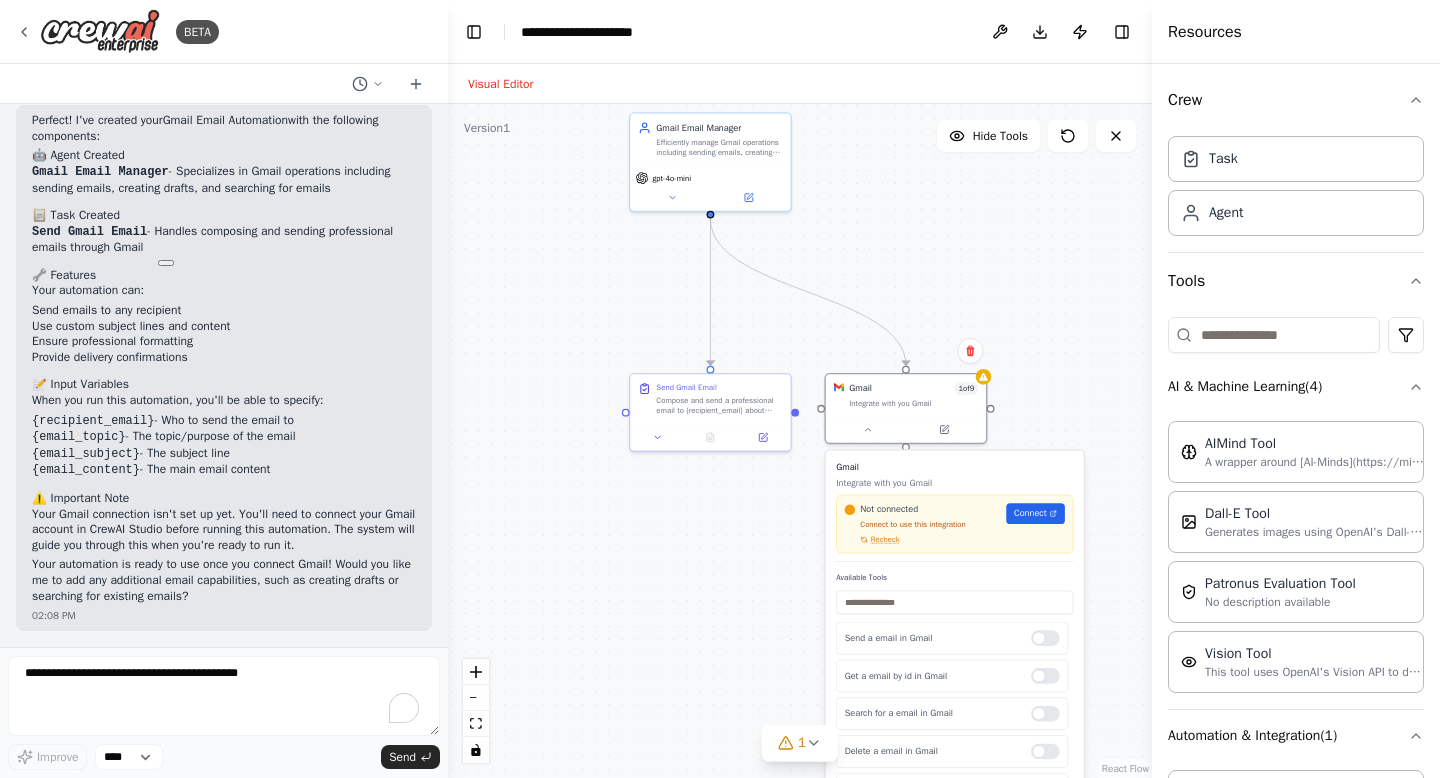 click on "Perfect! I've created your  Gmail Email Automation  with the following components:
🤖 Agent Created
Gmail Email Manager  - Specializes in Gmail operations including sending emails, creating drafts, and searching for emails
📋 Task Created
Send Gmail Email  - Handles composing and sending professional emails through Gmail
🔧 Features
Your automation can:
Send emails to any recipient
Use custom subject lines and content
Ensure professional formatting
Provide delivery confirmations
📝 Input Variables
When you run this automation, you'll be able to specify:
{recipient_email}  - Who to send the email to
{email_topic}  - The topic/purpose of the email
{email_subject}  - The subject line
{email_content}  - The main email content
⚠️ Important Note
Your Gmail connection isn't set up yet. You'll need to connect your Gmail account in CrewAI Studio before running this automation. The system will guide you through this when you're ready to run it." at bounding box center (224, 358) 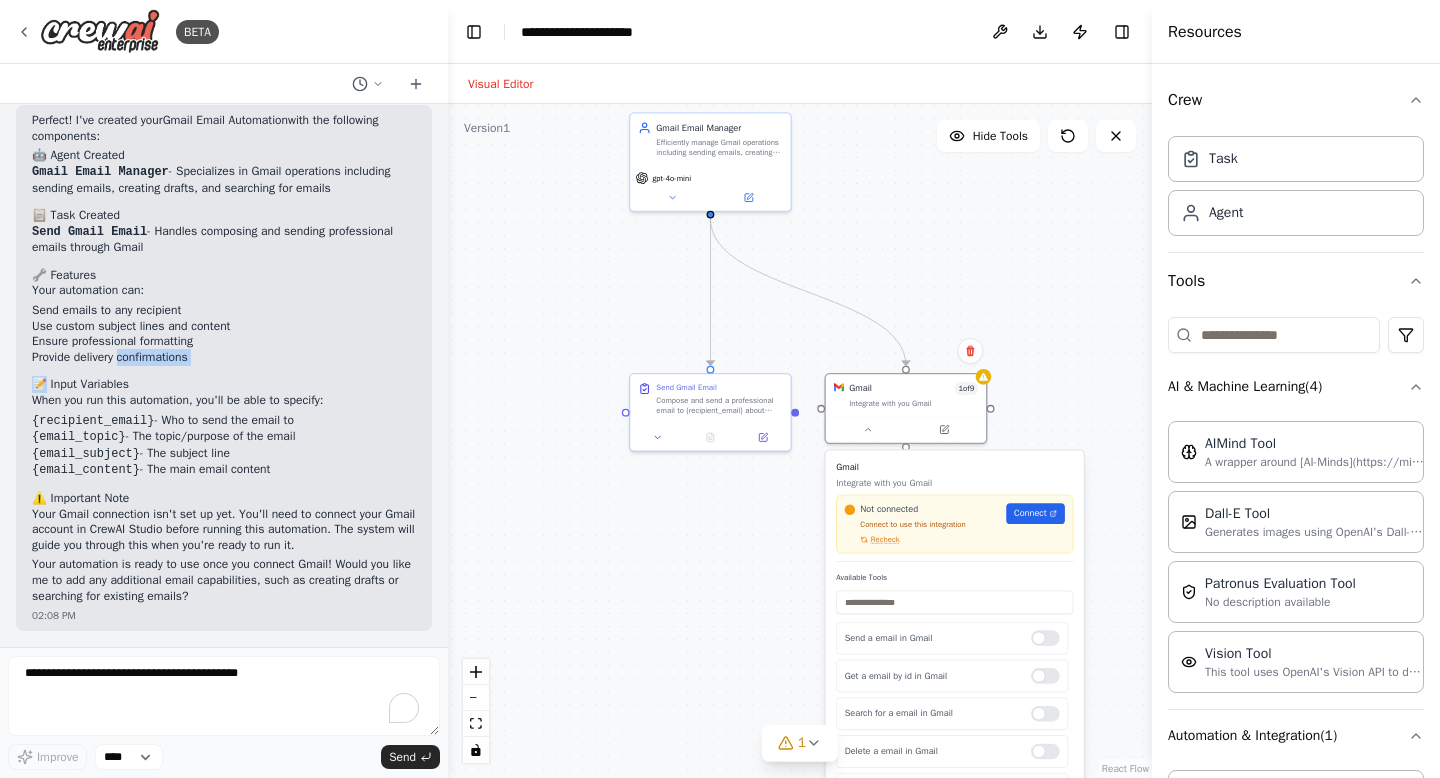 click on "Perfect! I've created your  Gmail Email Automation  with the following components:
🤖 Agent Created
Gmail Email Manager  - Specializes in Gmail operations including sending emails, creating drafts, and searching for emails
📋 Task Created
Send Gmail Email  - Handles composing and sending professional emails through Gmail
🔧 Features
Your automation can:
Send emails to any recipient
Use custom subject lines and content
Ensure professional formatting
Provide delivery confirmations
📝 Input Variables
When you run this automation, you'll be able to specify:
{recipient_email}  - Who to send the email to
{email_topic}  - The topic/purpose of the email
{email_subject}  - The subject line
{email_content}  - The main email content
⚠️ Important Note
Your Gmail connection isn't set up yet. You'll need to connect your Gmail account in CrewAI Studio before running this automation. The system will guide you through this when you're ready to run it." at bounding box center (224, 358) 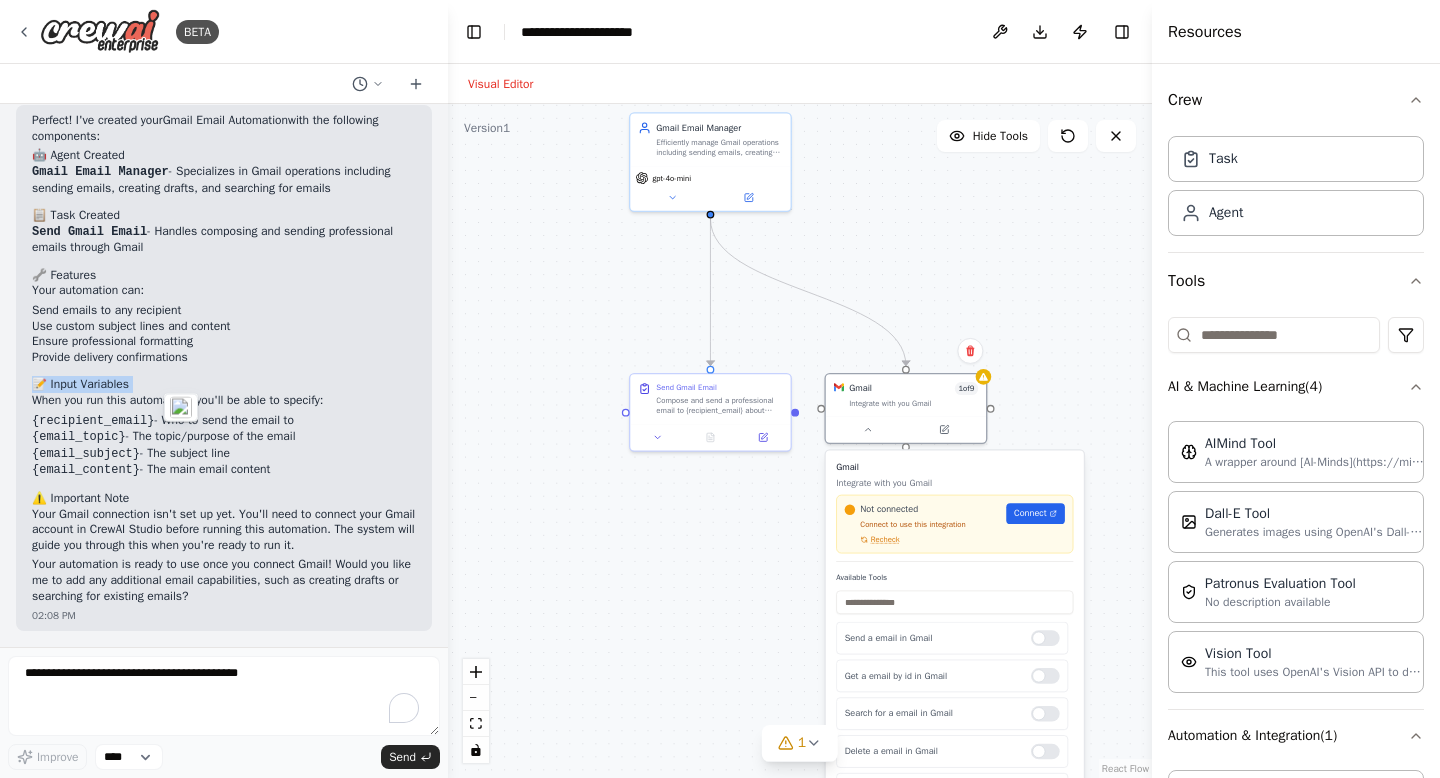 click on "Perfect! I've created your  Gmail Email Automation  with the following components:
🤖 Agent Created
Gmail Email Manager  - Specializes in Gmail operations including sending emails, creating drafts, and searching for emails
📋 Task Created
Send Gmail Email  - Handles composing and sending professional emails through Gmail
🔧 Features
Your automation can:
Send emails to any recipient
Use custom subject lines and content
Ensure professional formatting
Provide delivery confirmations
📝 Input Variables
When you run this automation, you'll be able to specify:
{recipient_email}  - Who to send the email to
{email_topic}  - The topic/purpose of the email
{email_subject}  - The subject line
{email_content}  - The main email content
⚠️ Important Note
Your Gmail connection isn't set up yet. You'll need to connect your Gmail account in CrewAI Studio before running this automation. The system will guide you through this when you're ready to run it." at bounding box center (224, 358) 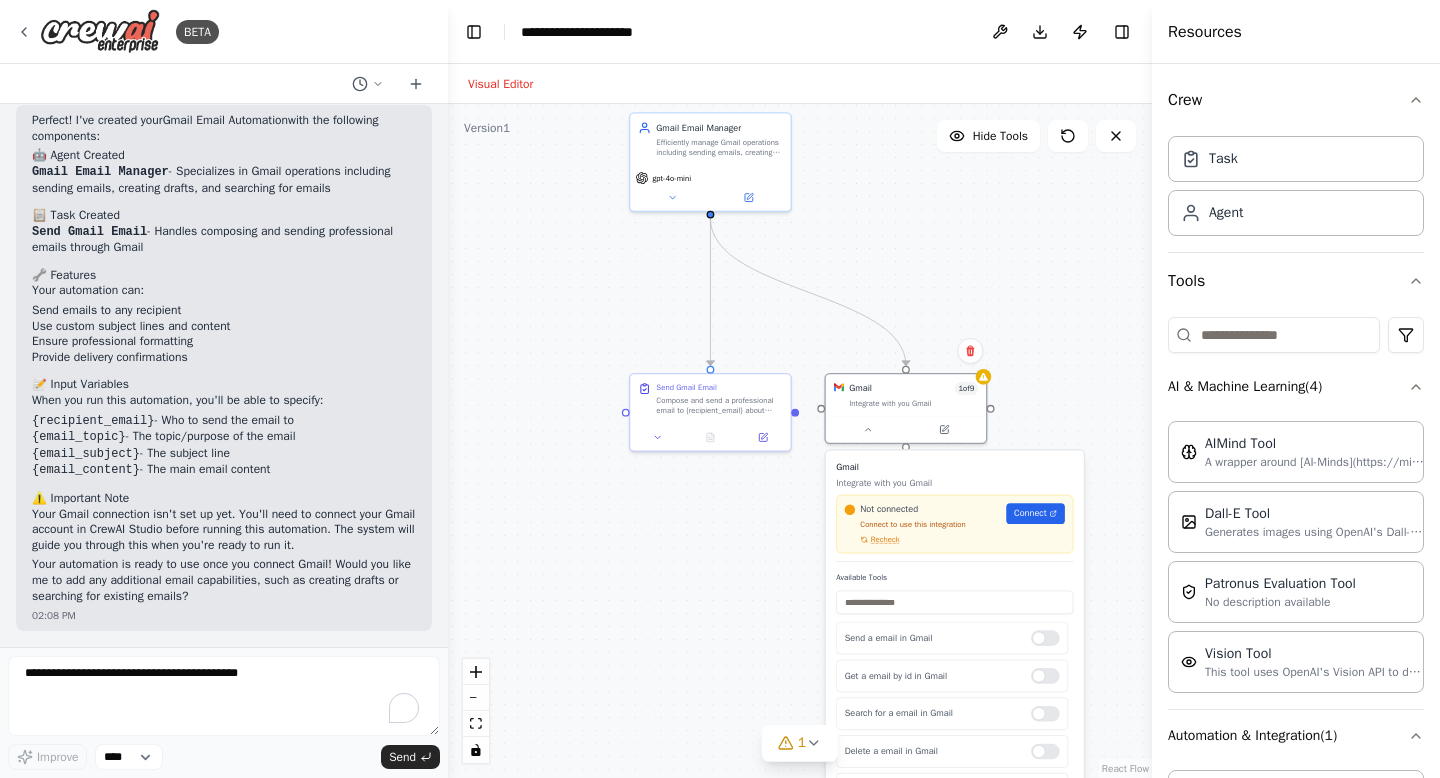 click on "Your automation can:" at bounding box center (224, 291) 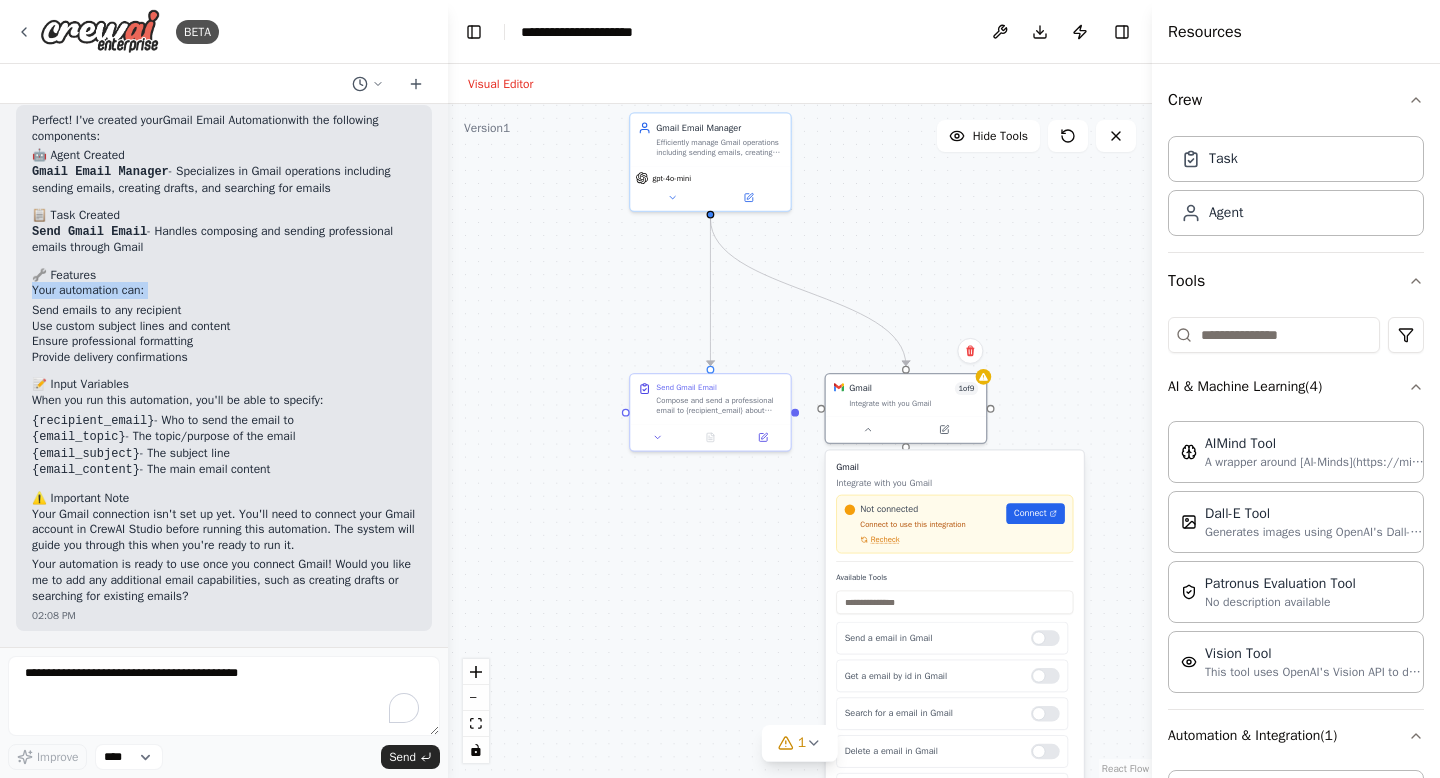 click on "Your automation can:" at bounding box center (224, 291) 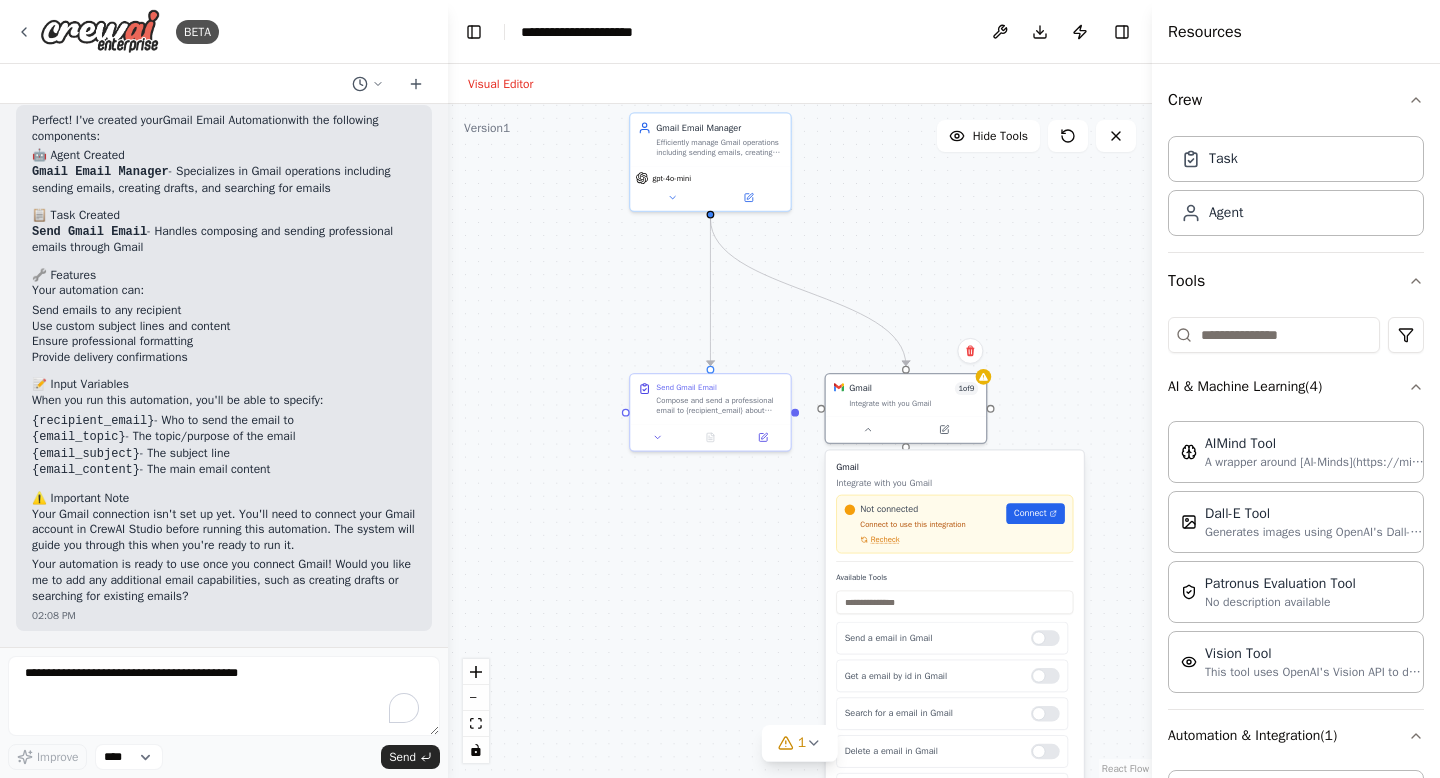 click on "Ensure professional formatting" at bounding box center (224, 342) 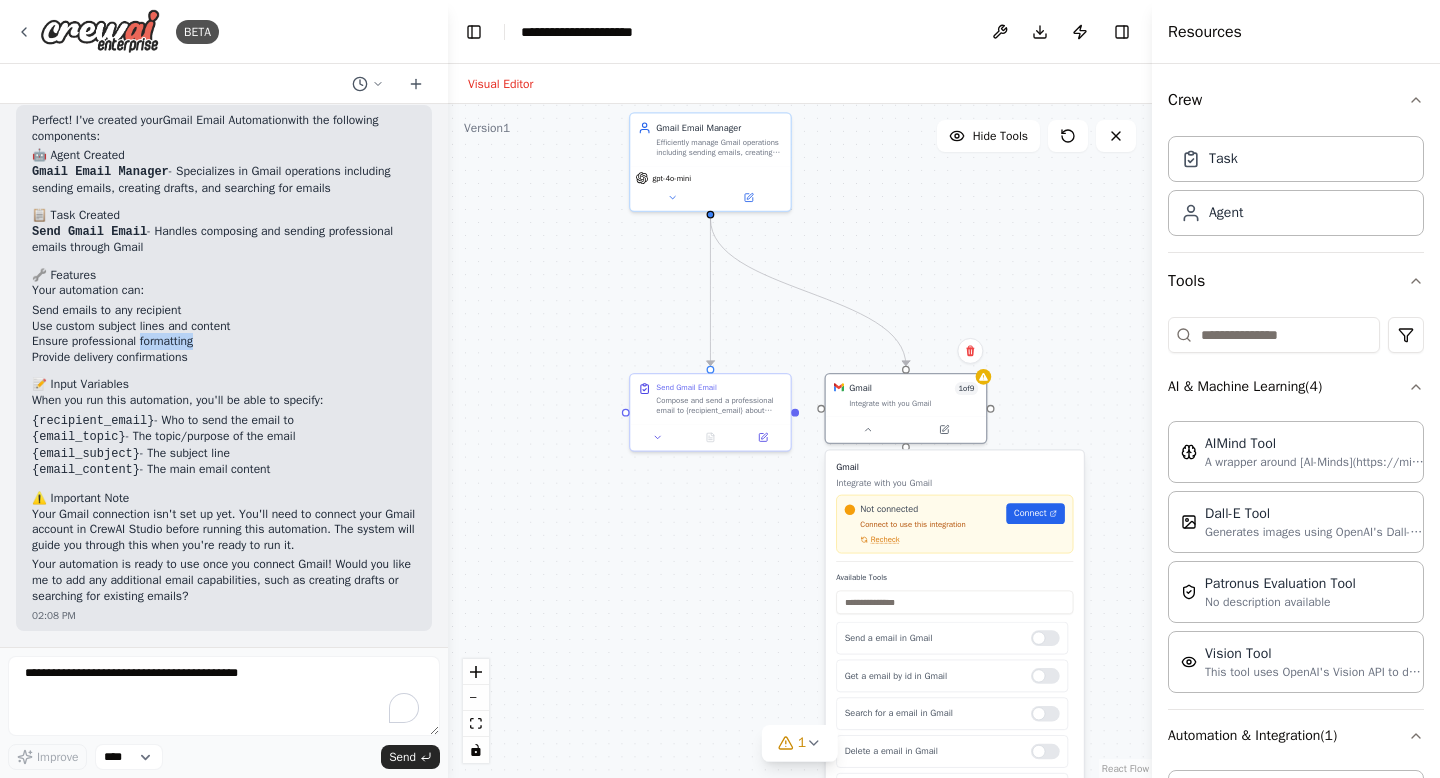 click on "Ensure professional formatting" at bounding box center [224, 342] 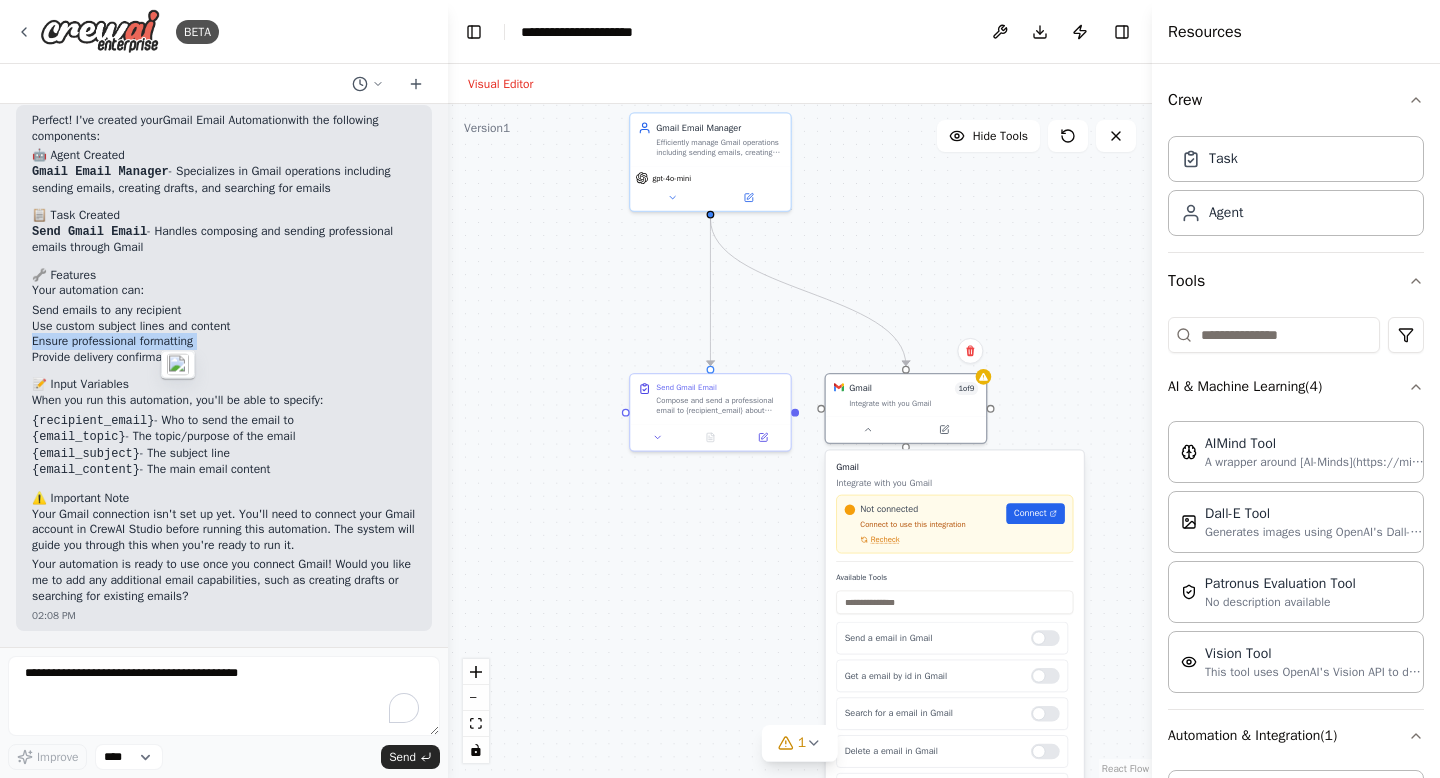 click on "Ensure professional formatting" at bounding box center (224, 342) 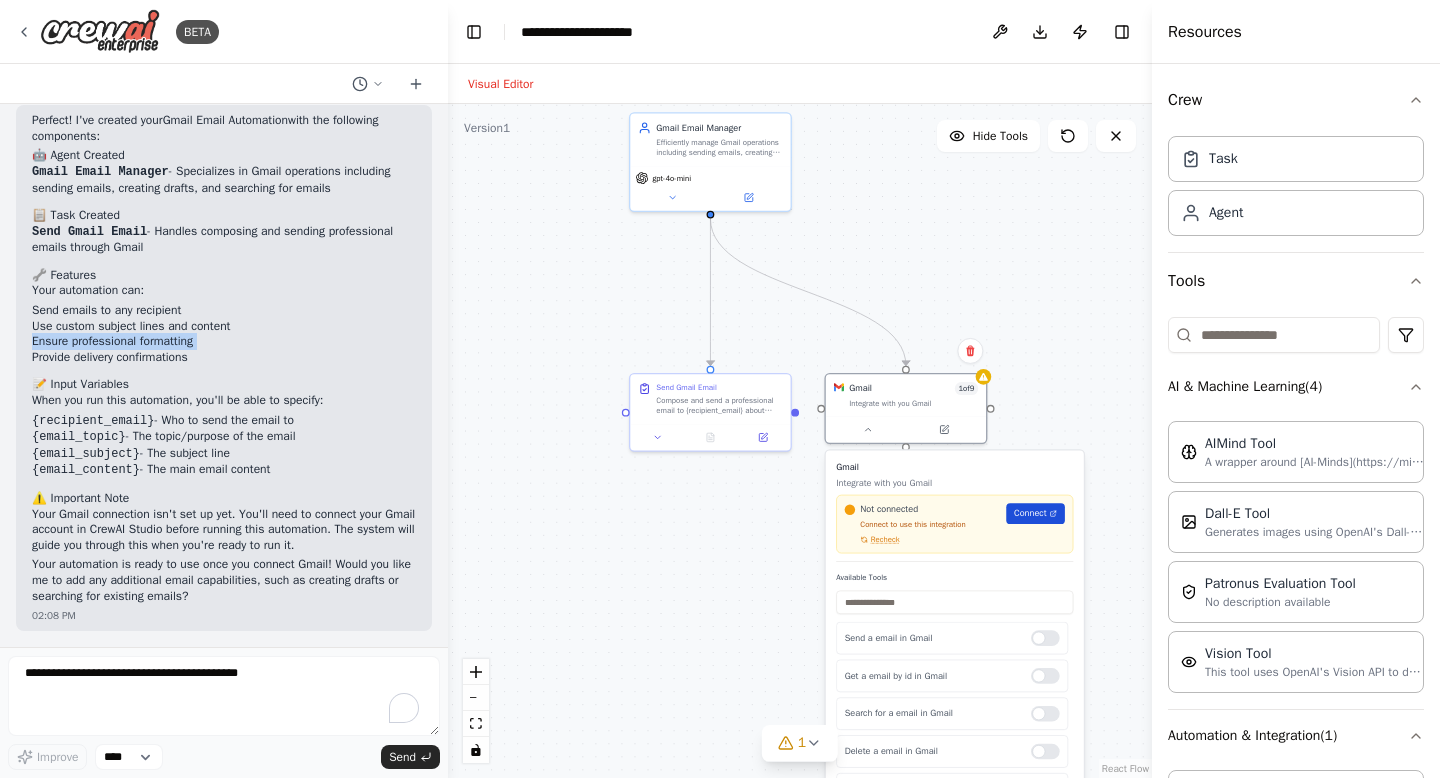 click on "Connect" at bounding box center [1030, 513] 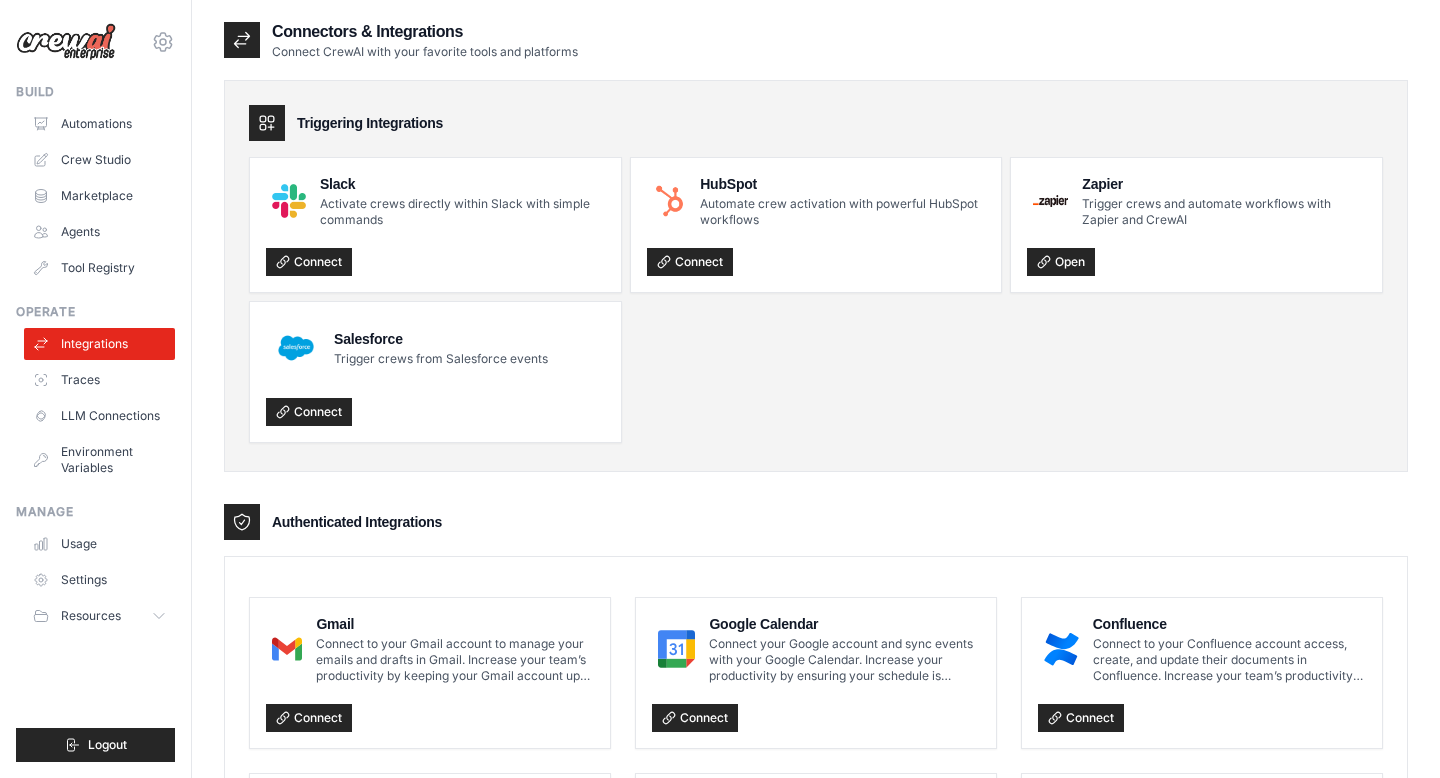 scroll, scrollTop: 0, scrollLeft: 0, axis: both 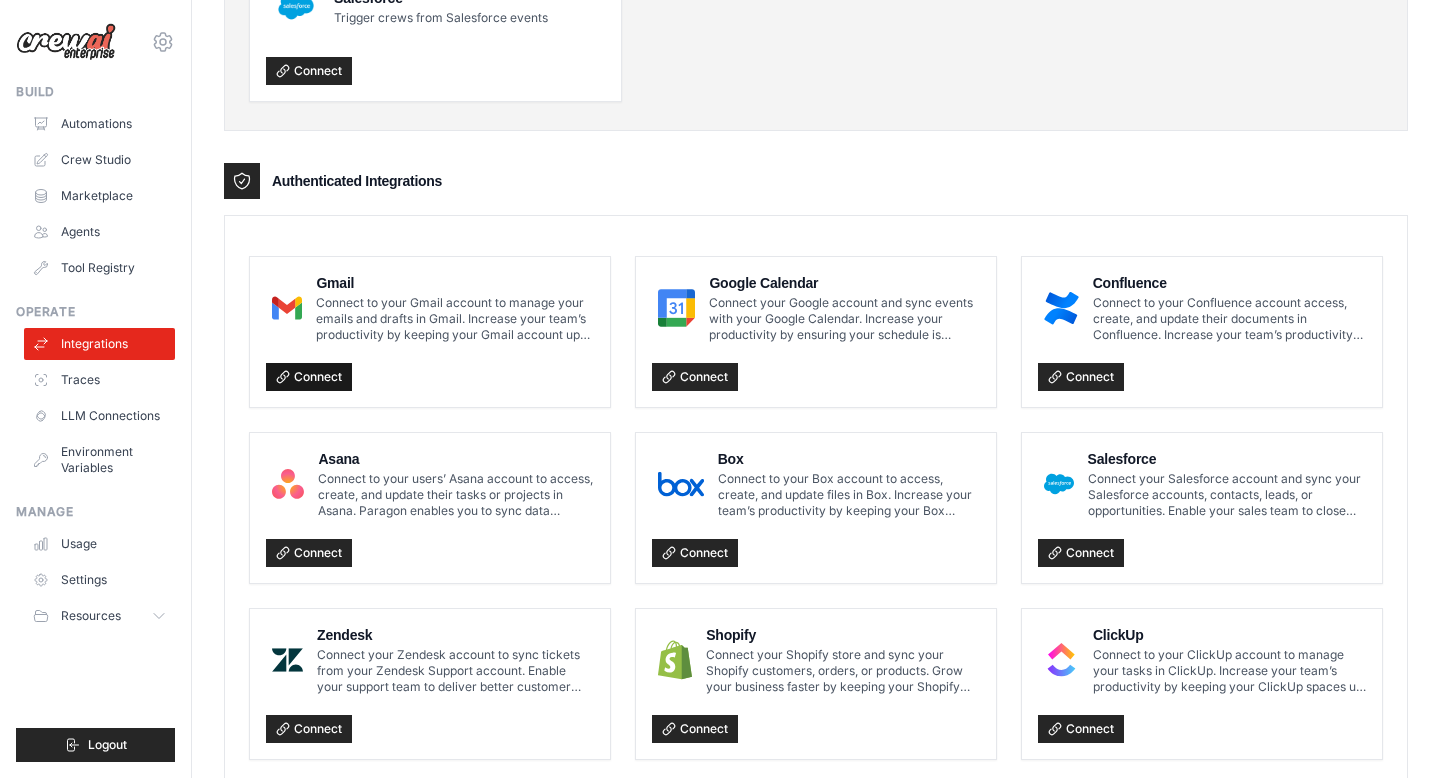 click on "Connect" at bounding box center (309, 377) 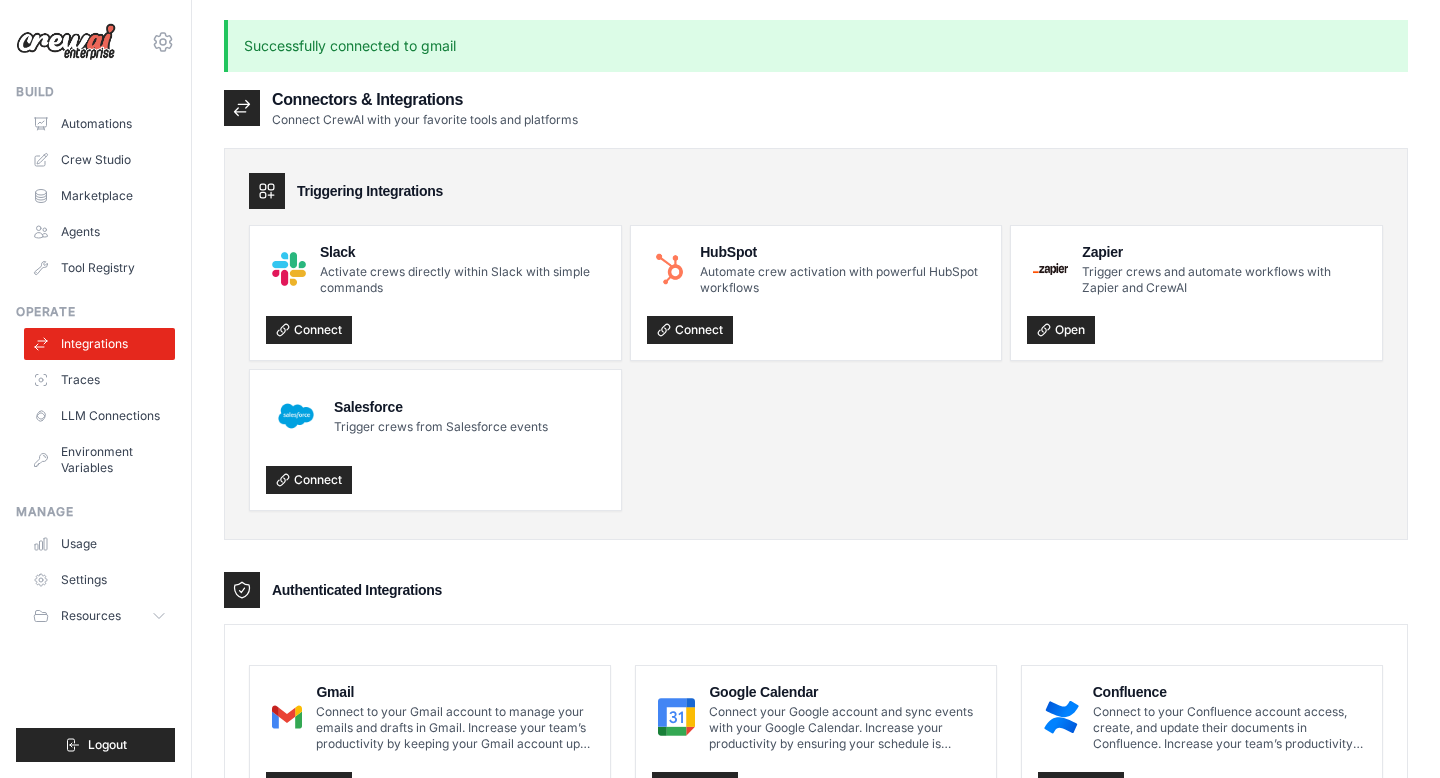 scroll, scrollTop: 0, scrollLeft: 0, axis: both 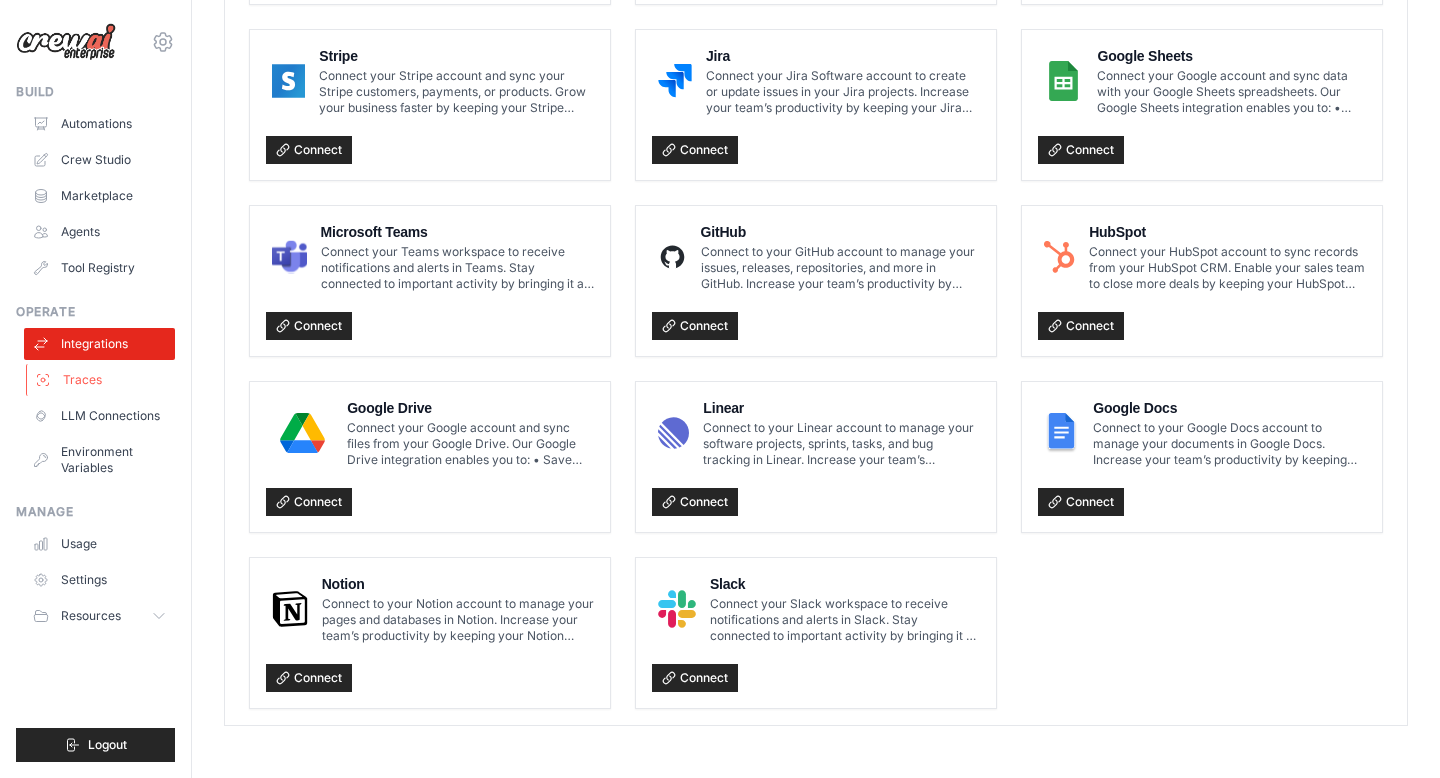 click on "Traces" at bounding box center [101, 380] 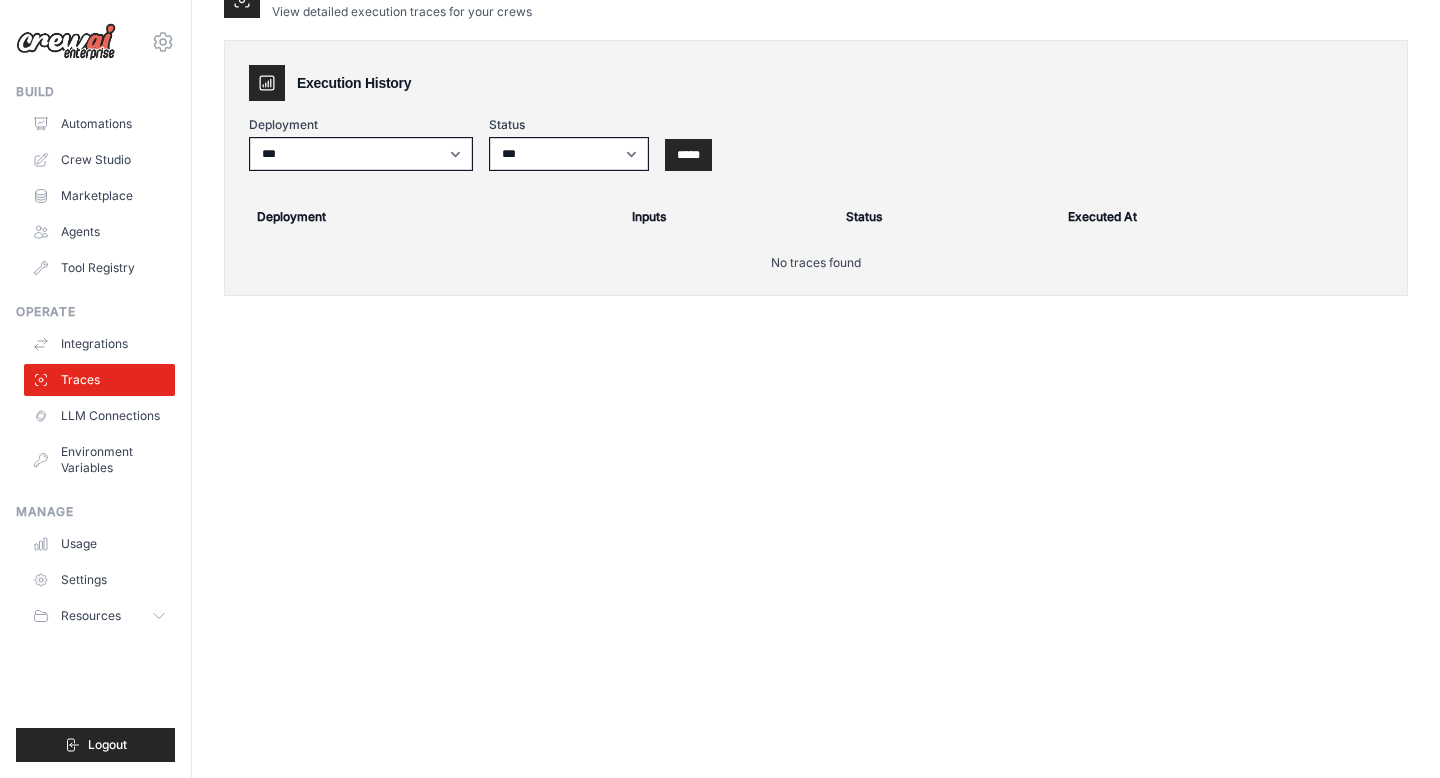 scroll, scrollTop: 0, scrollLeft: 0, axis: both 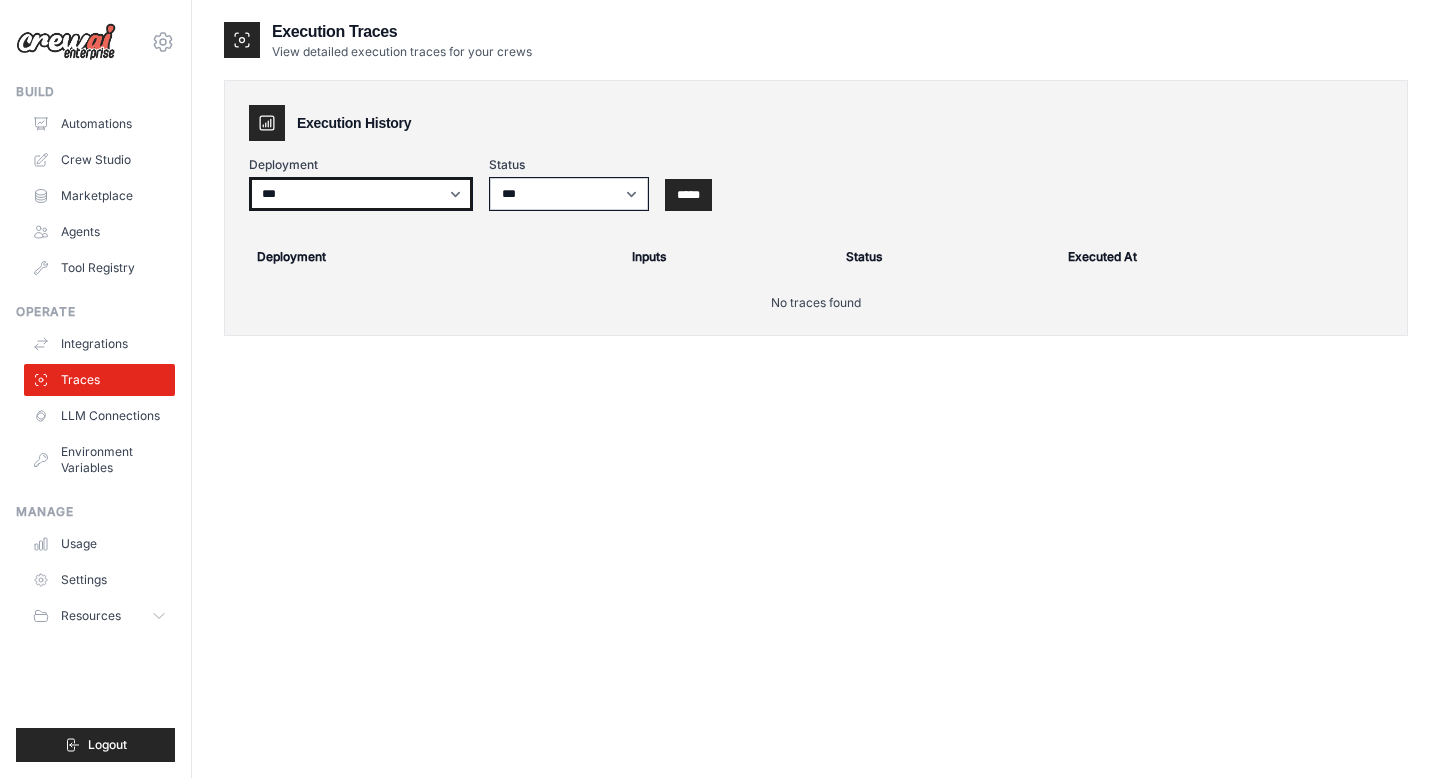 click on "***" at bounding box center [361, 194] 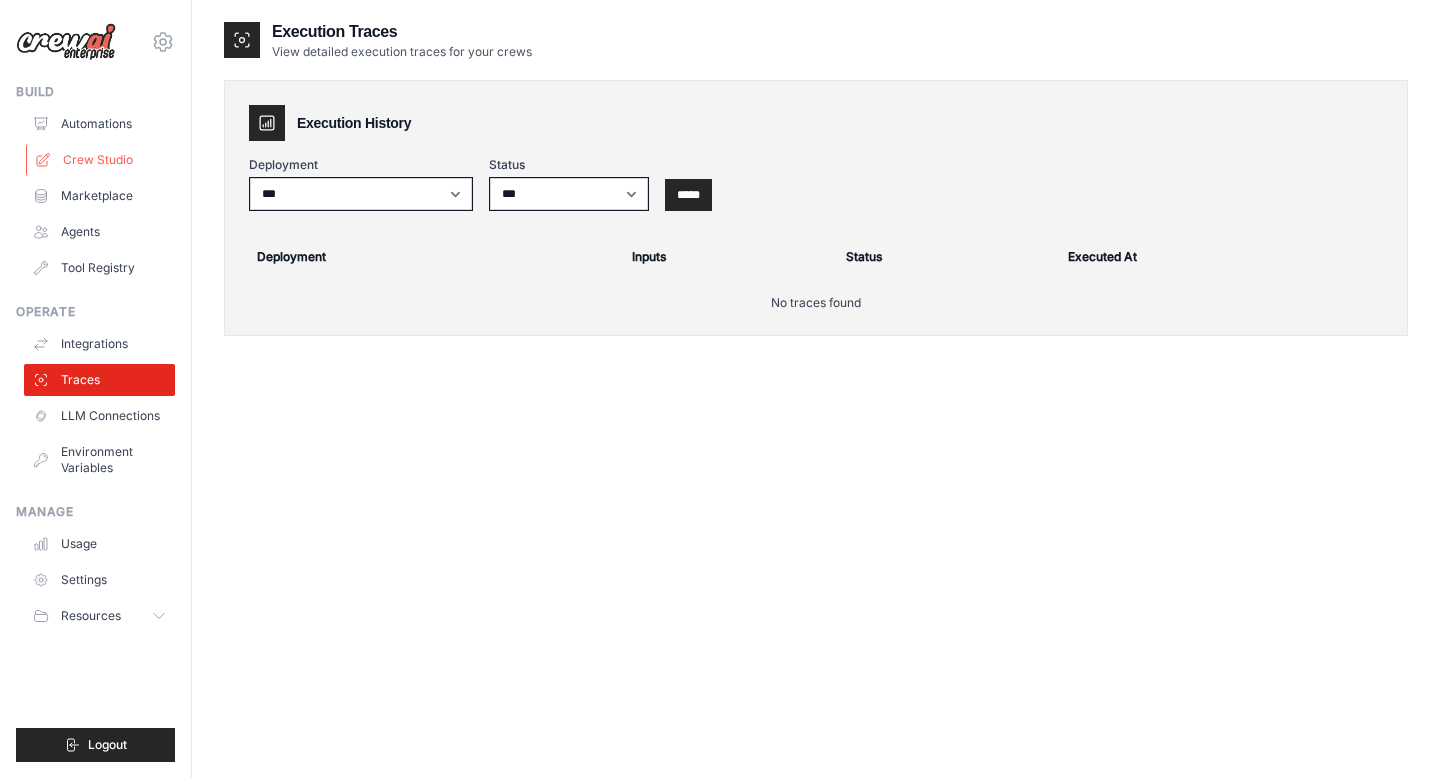 click on "Crew Studio" at bounding box center [101, 160] 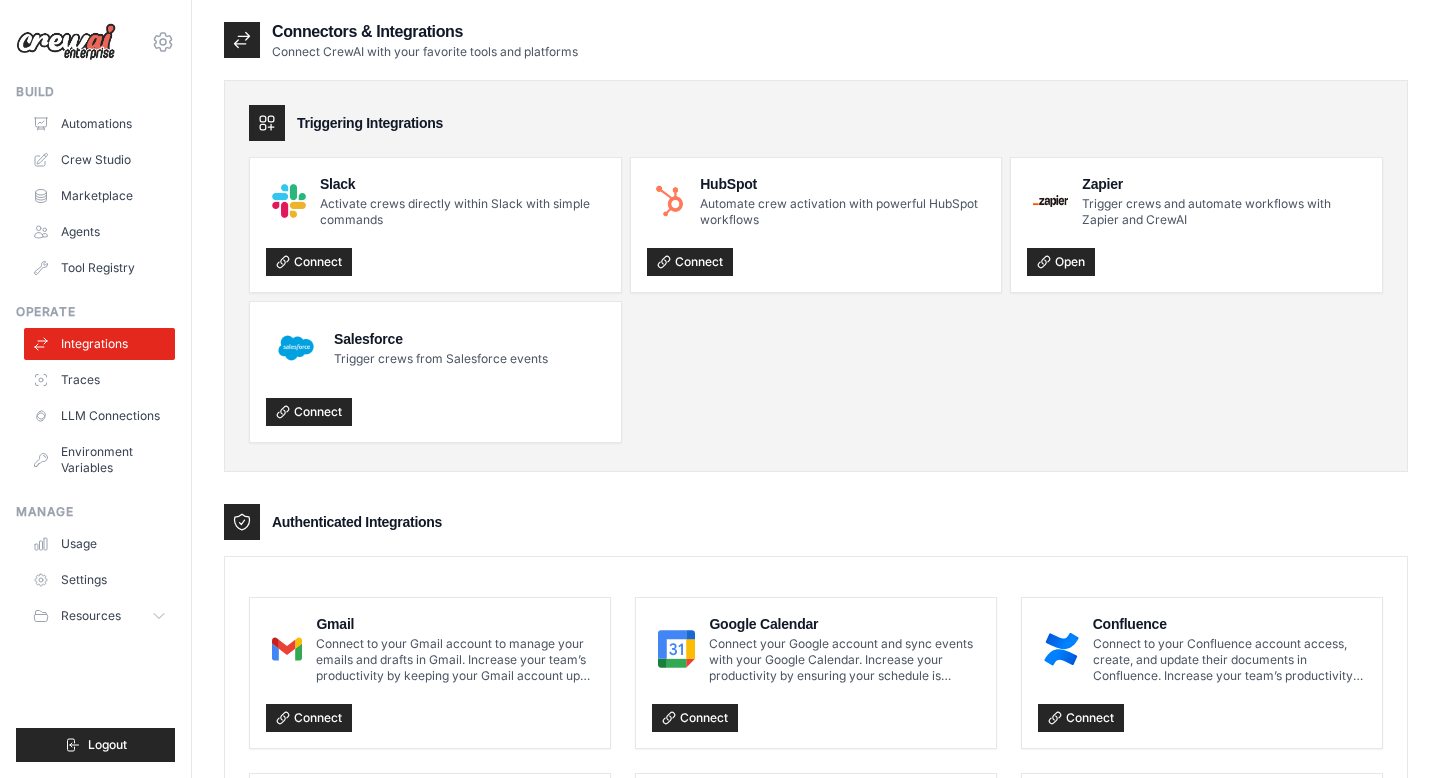 scroll, scrollTop: 0, scrollLeft: 0, axis: both 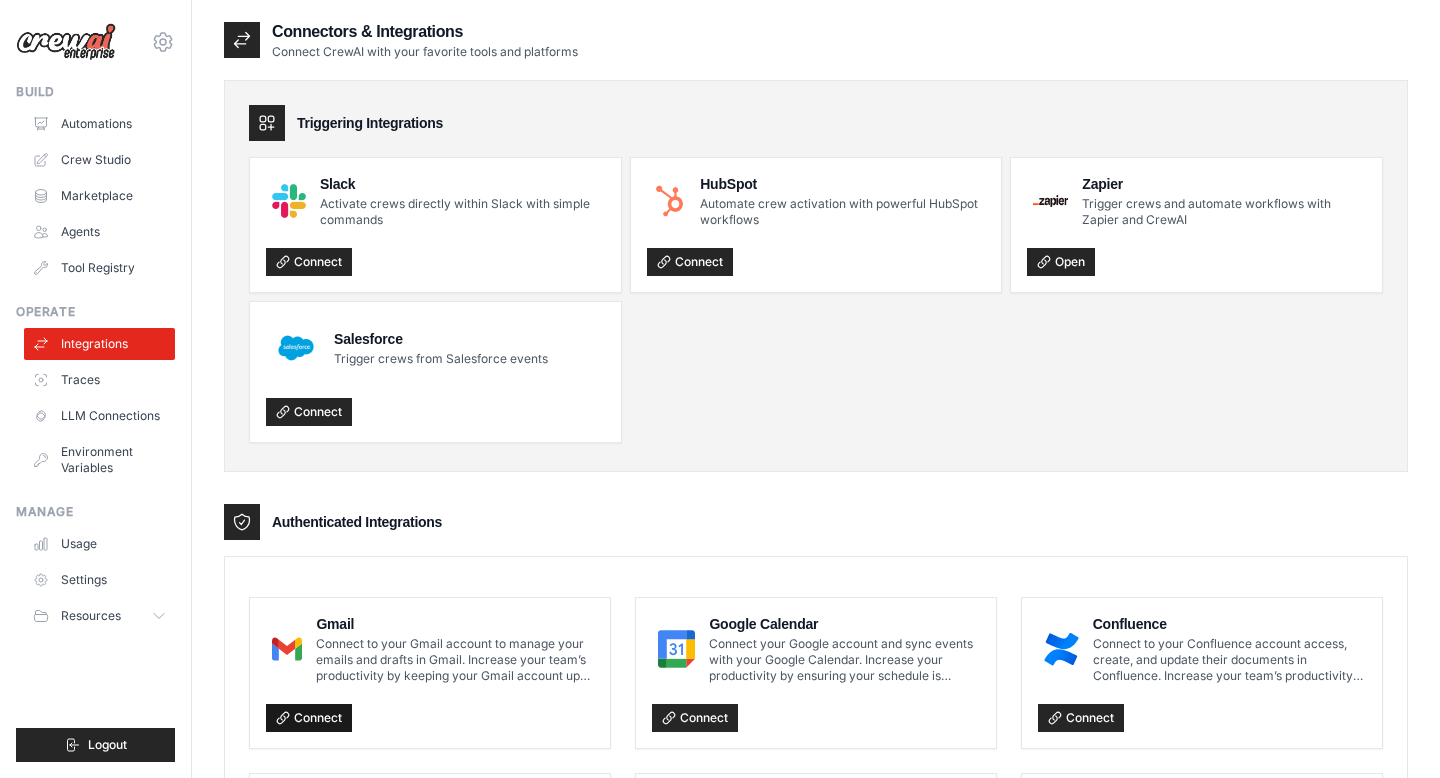 click on "Connect" at bounding box center (309, 718) 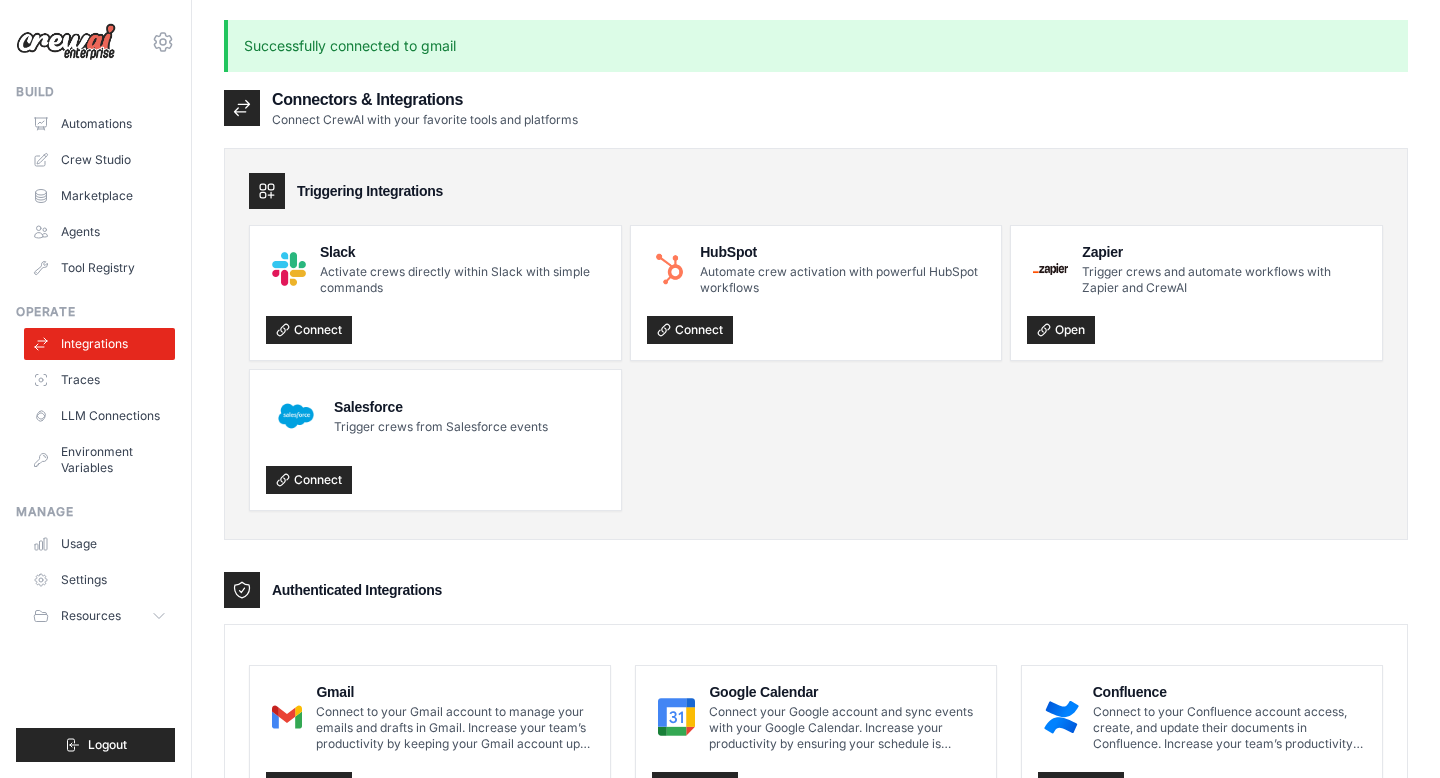 scroll, scrollTop: 0, scrollLeft: 0, axis: both 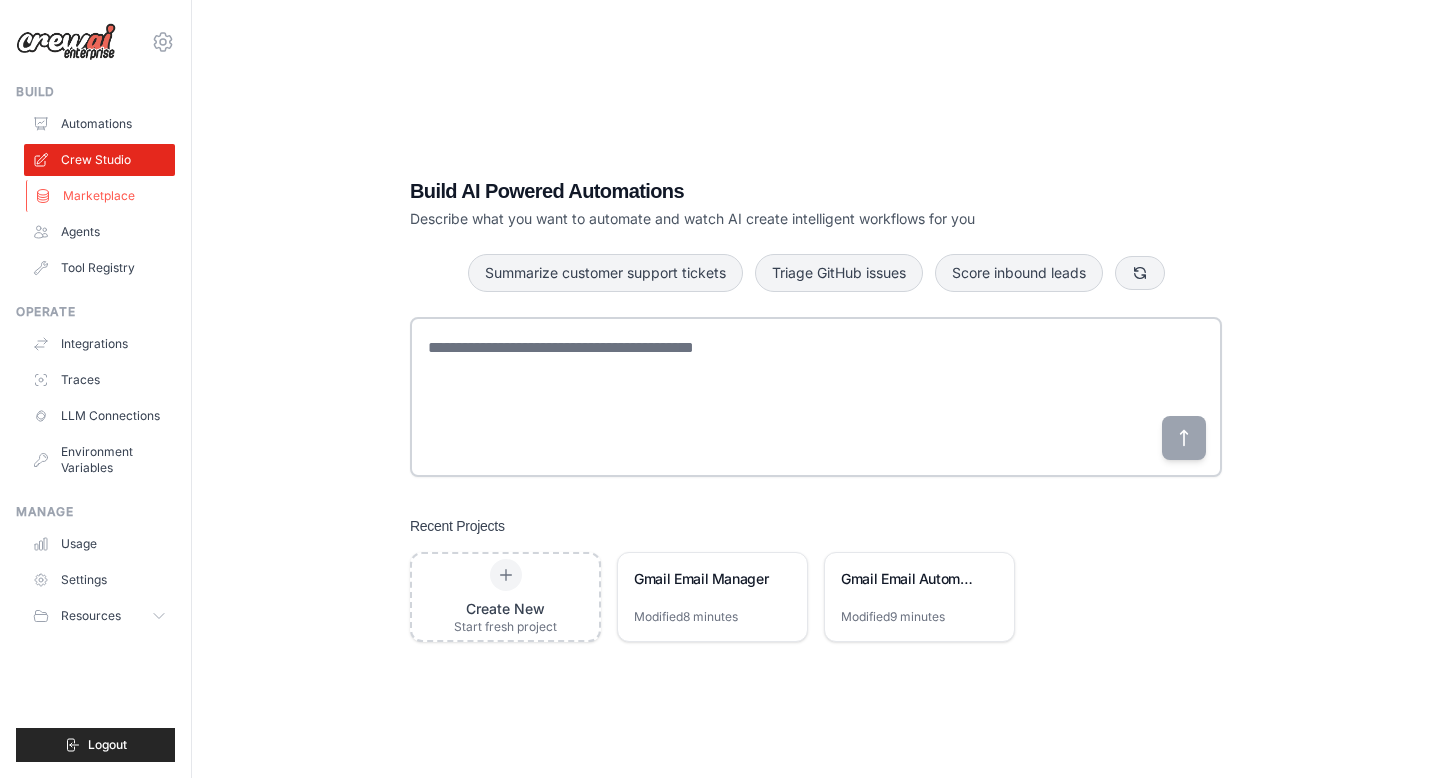click on "Marketplace" at bounding box center (101, 196) 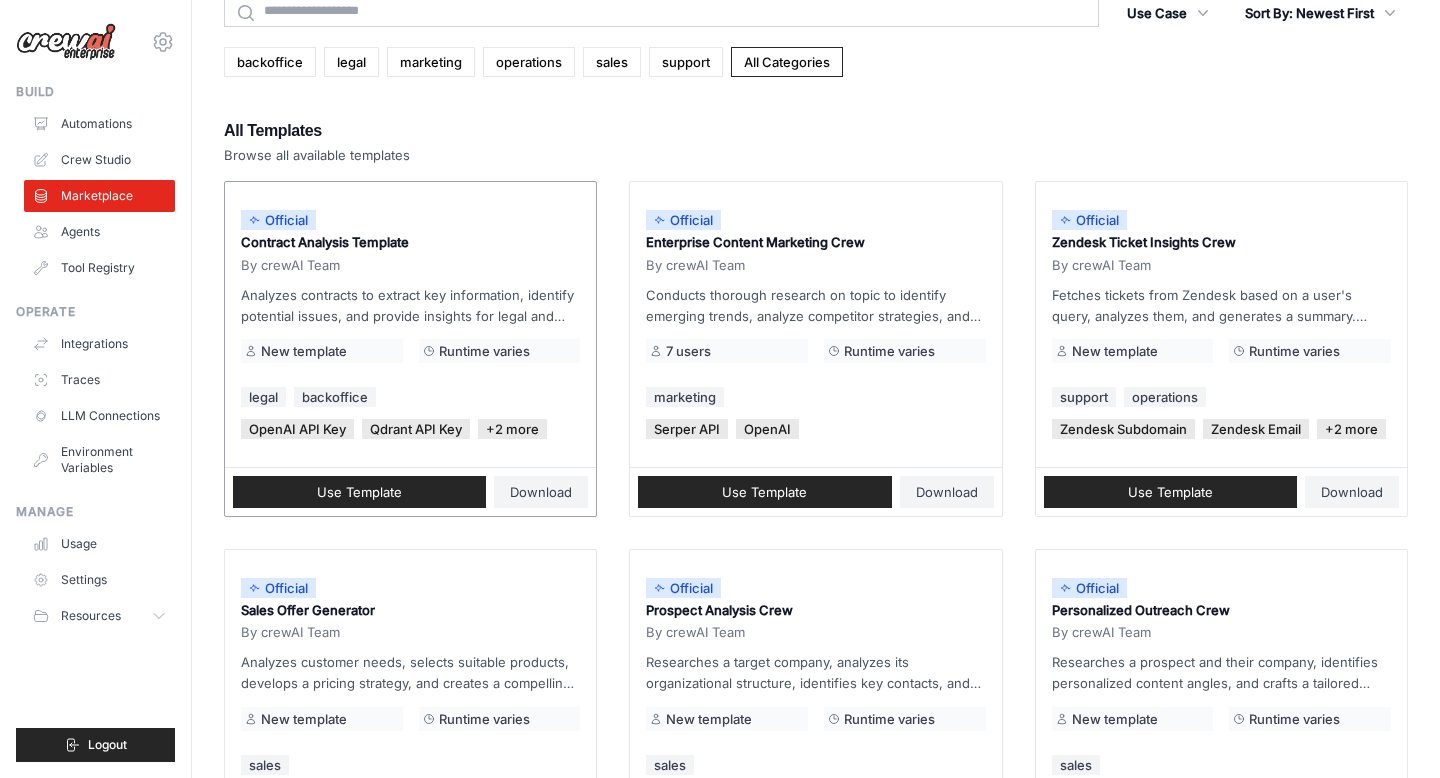 scroll, scrollTop: 98, scrollLeft: 0, axis: vertical 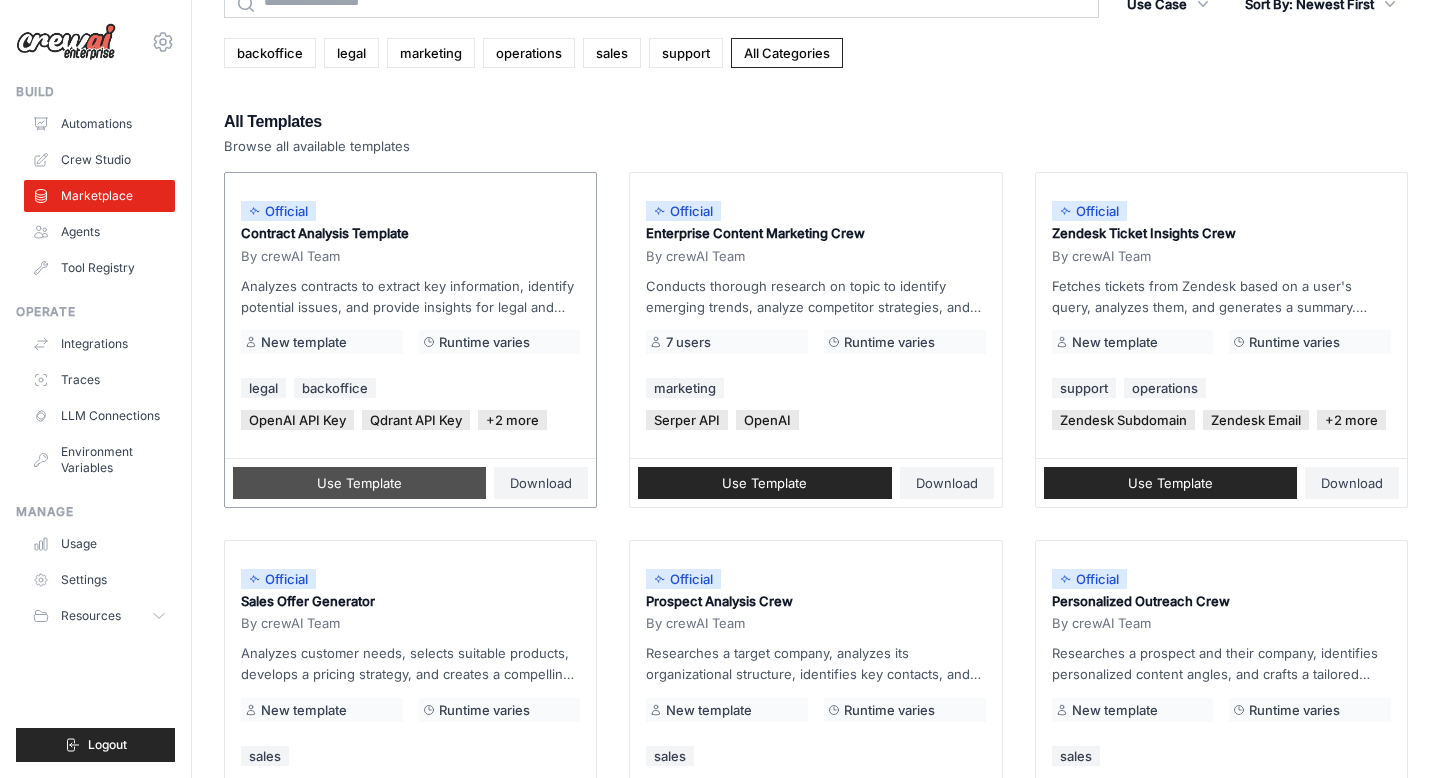 click on "Use Template" at bounding box center [359, 483] 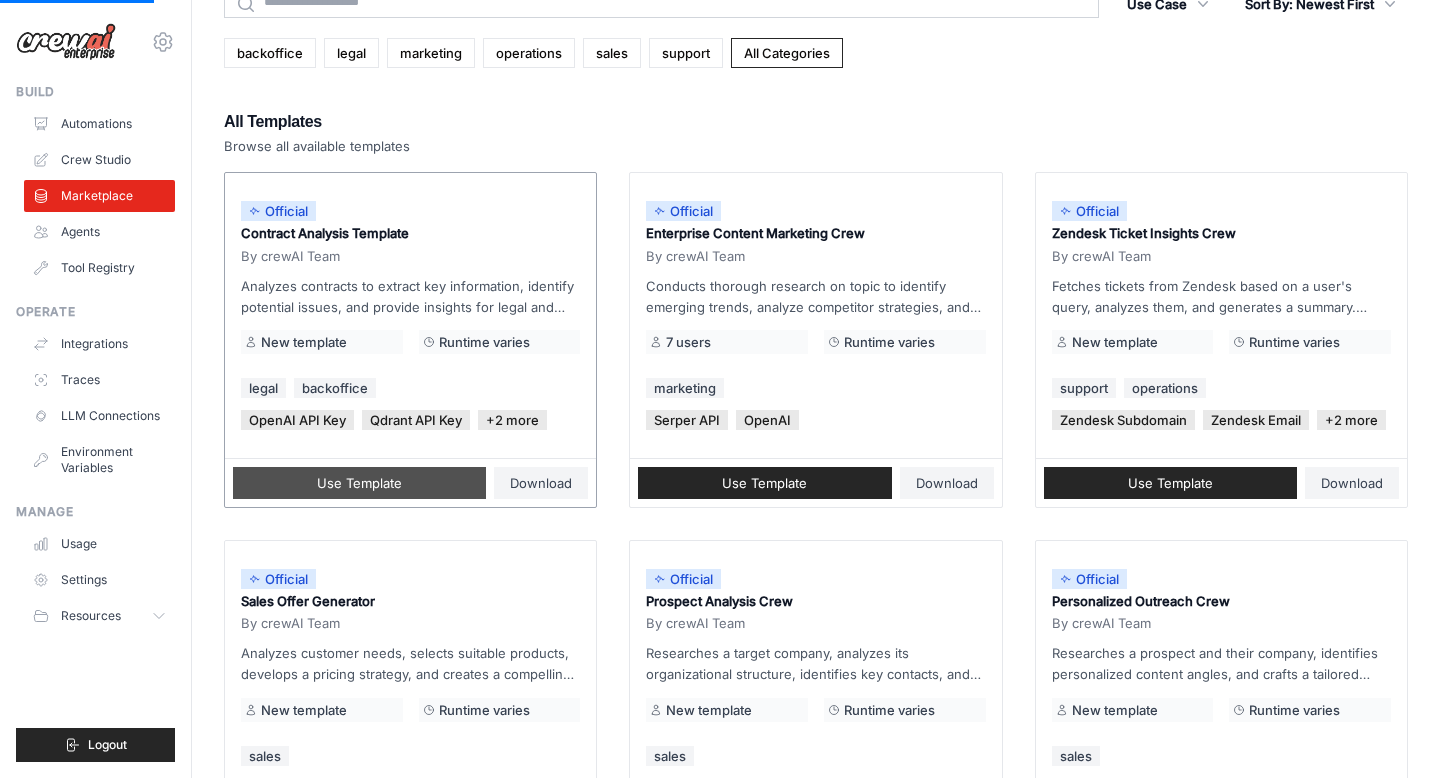 scroll, scrollTop: 0, scrollLeft: 0, axis: both 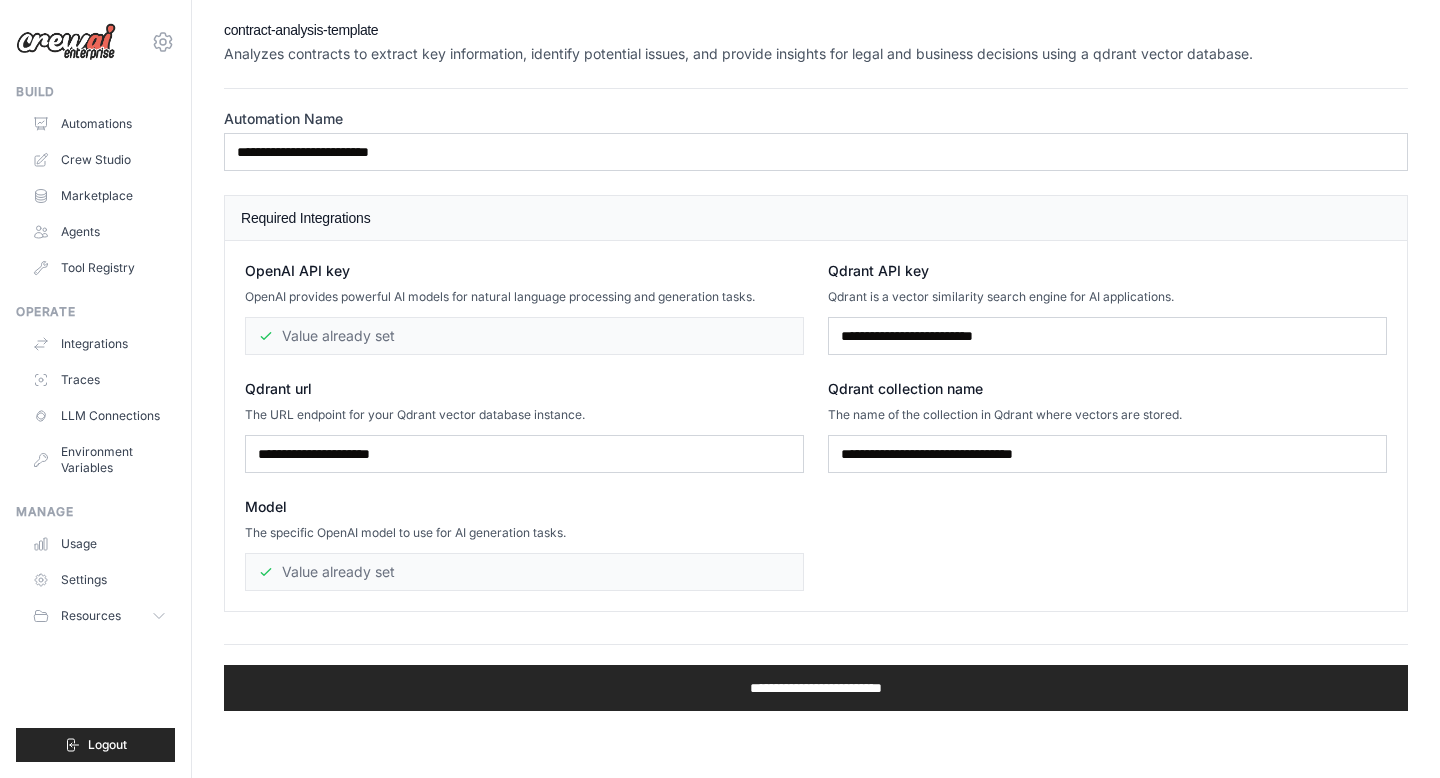 click on "Value already set" at bounding box center [524, 572] 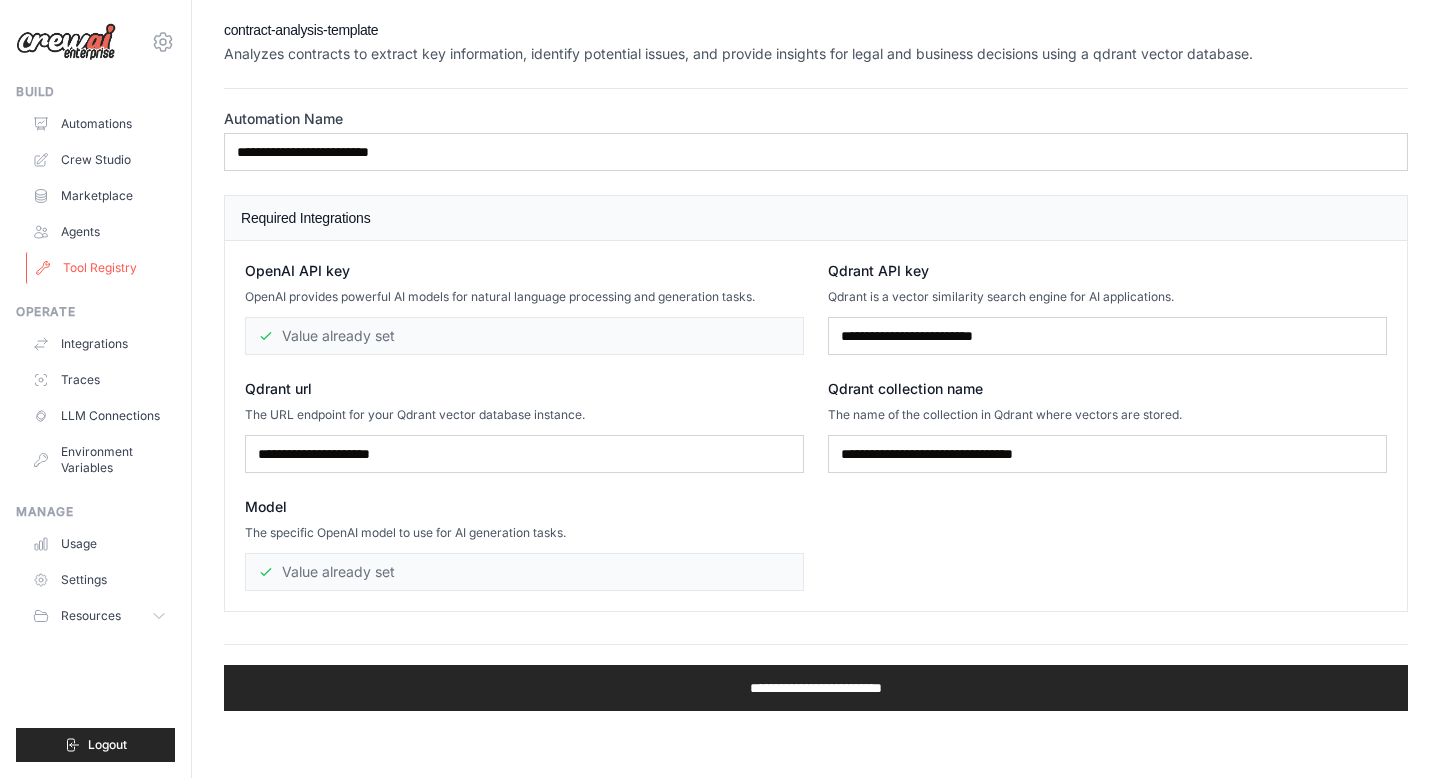 click on "Tool Registry" at bounding box center (101, 268) 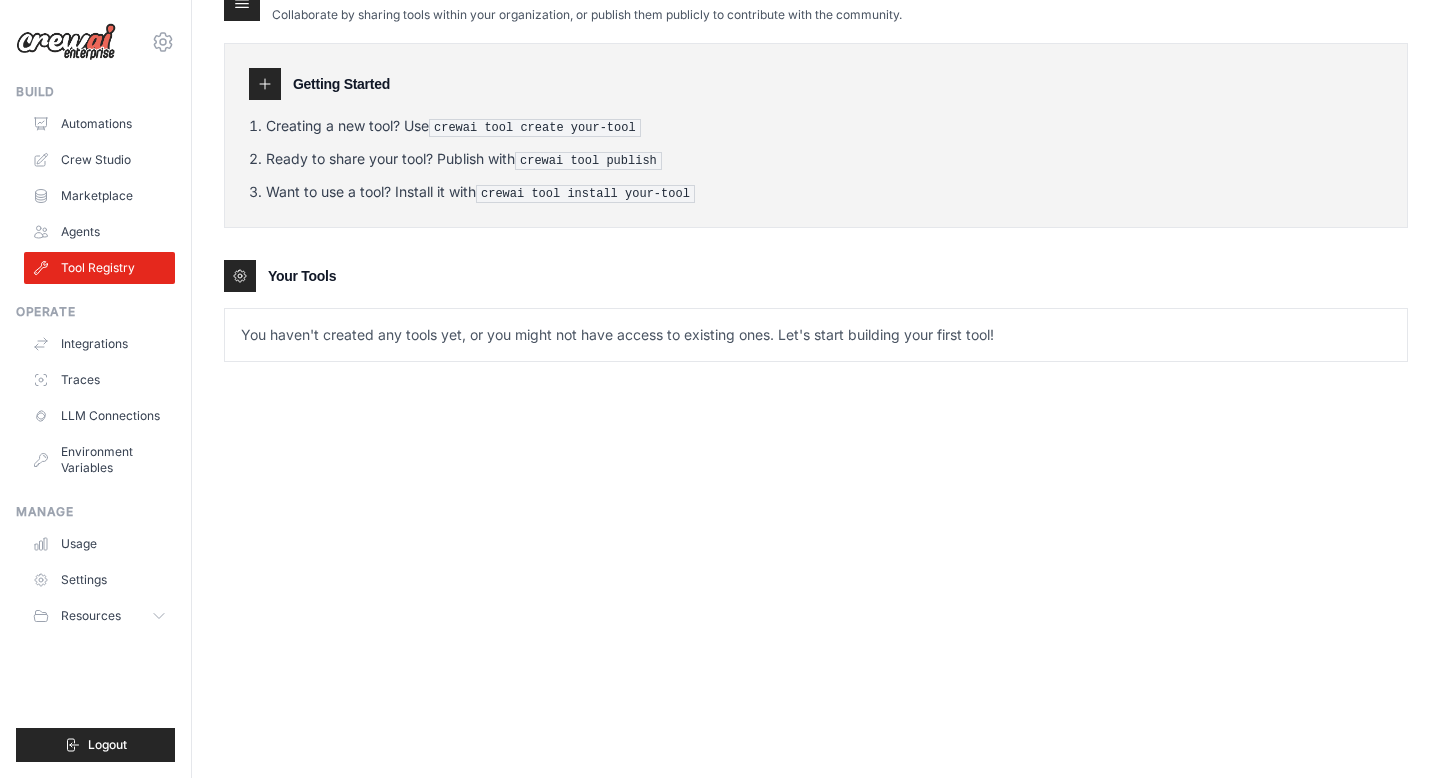 scroll, scrollTop: 40, scrollLeft: 0, axis: vertical 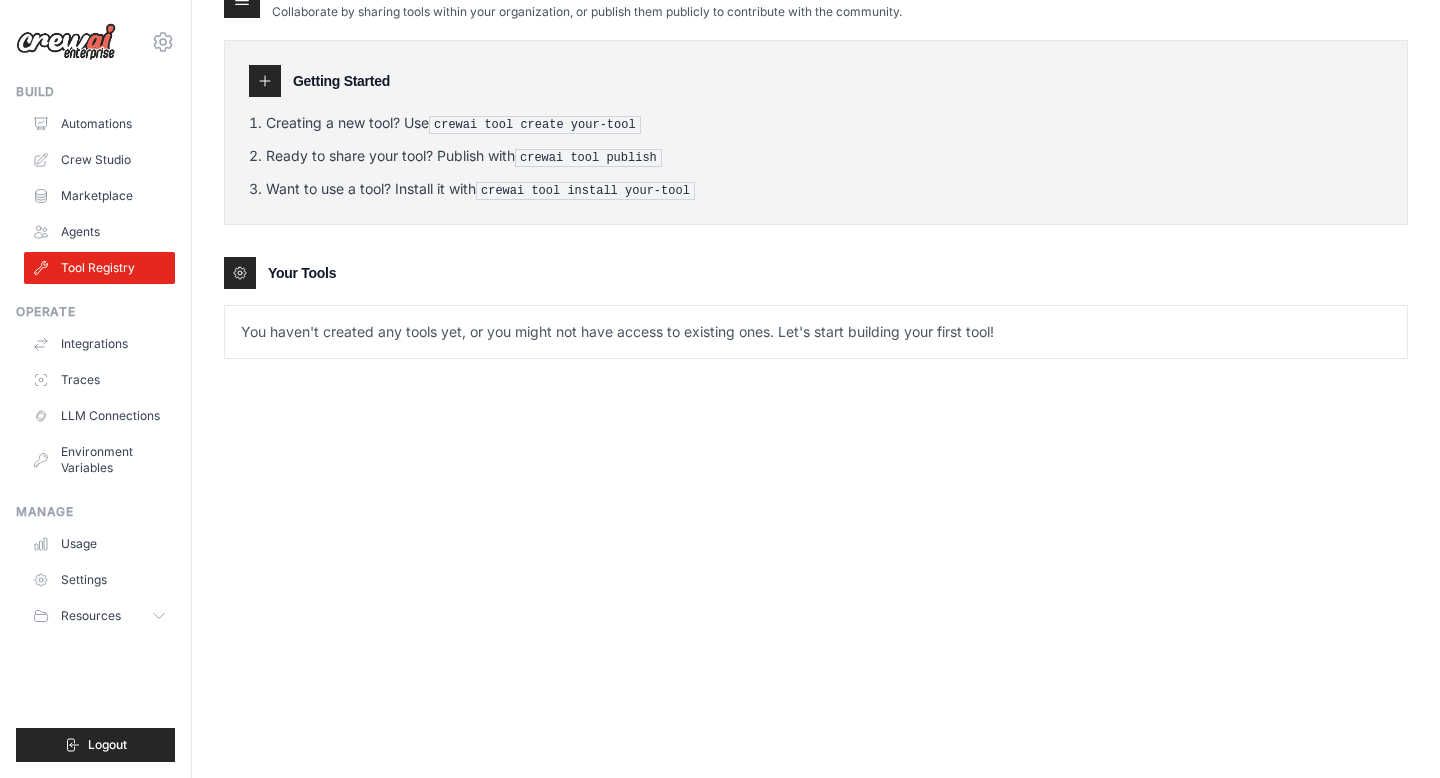 click on "You haven't created any tools yet, or you might not have access to
existing ones. Let's start building your first tool!" at bounding box center (816, 332) 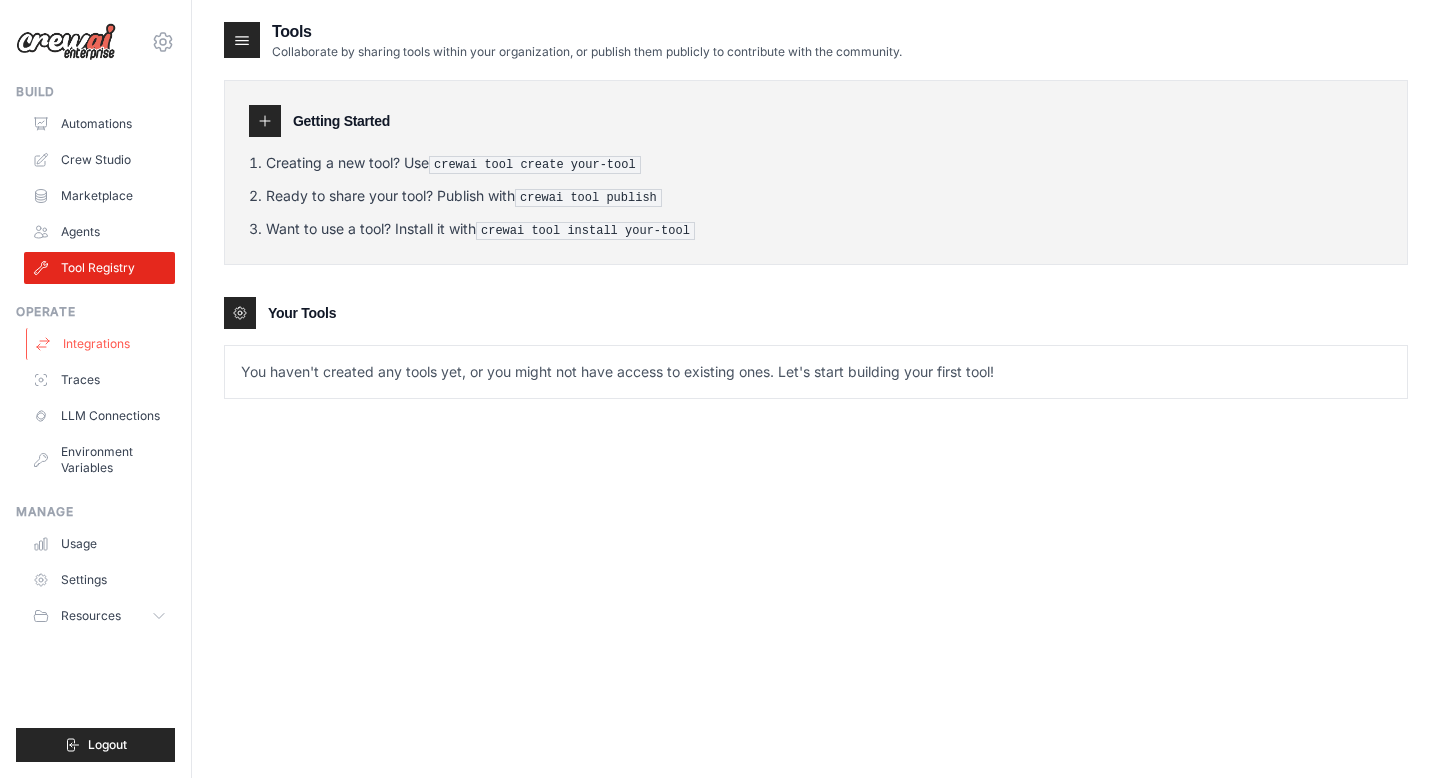 click on "Integrations" at bounding box center [101, 344] 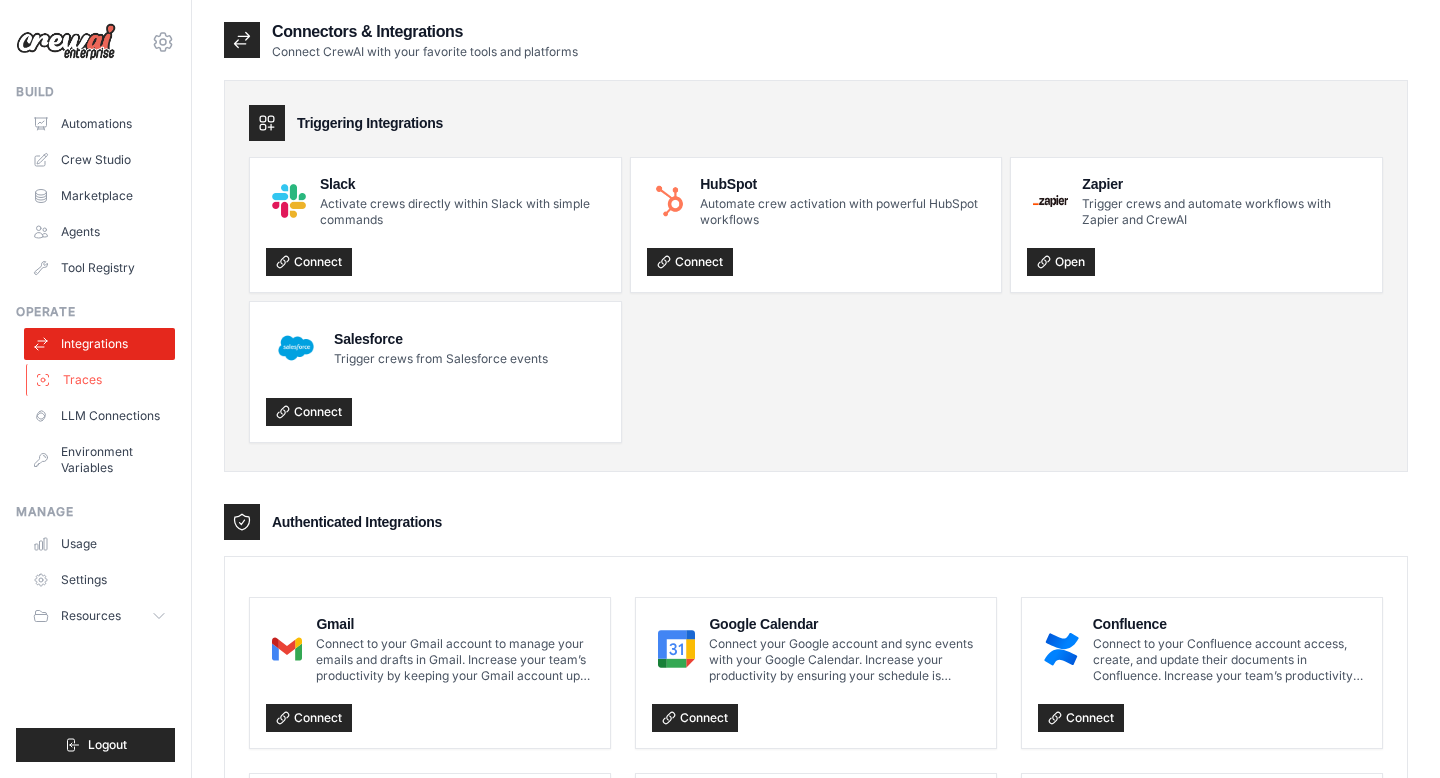 click on "Traces" at bounding box center (101, 380) 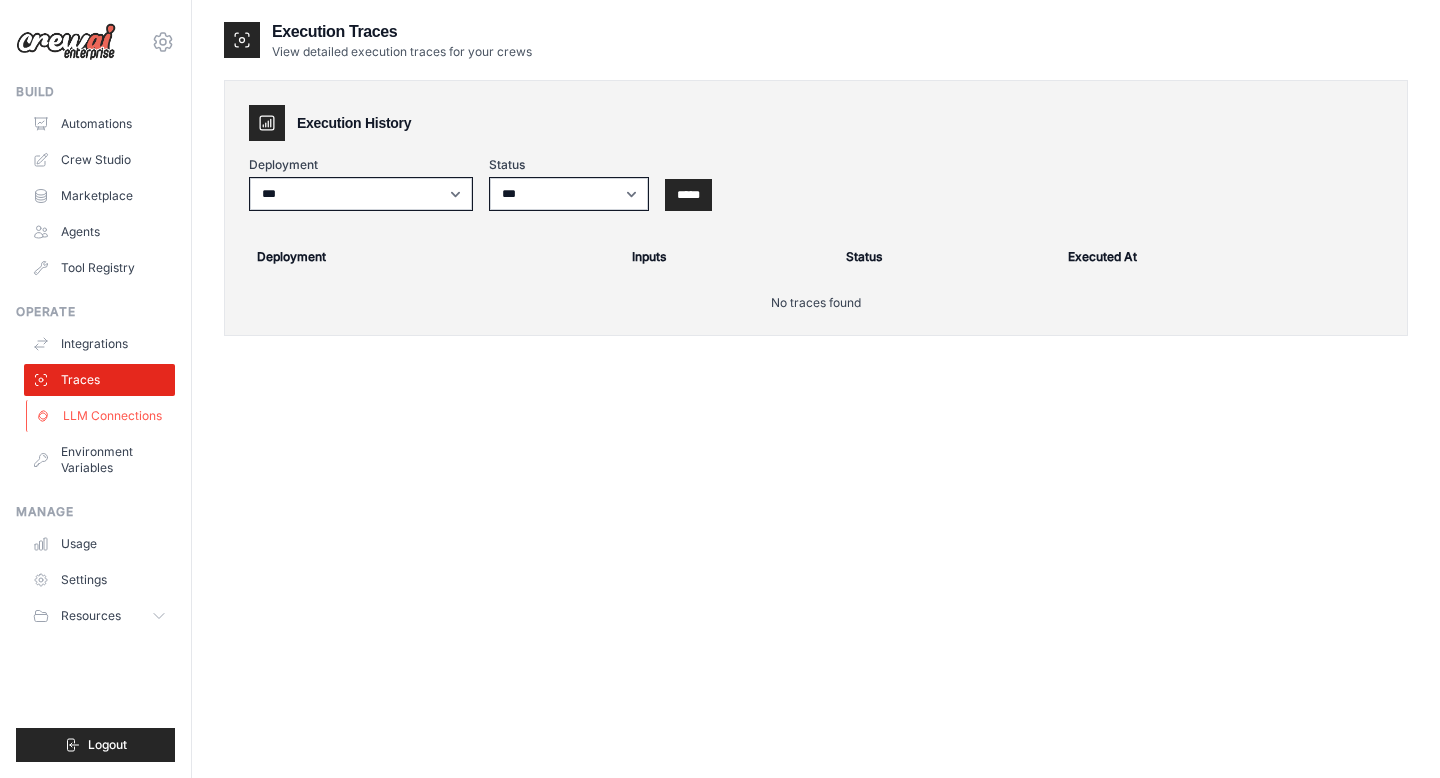 click on "LLM Connections" at bounding box center (101, 416) 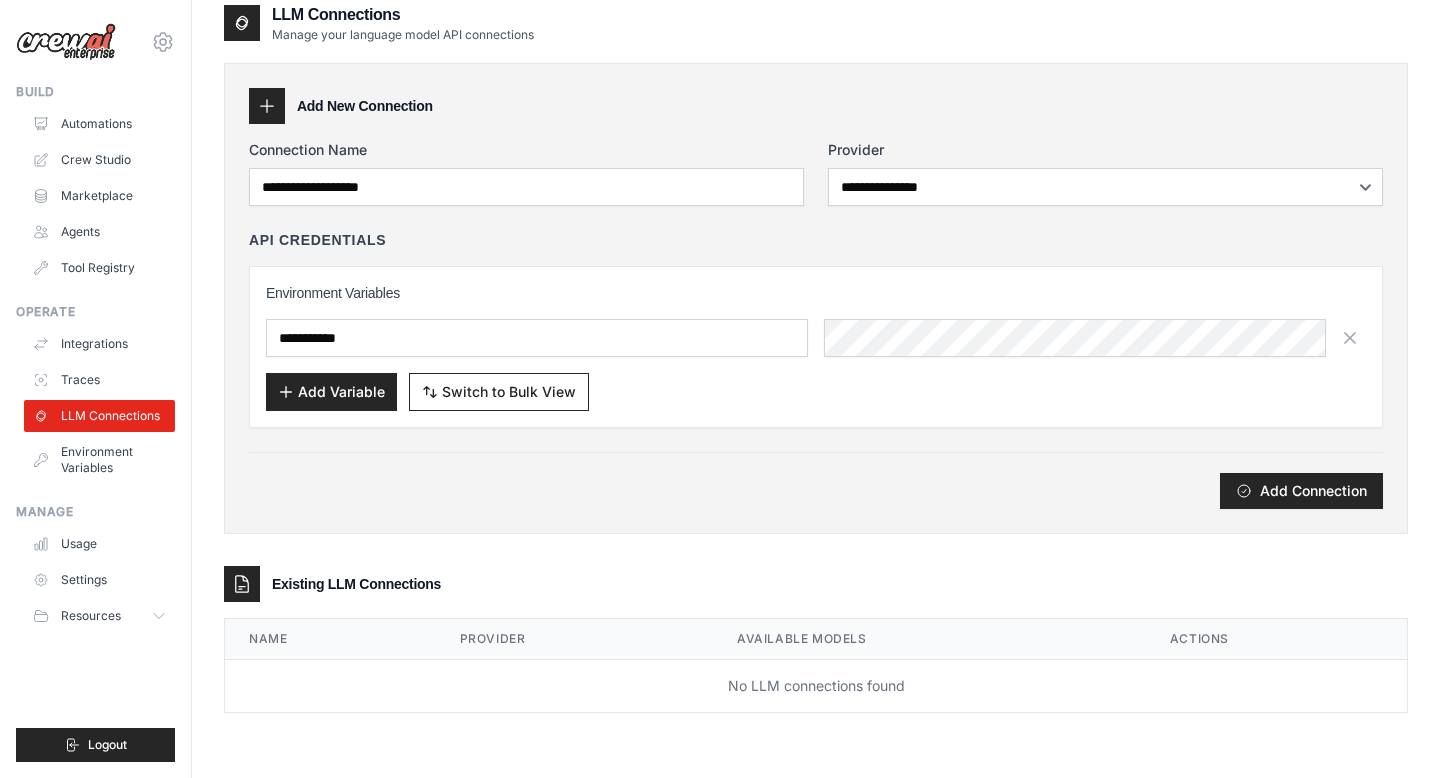 scroll, scrollTop: 40, scrollLeft: 0, axis: vertical 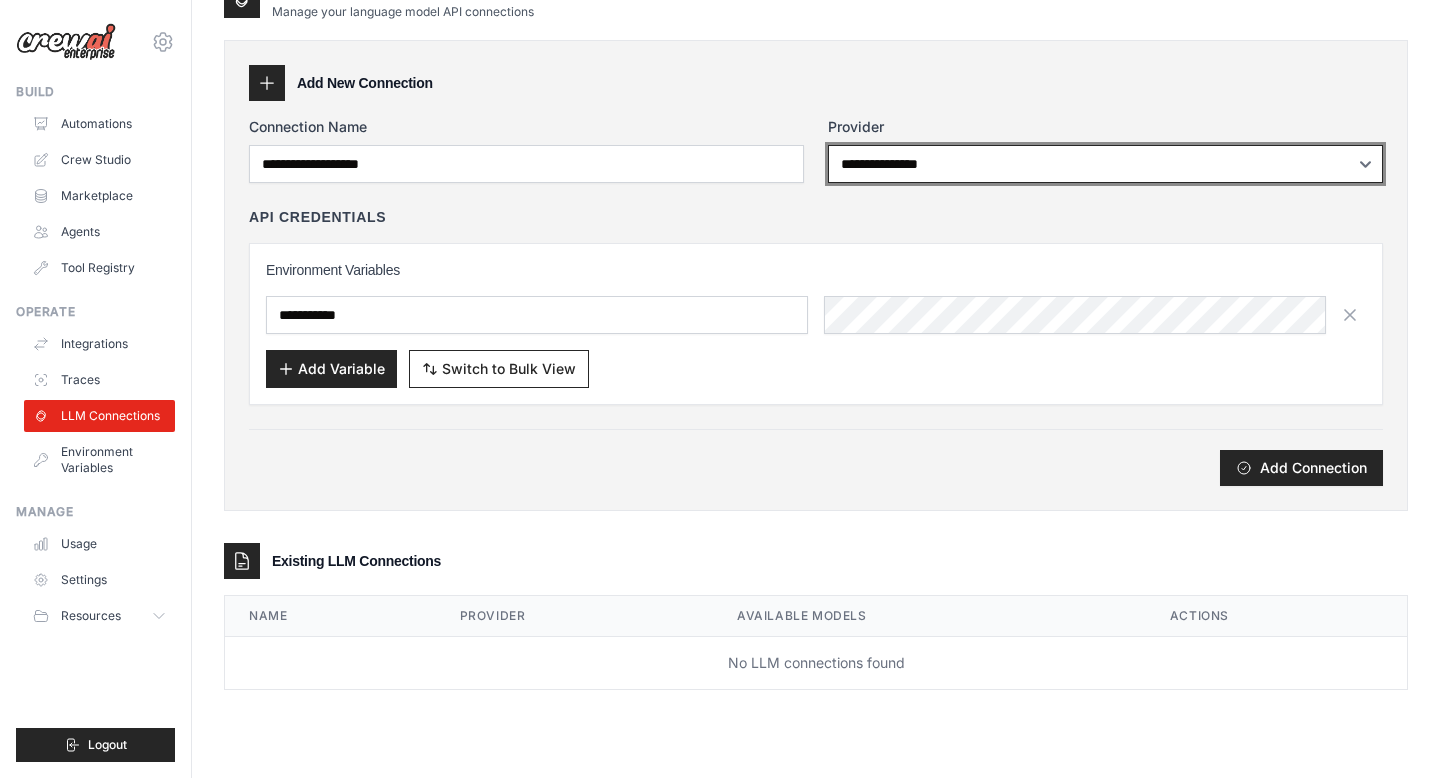 click on "**********" at bounding box center (1105, 164) 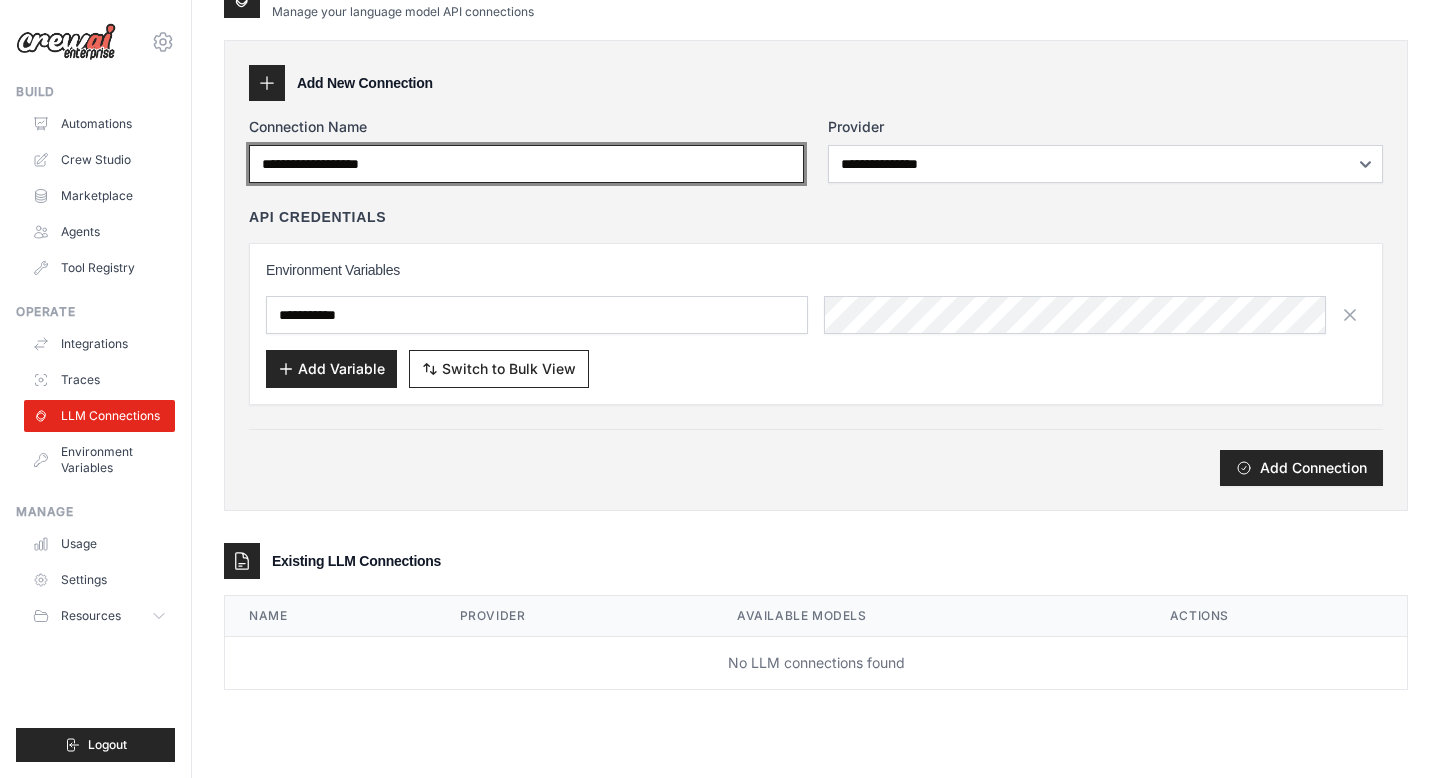 click on "Connection Name" at bounding box center (526, 164) 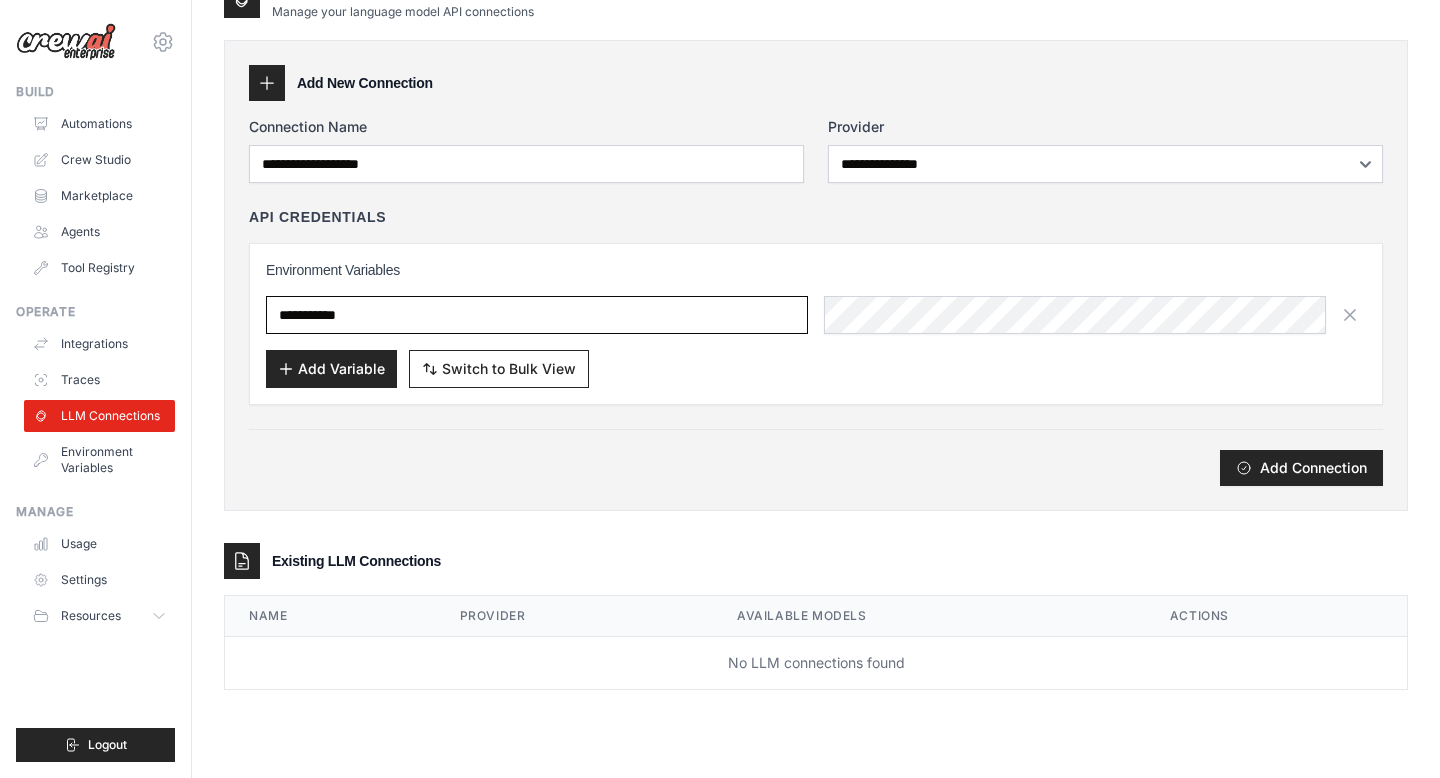 click at bounding box center (537, 315) 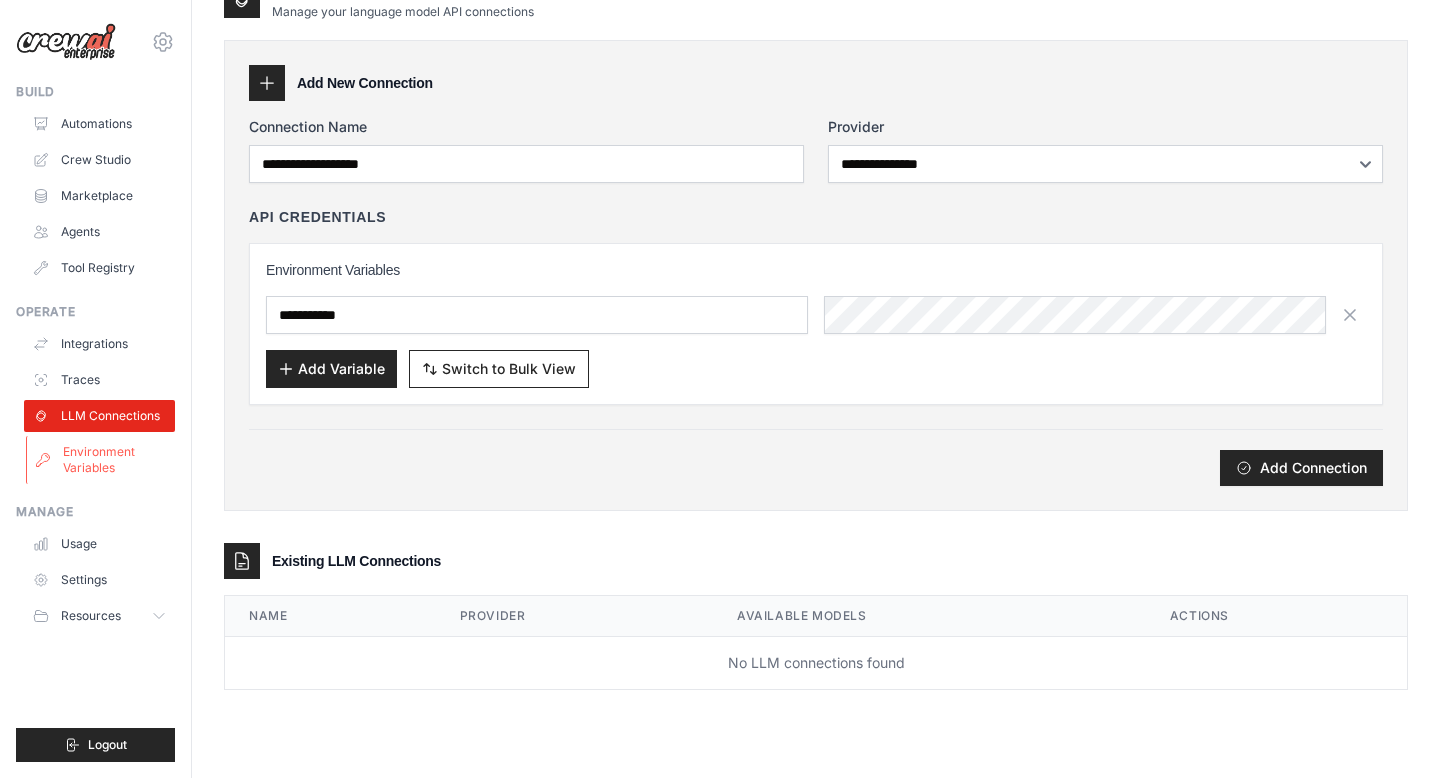 click on "Environment Variables" at bounding box center (101, 460) 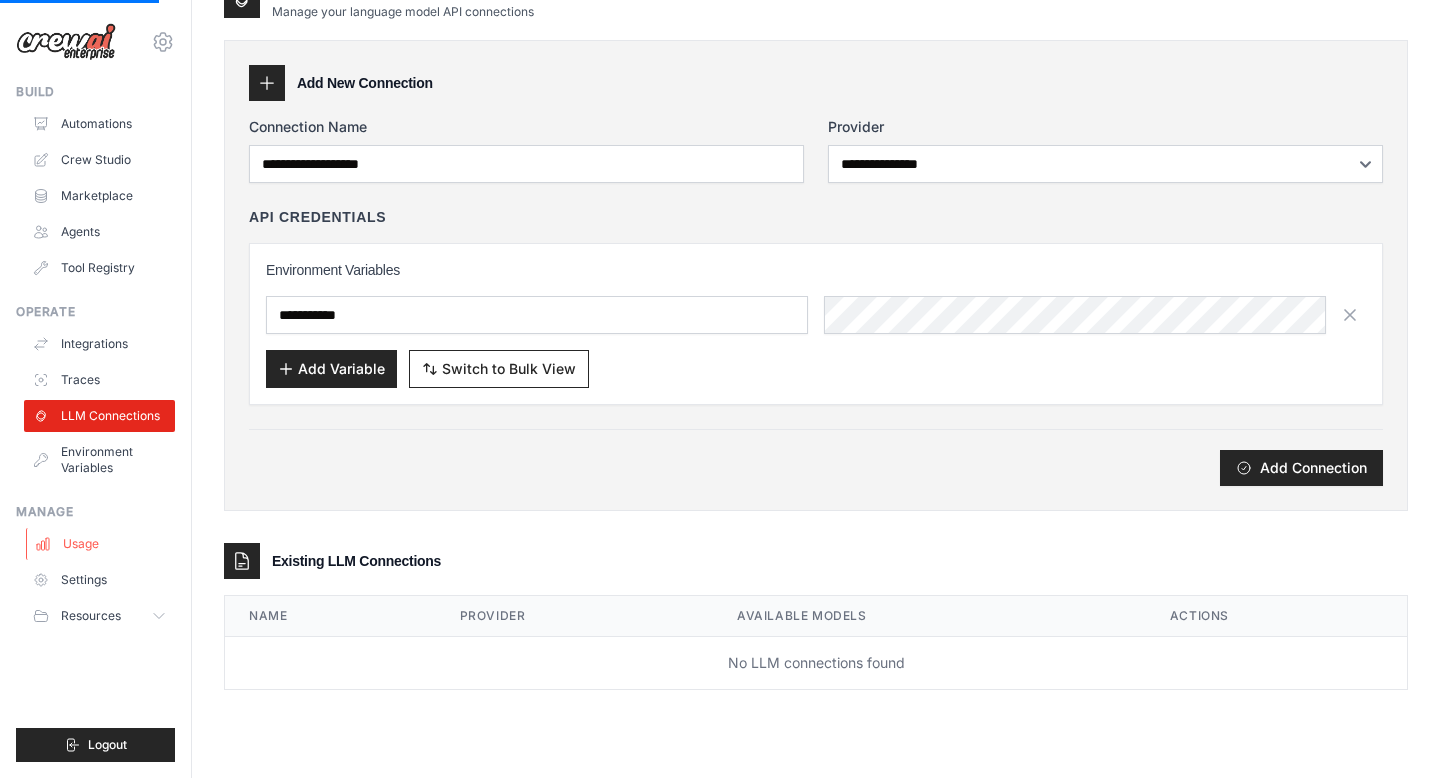 scroll, scrollTop: 0, scrollLeft: 0, axis: both 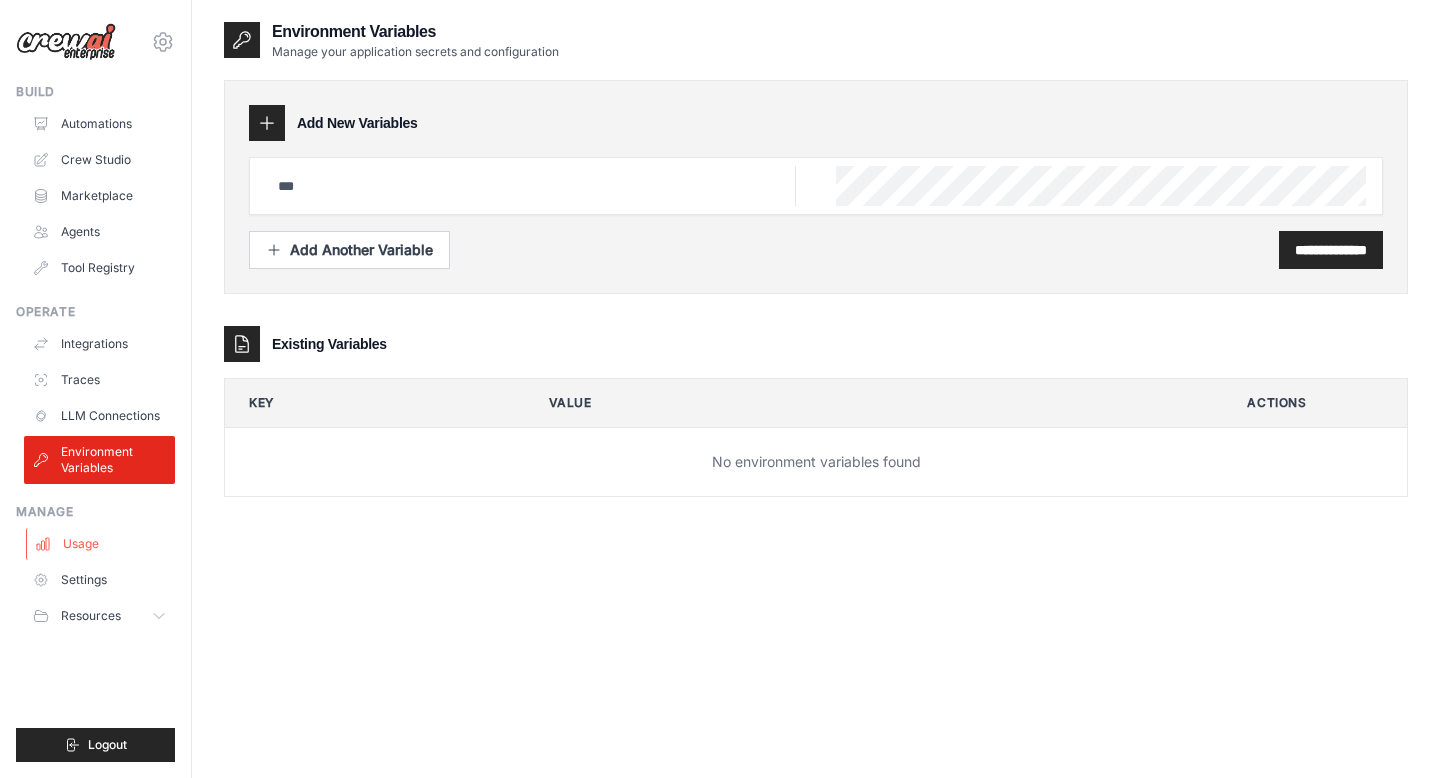 click on "Usage" at bounding box center [101, 544] 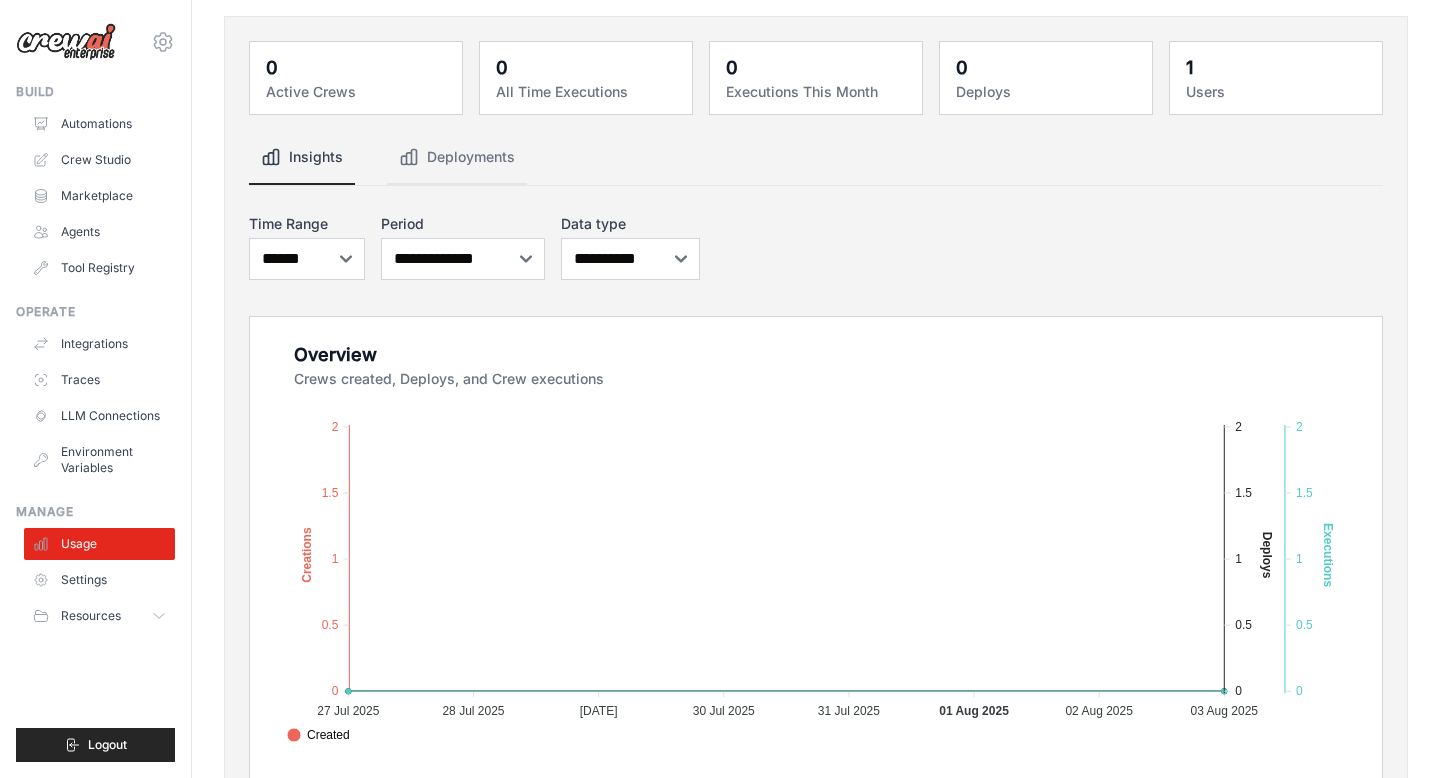 scroll, scrollTop: 100, scrollLeft: 0, axis: vertical 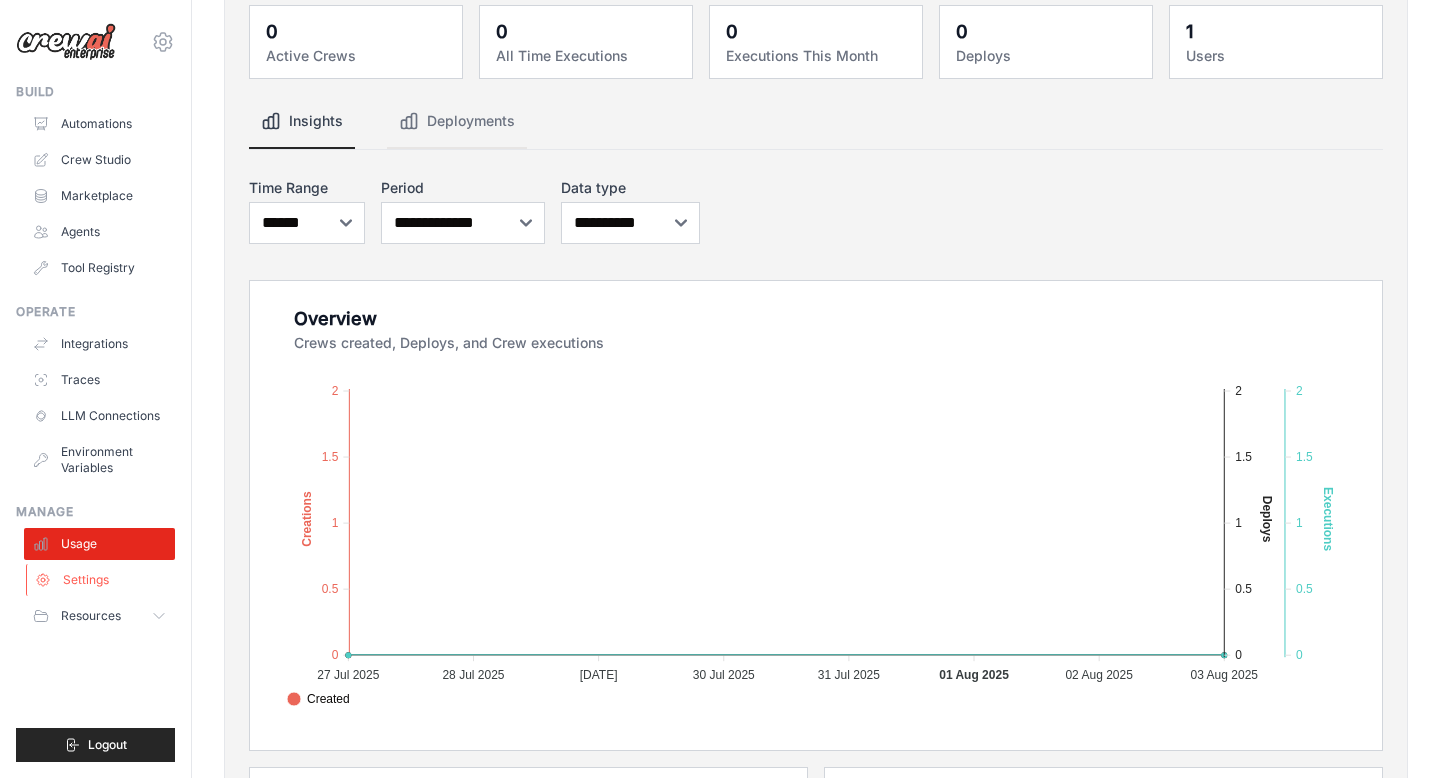 click on "Settings" at bounding box center (101, 580) 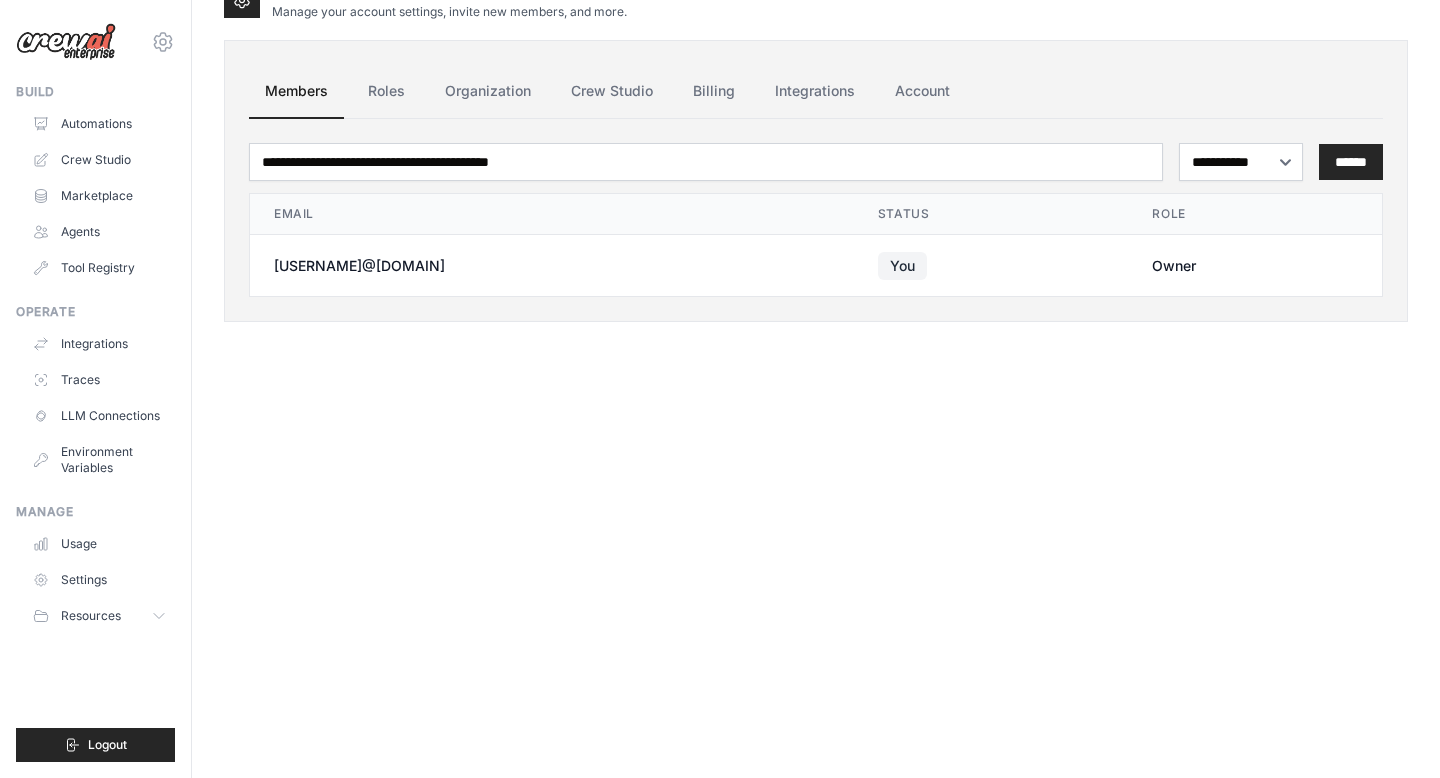 scroll, scrollTop: 0, scrollLeft: 0, axis: both 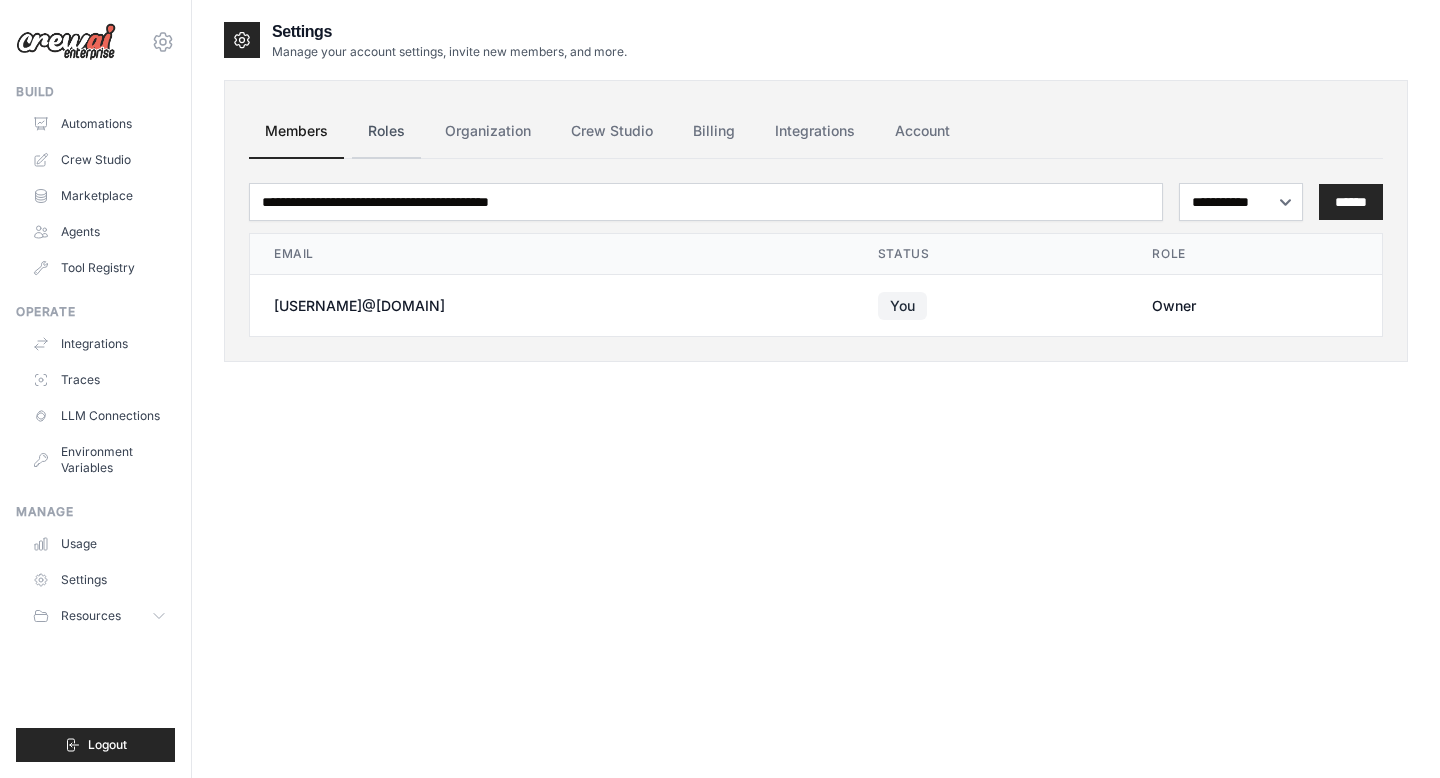 click on "Roles" at bounding box center (386, 132) 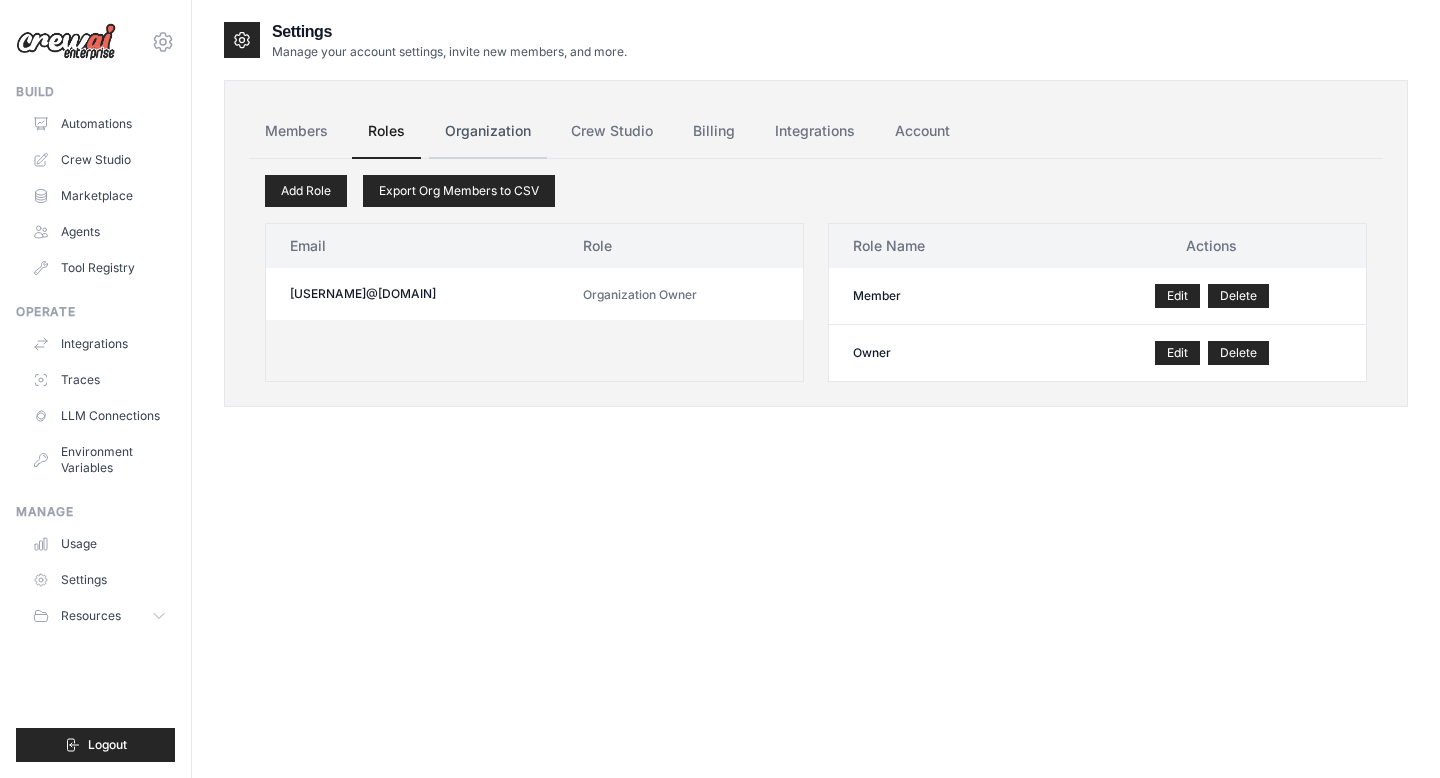click on "Organization" at bounding box center [488, 132] 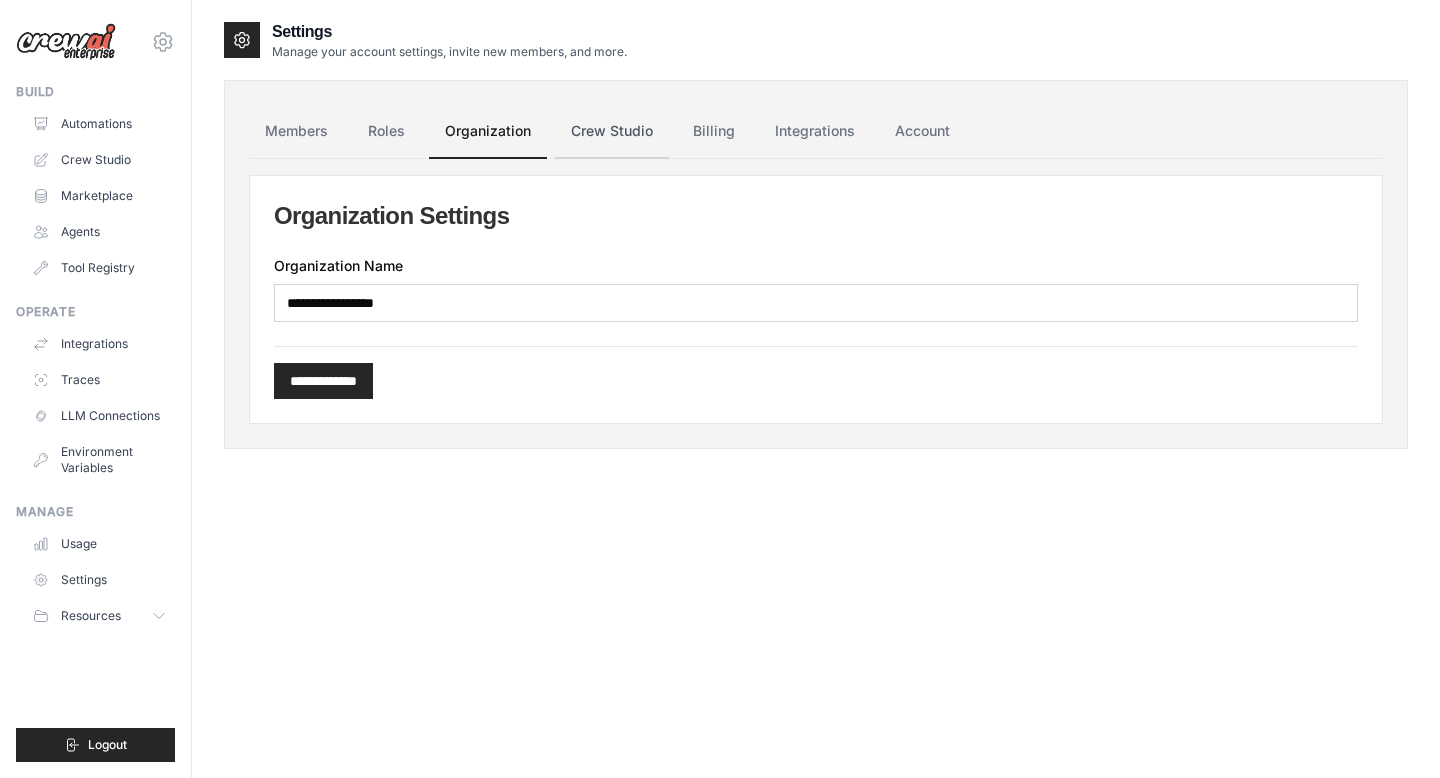 click on "Crew Studio" at bounding box center (612, 132) 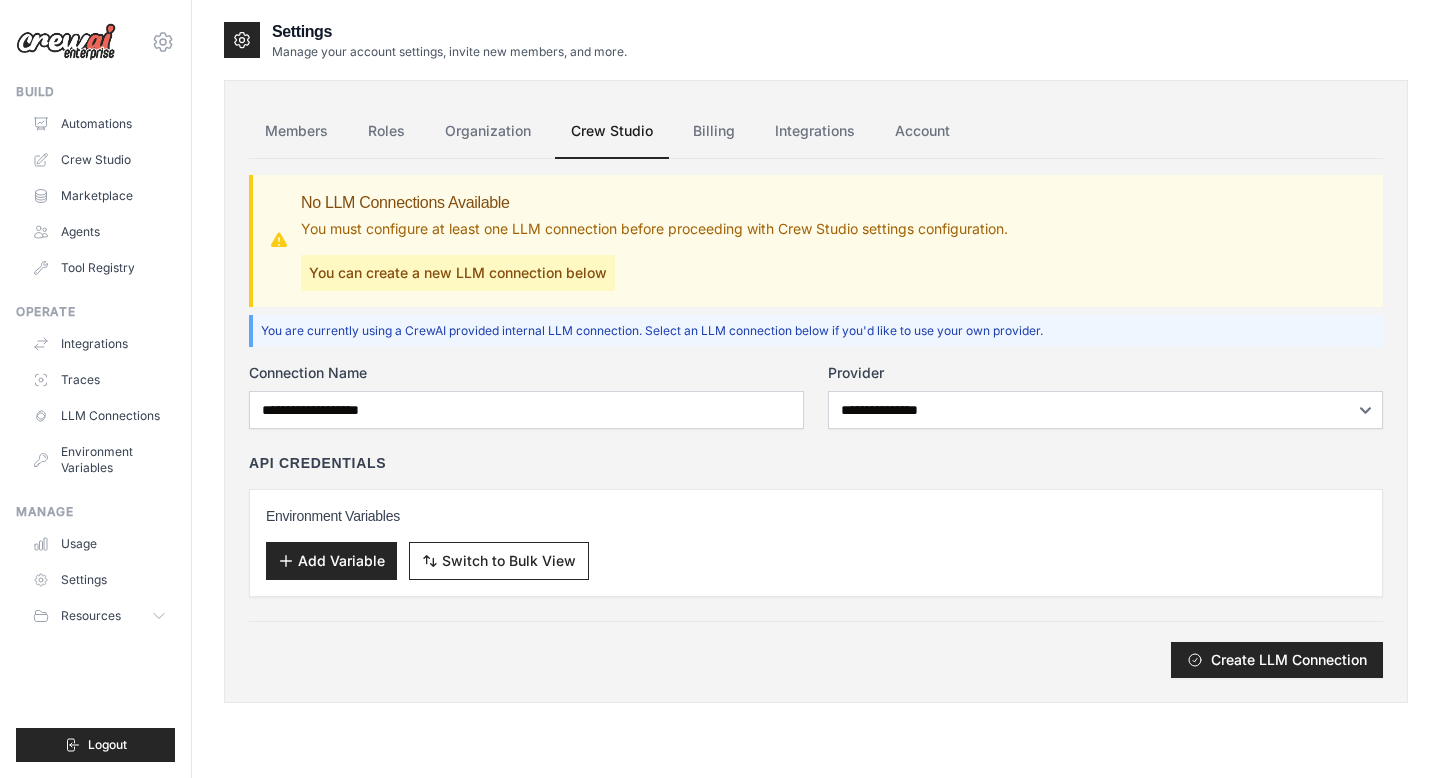 scroll, scrollTop: 0, scrollLeft: 0, axis: both 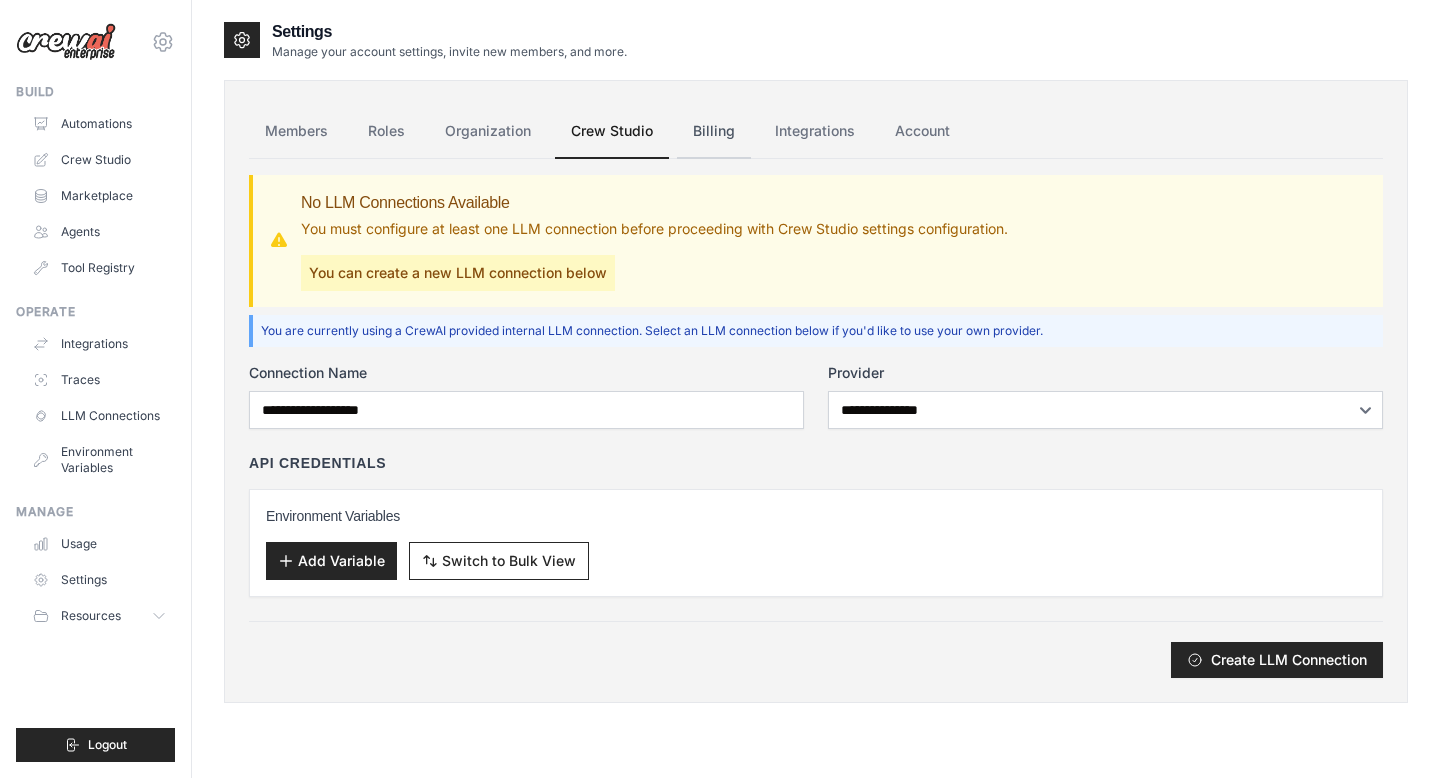 click on "Billing" at bounding box center (714, 132) 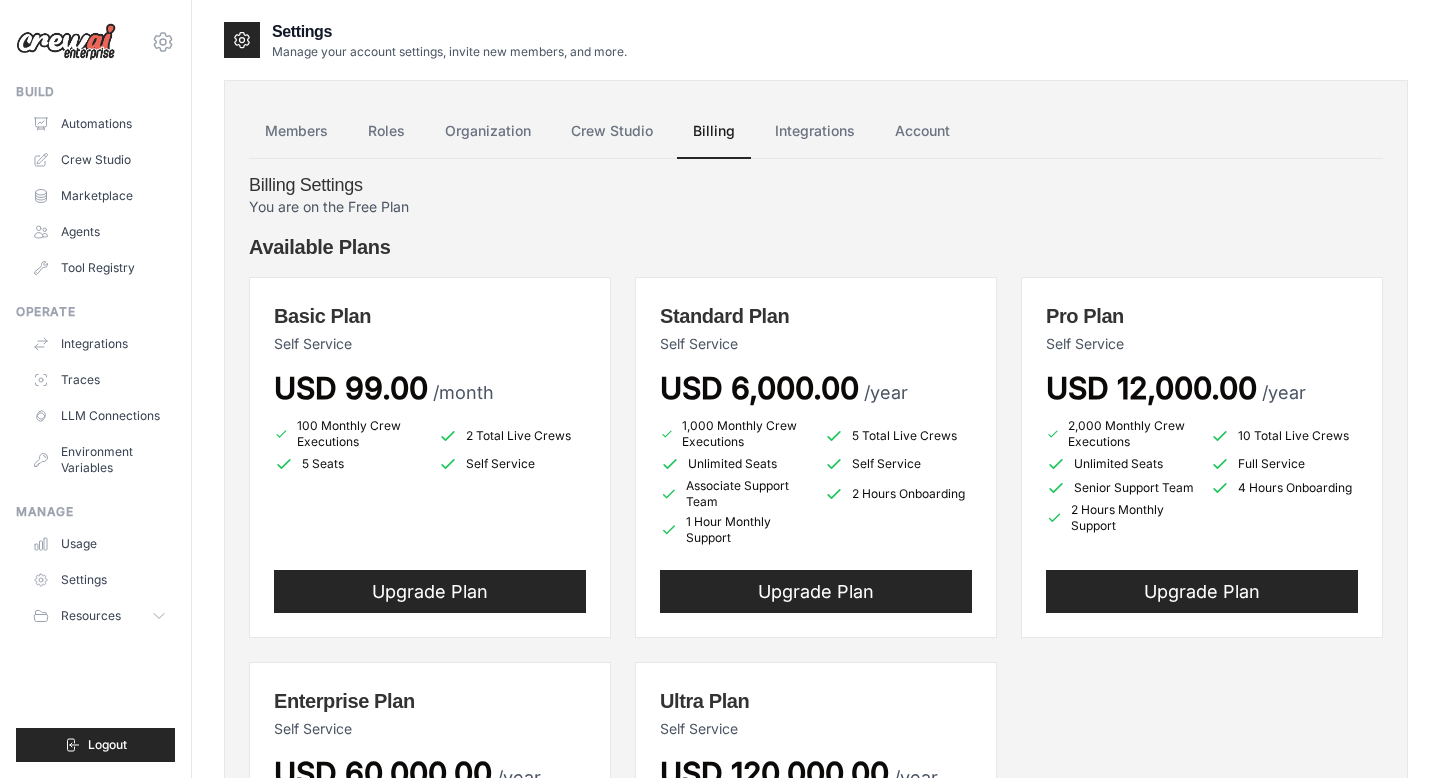 scroll, scrollTop: 0, scrollLeft: 0, axis: both 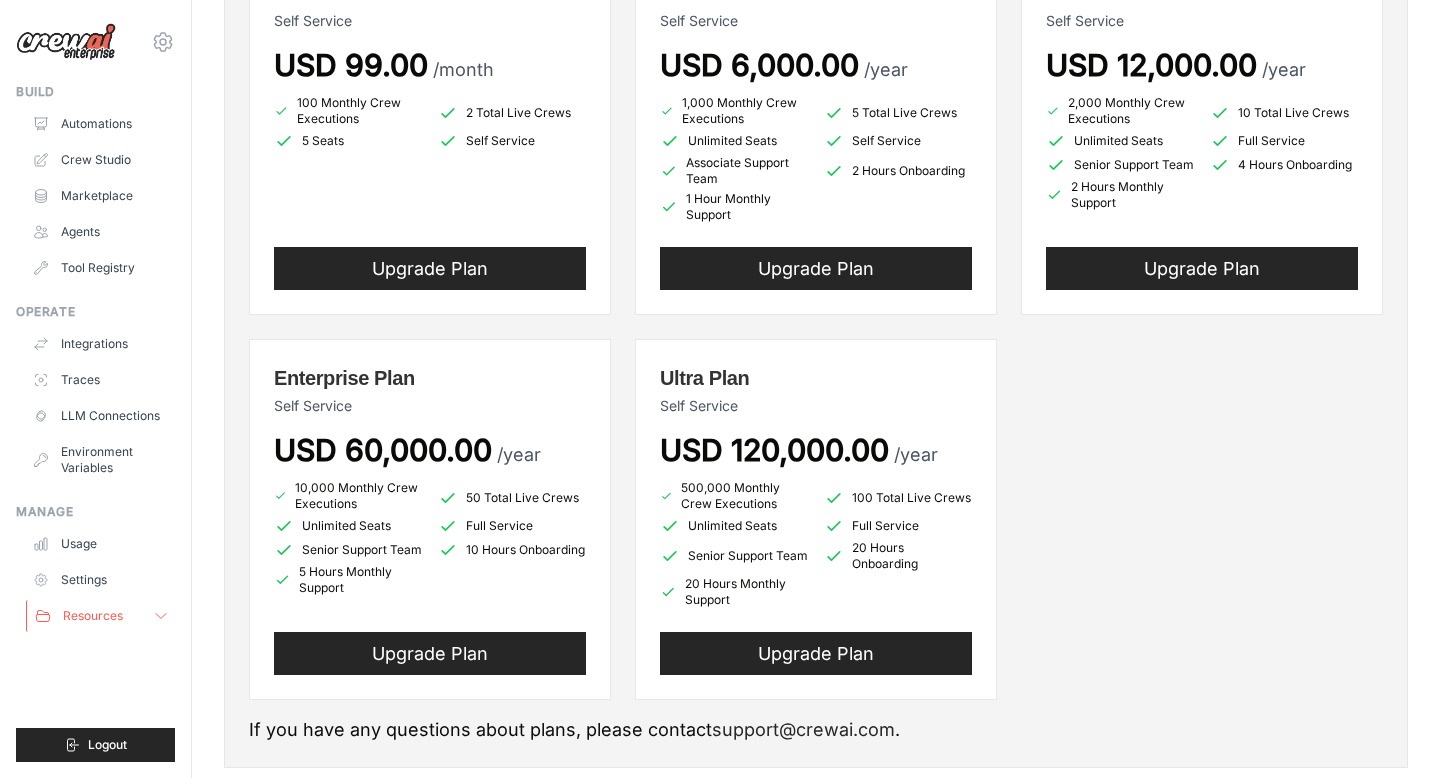 click on "Resources" at bounding box center [93, 616] 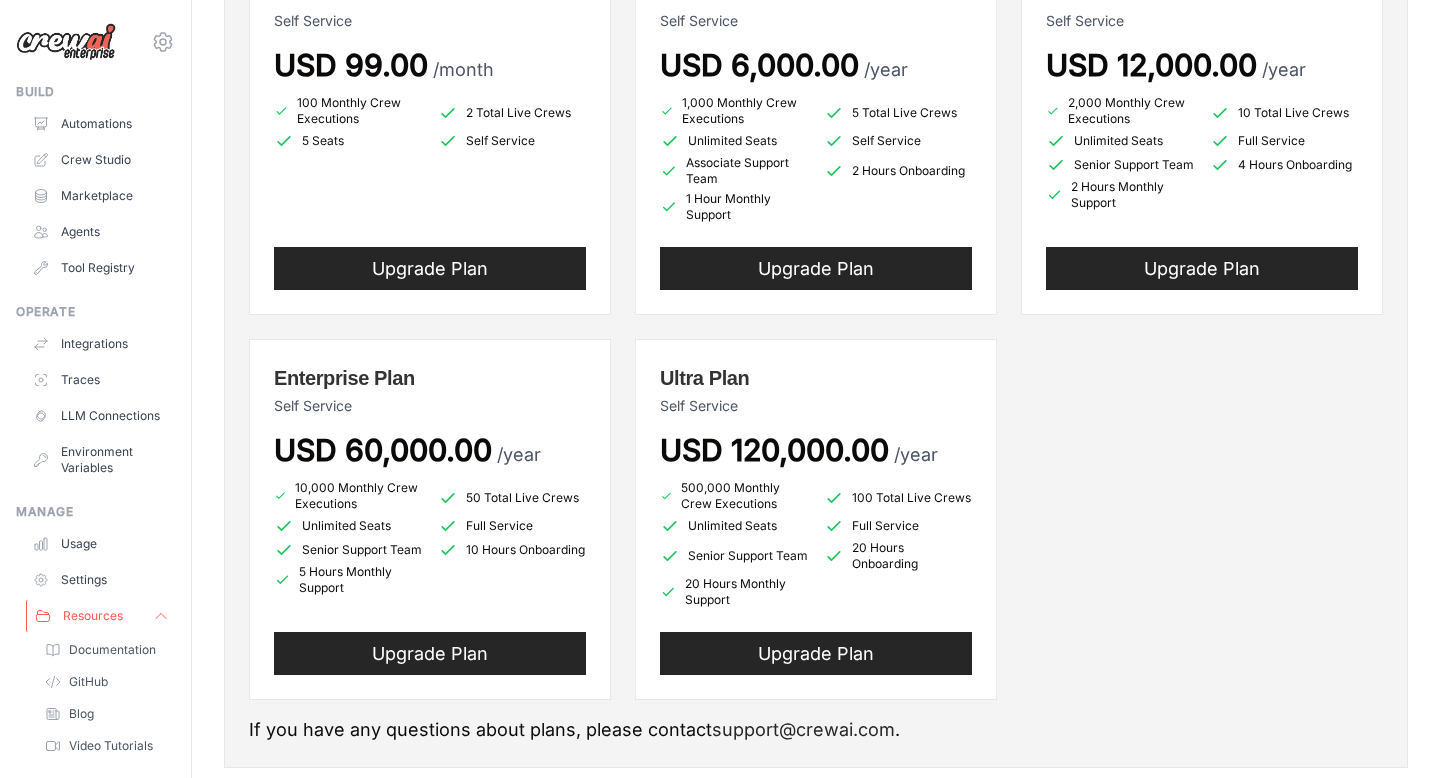 scroll, scrollTop: 52, scrollLeft: 0, axis: vertical 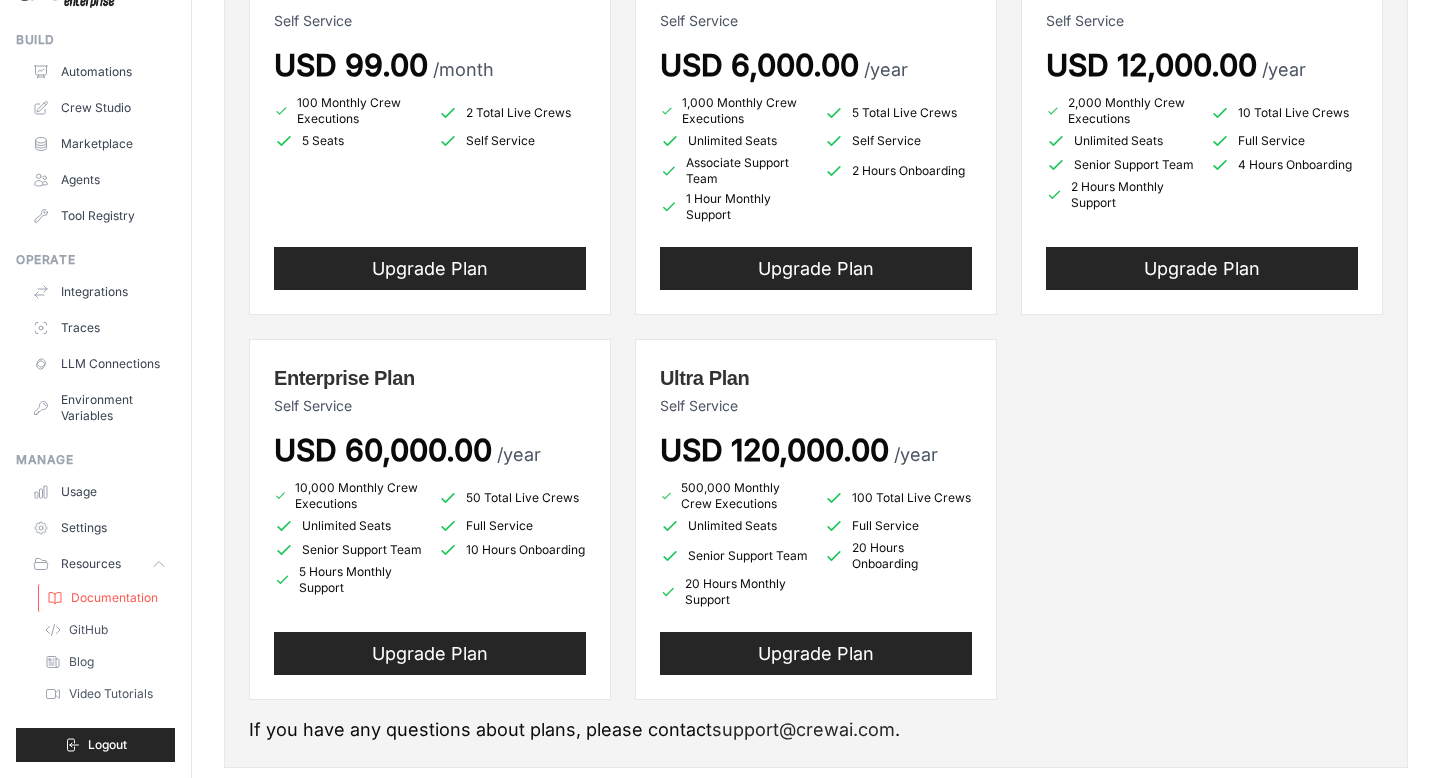 click on "Documentation" at bounding box center (107, 598) 